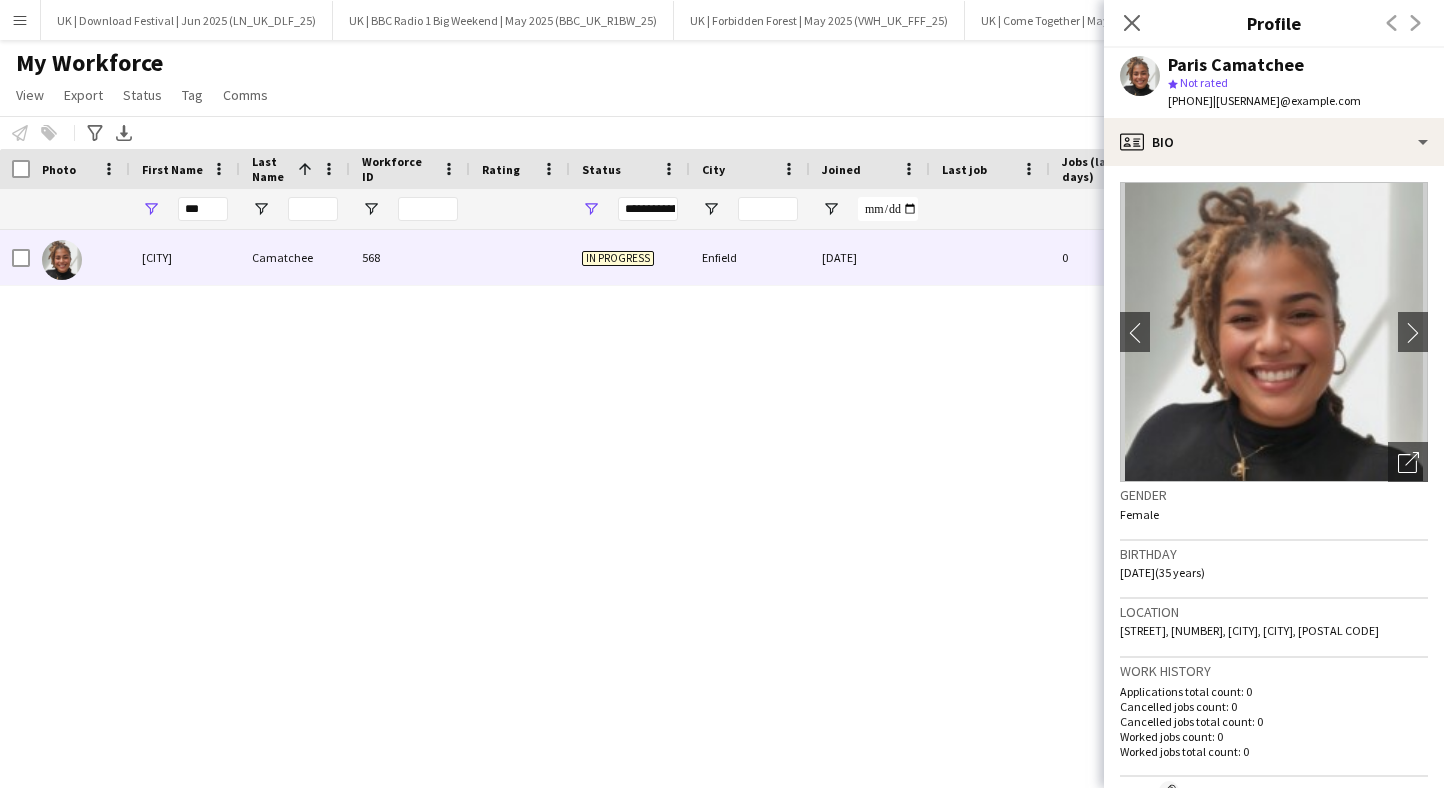 scroll, scrollTop: 0, scrollLeft: 0, axis: both 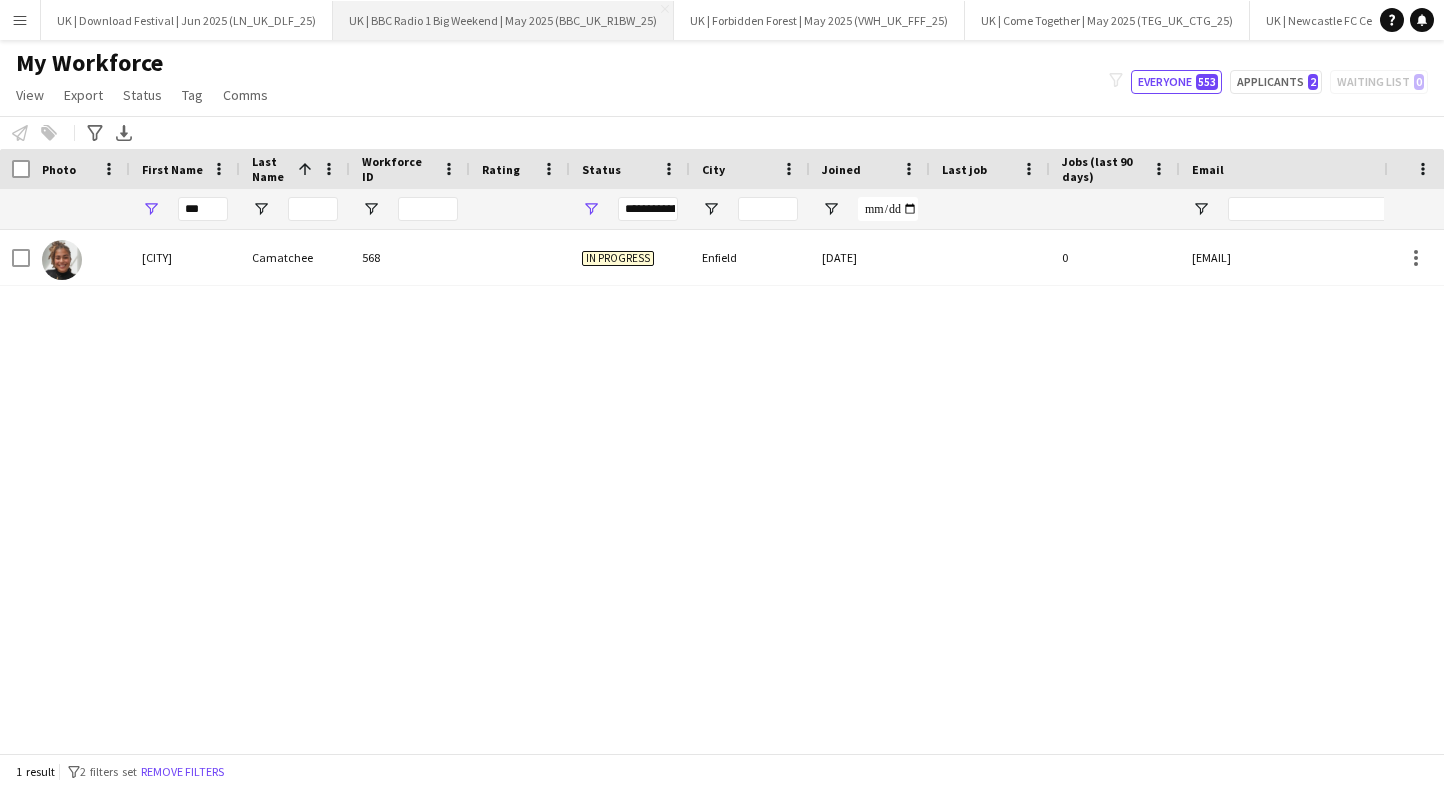 click on "UK | BBC Radio 1 Big Weekend | May 2025 (BBC_UK_R1BW_25)
Close" at bounding box center (503, 20) 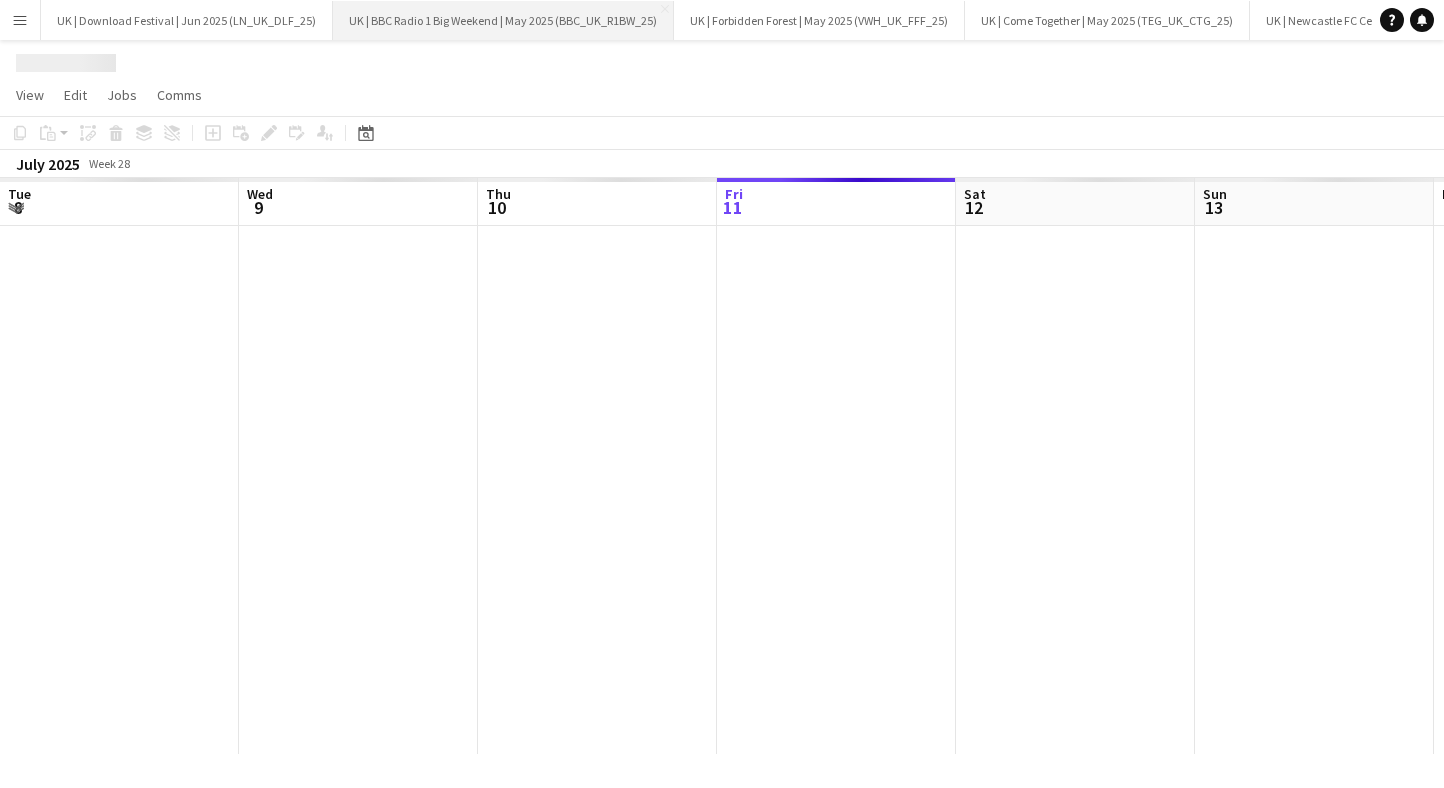 scroll, scrollTop: 0, scrollLeft: 478, axis: horizontal 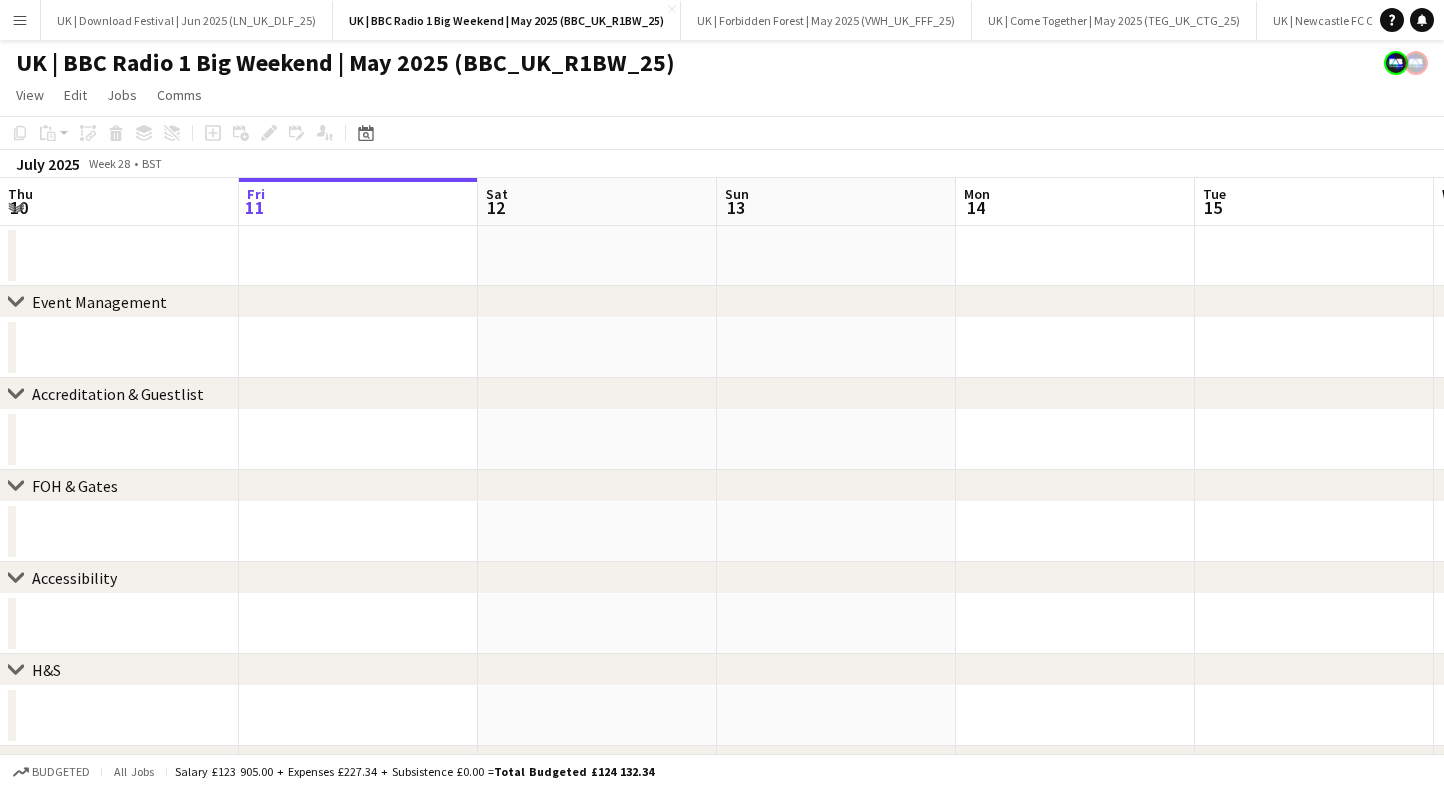 click on "Menu" at bounding box center [20, 20] 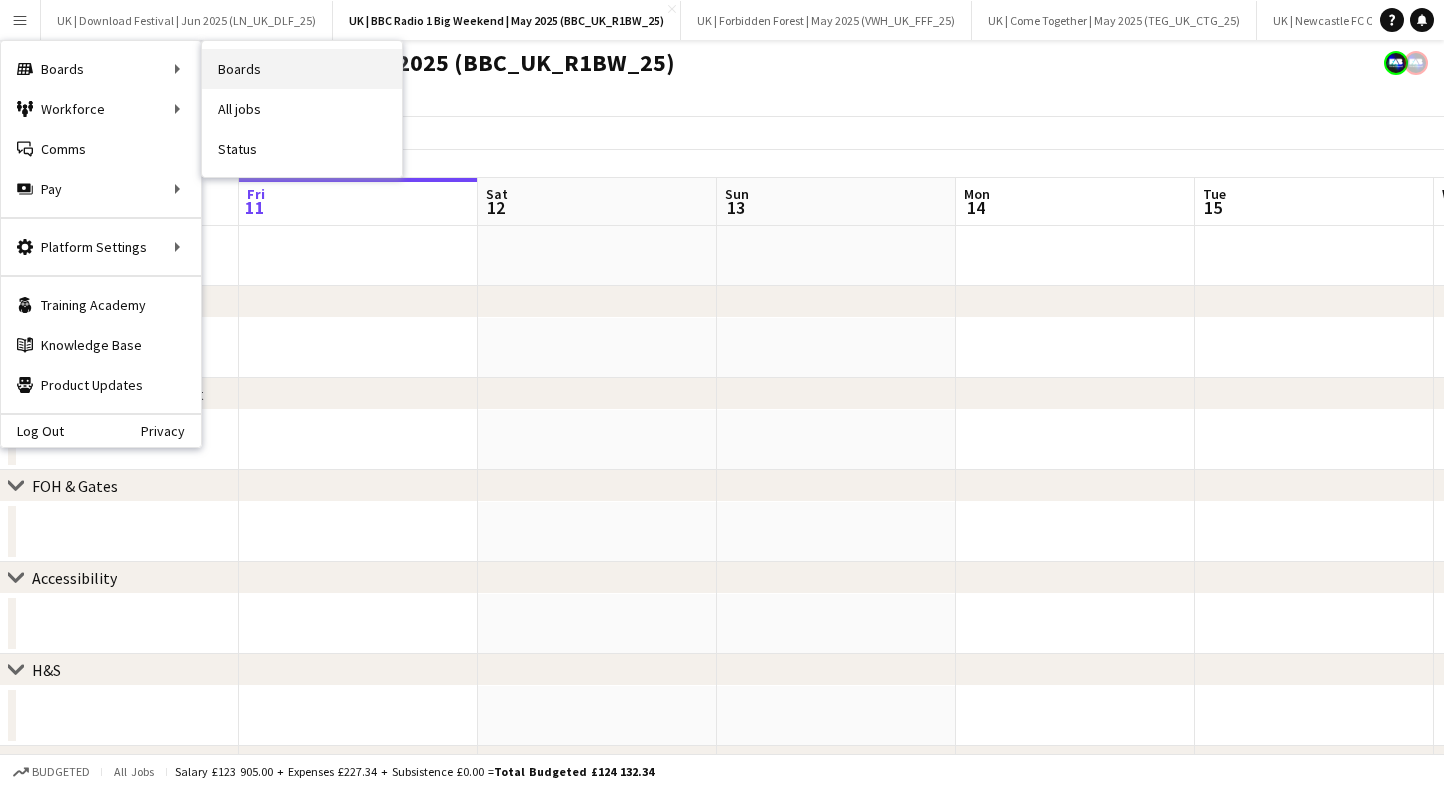 click on "Boards" at bounding box center (302, 69) 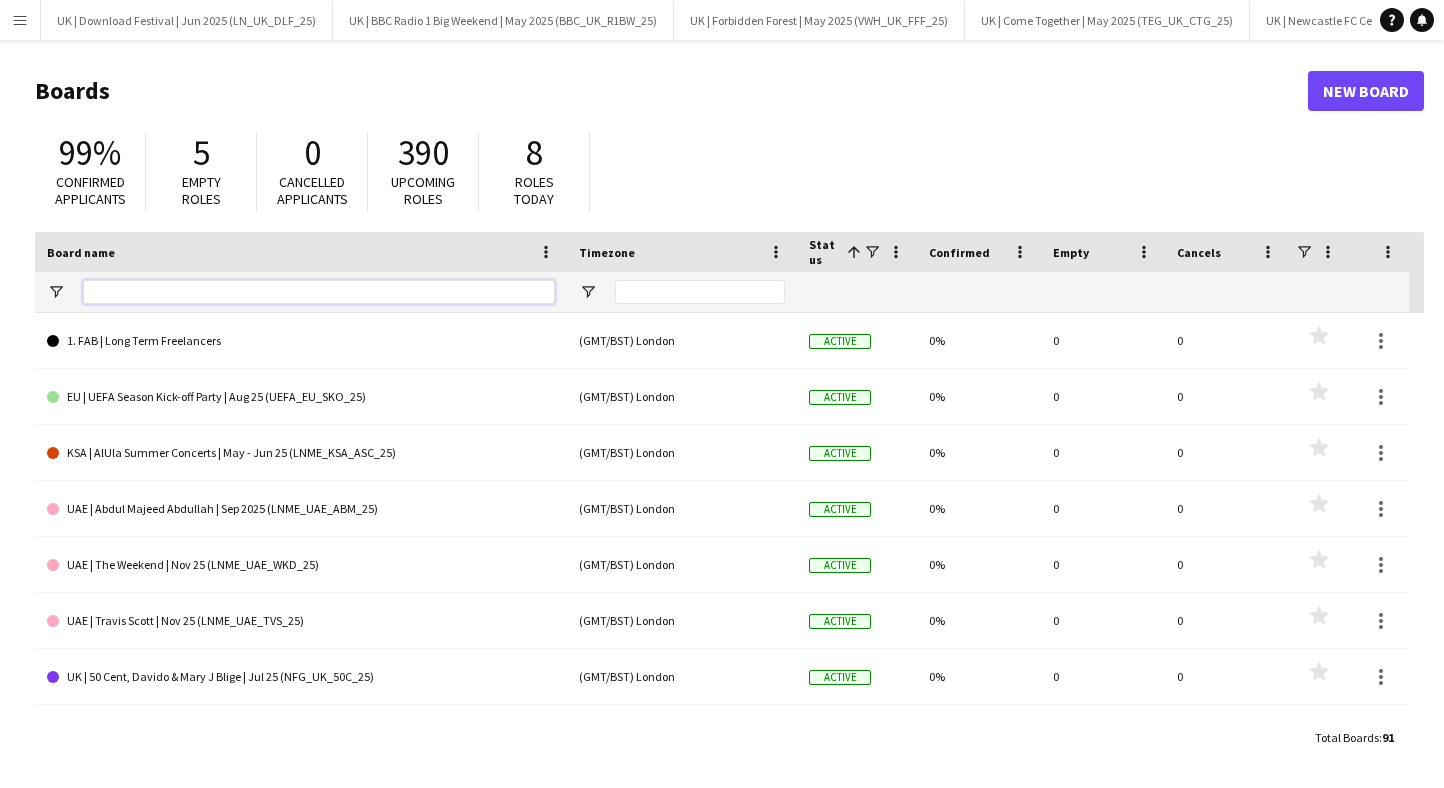 click at bounding box center (319, 292) 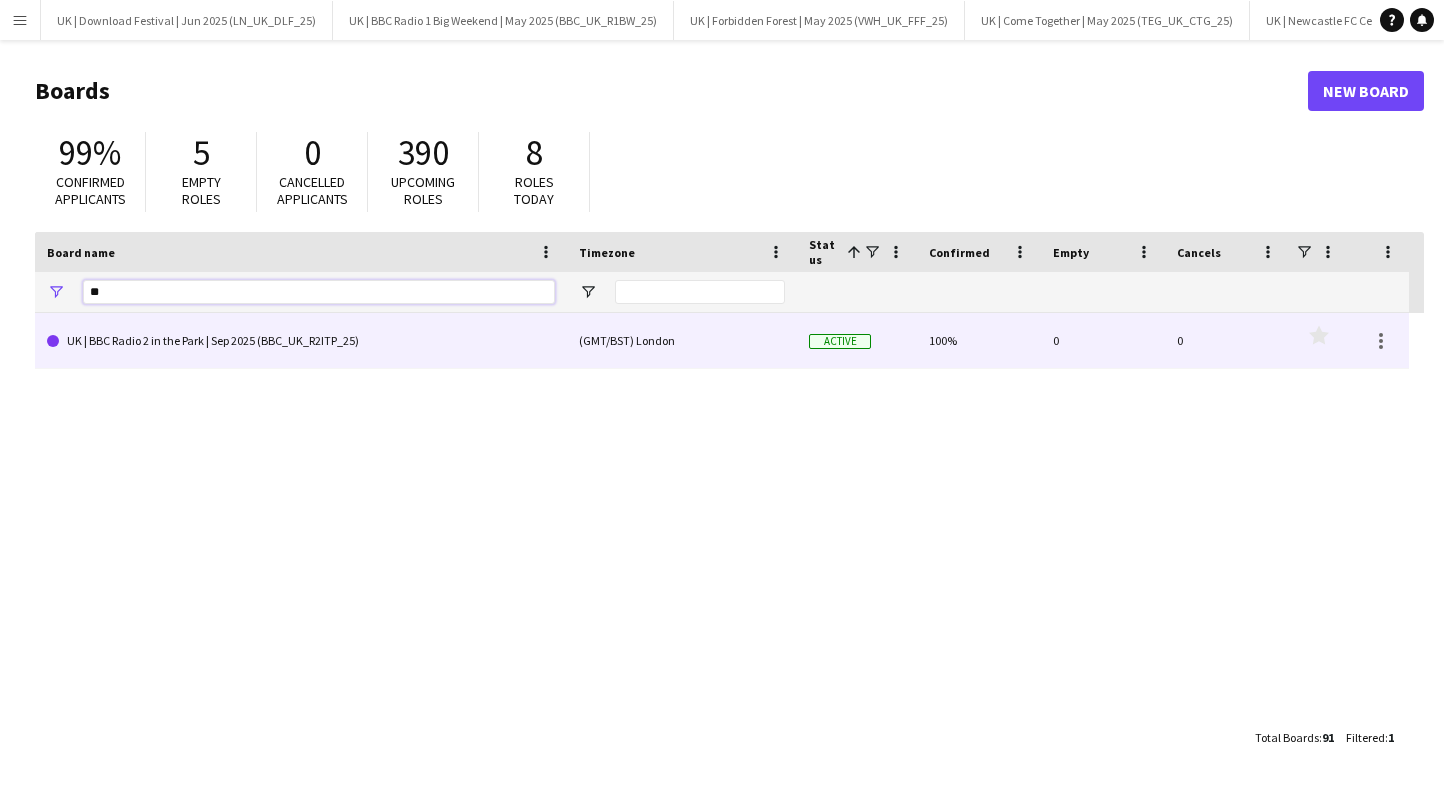 type on "**" 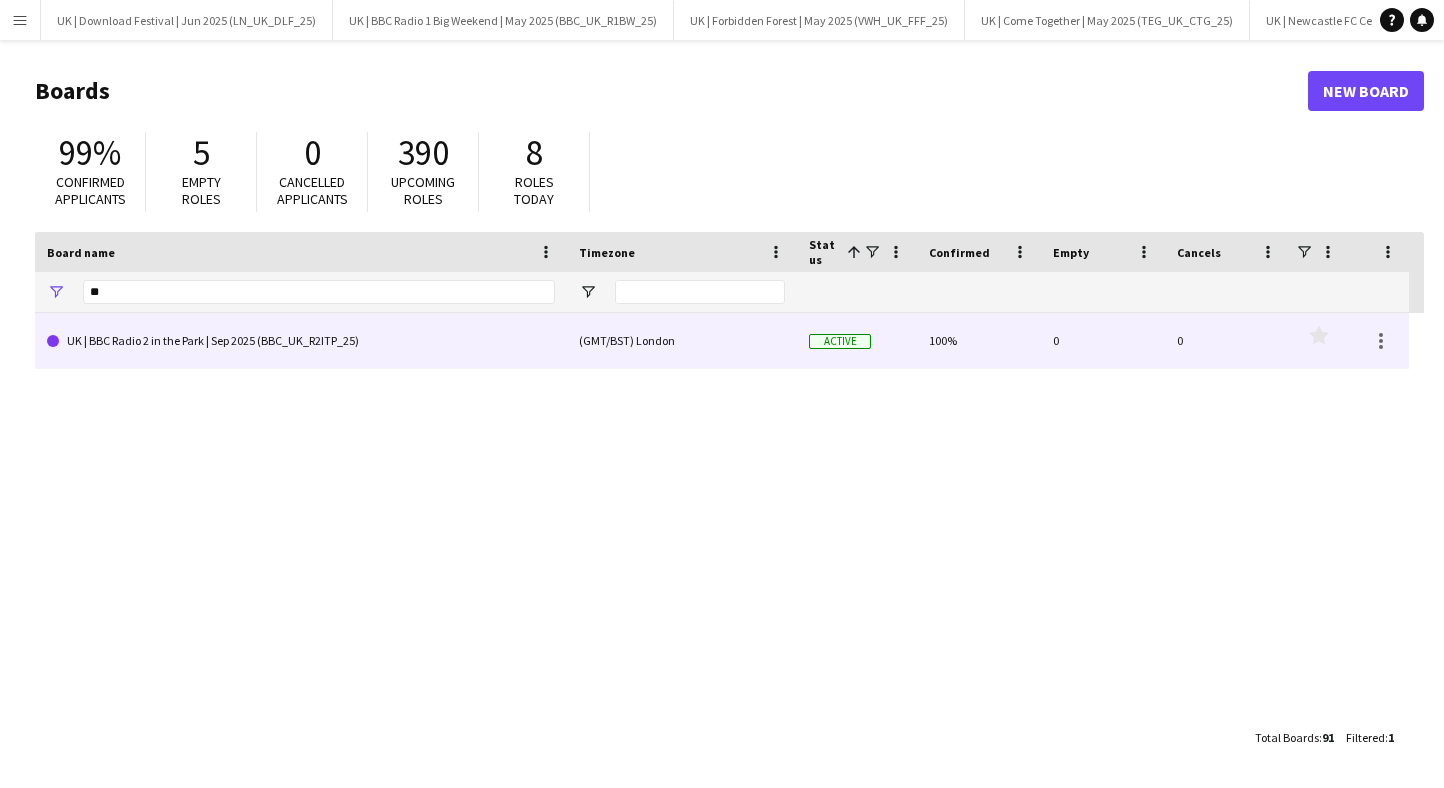 click on "UK | BBC Radio 2 in the Park | Sep 2025 (BBC_UK_R2ITP_25)" 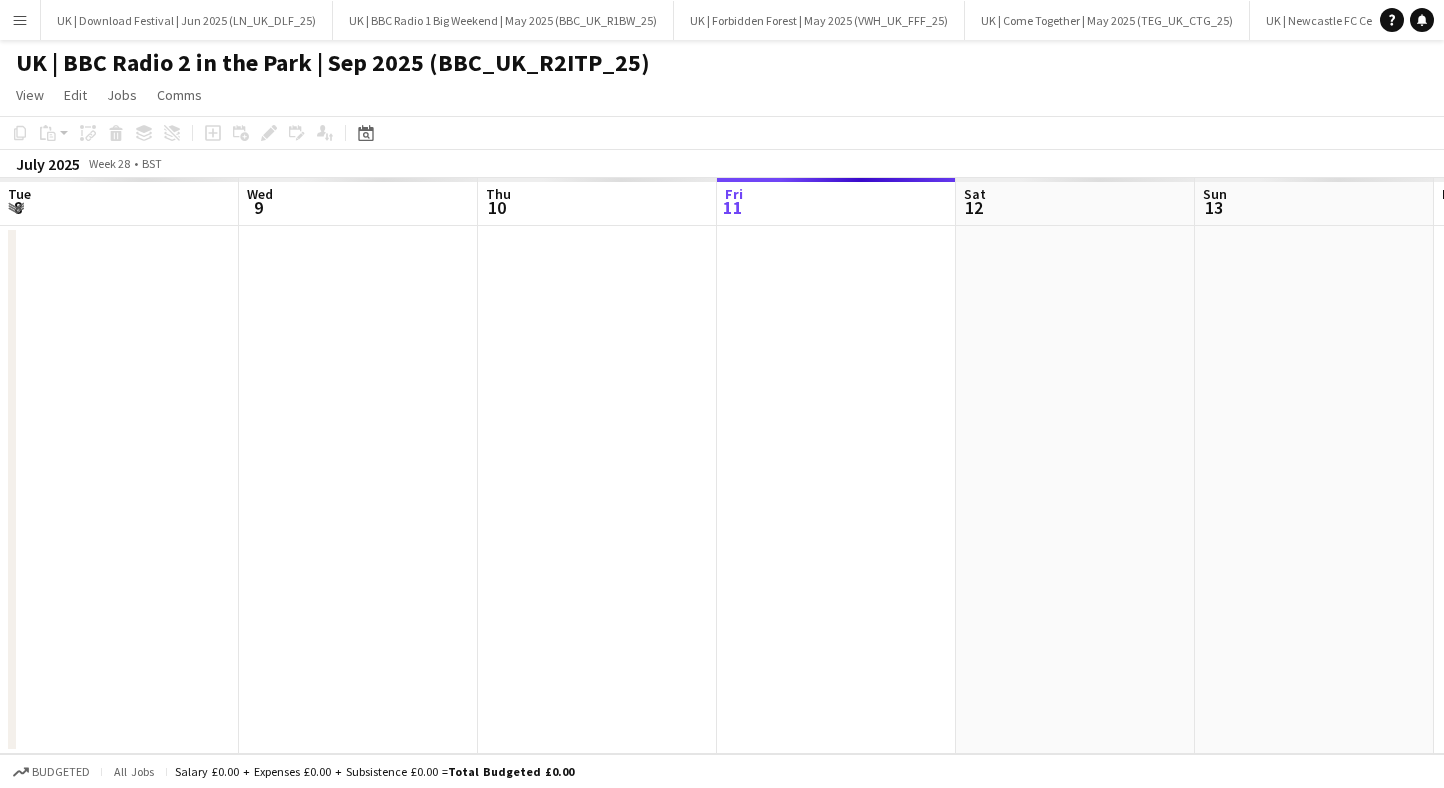 scroll, scrollTop: 0, scrollLeft: 727, axis: horizontal 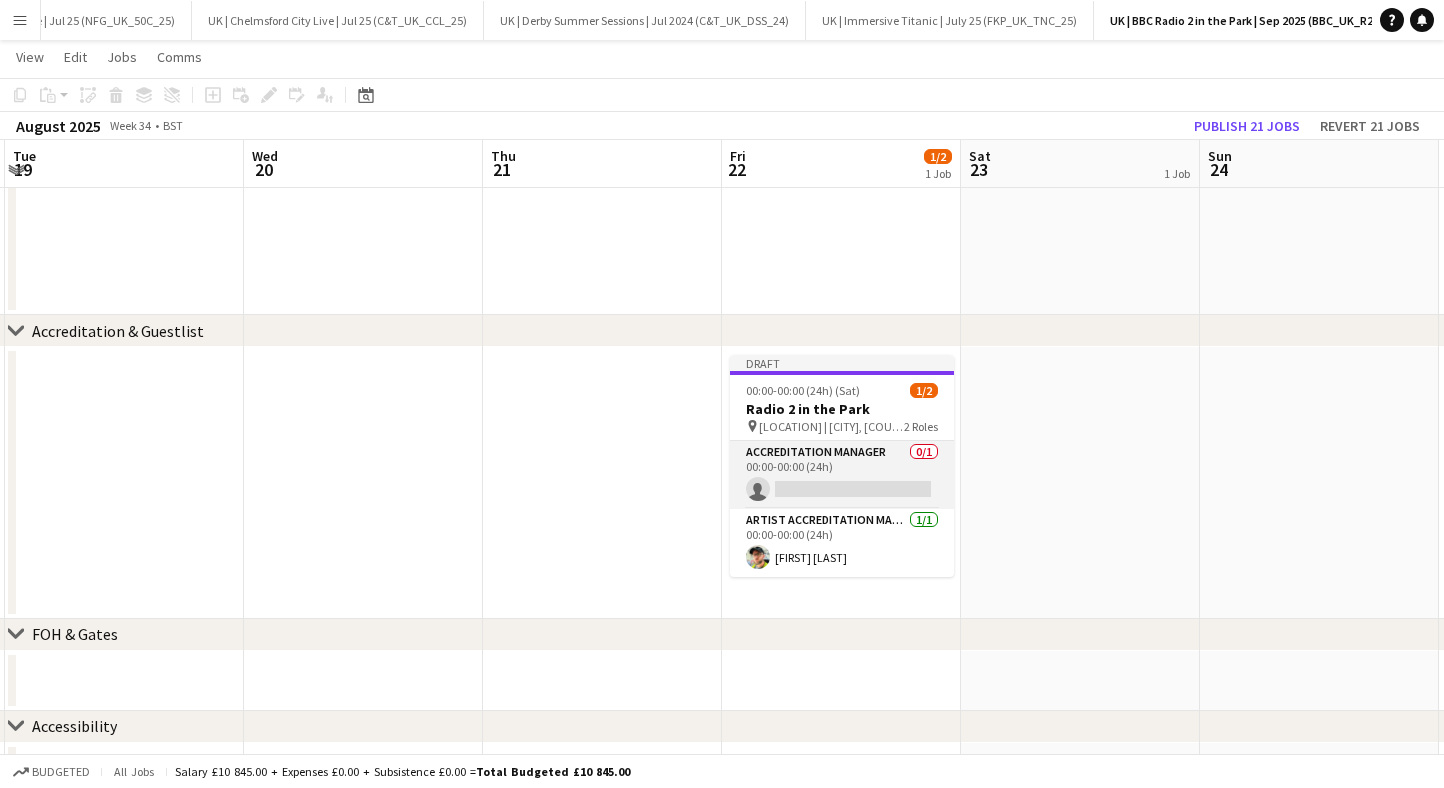 click on "Accreditation Manager   0/1   00:00-00:00 (24h)
single-neutral-actions" at bounding box center (842, 475) 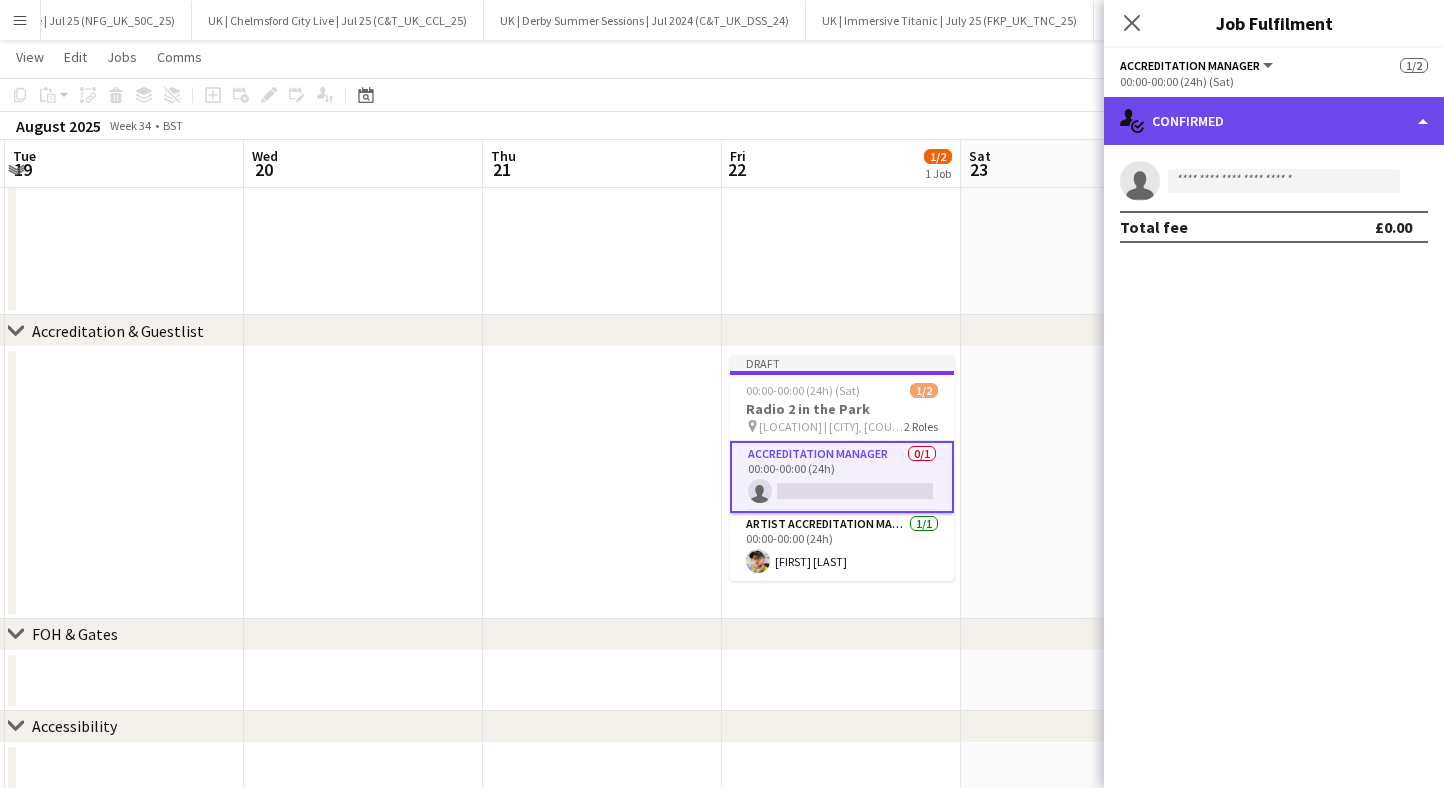click on "single-neutral-actions-check-2
Confirmed" 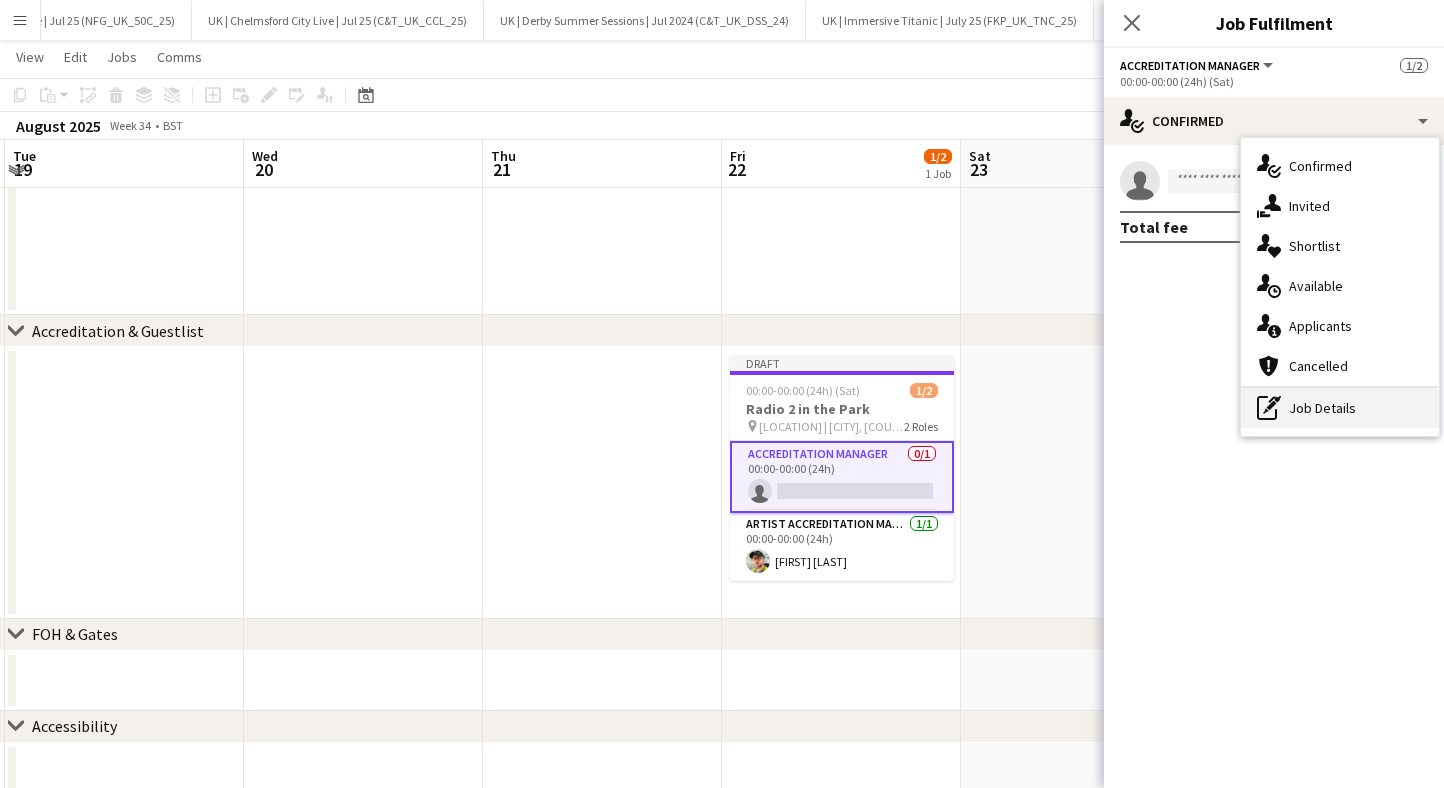 click on "pen-write
Job Details" at bounding box center [1340, 408] 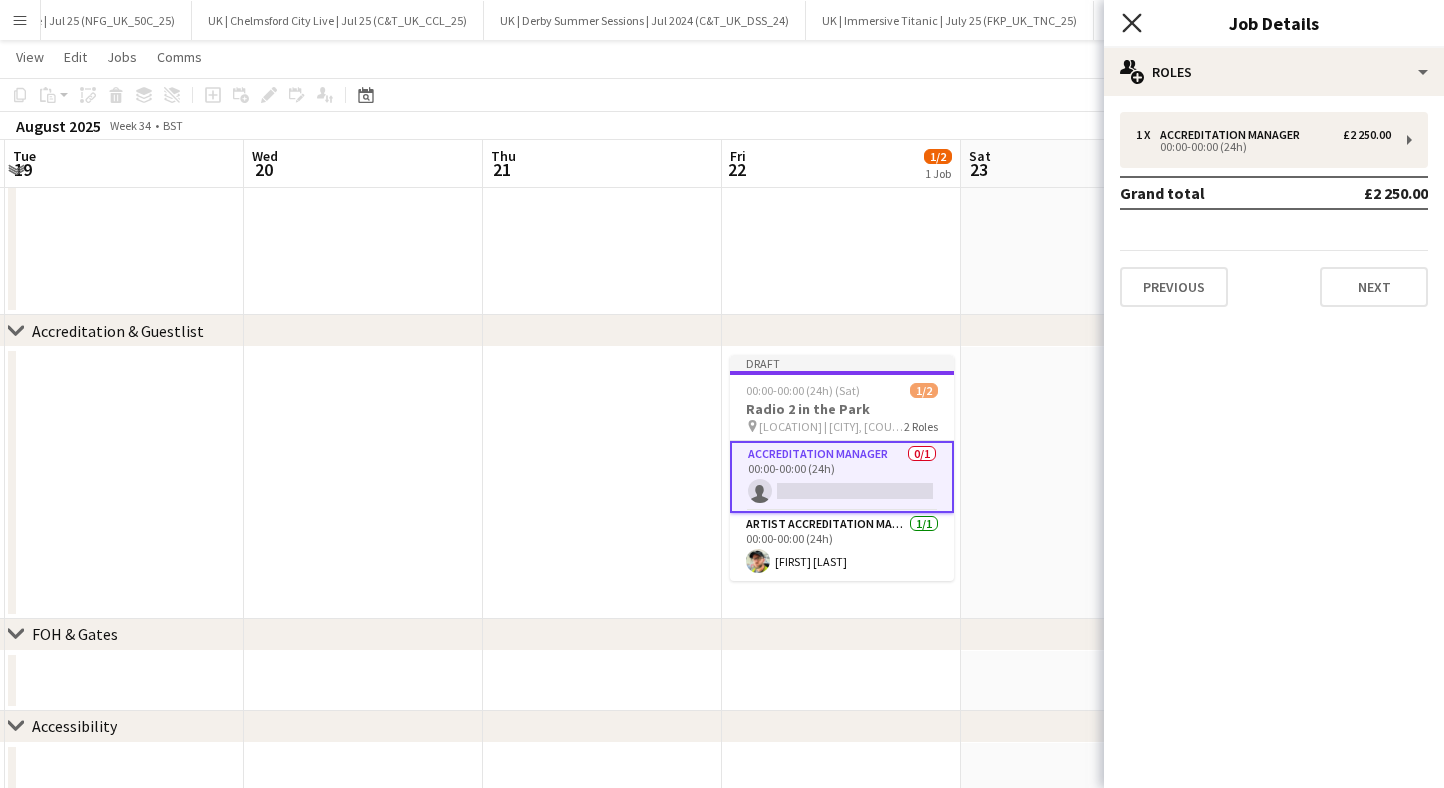 click on "Close pop-in" 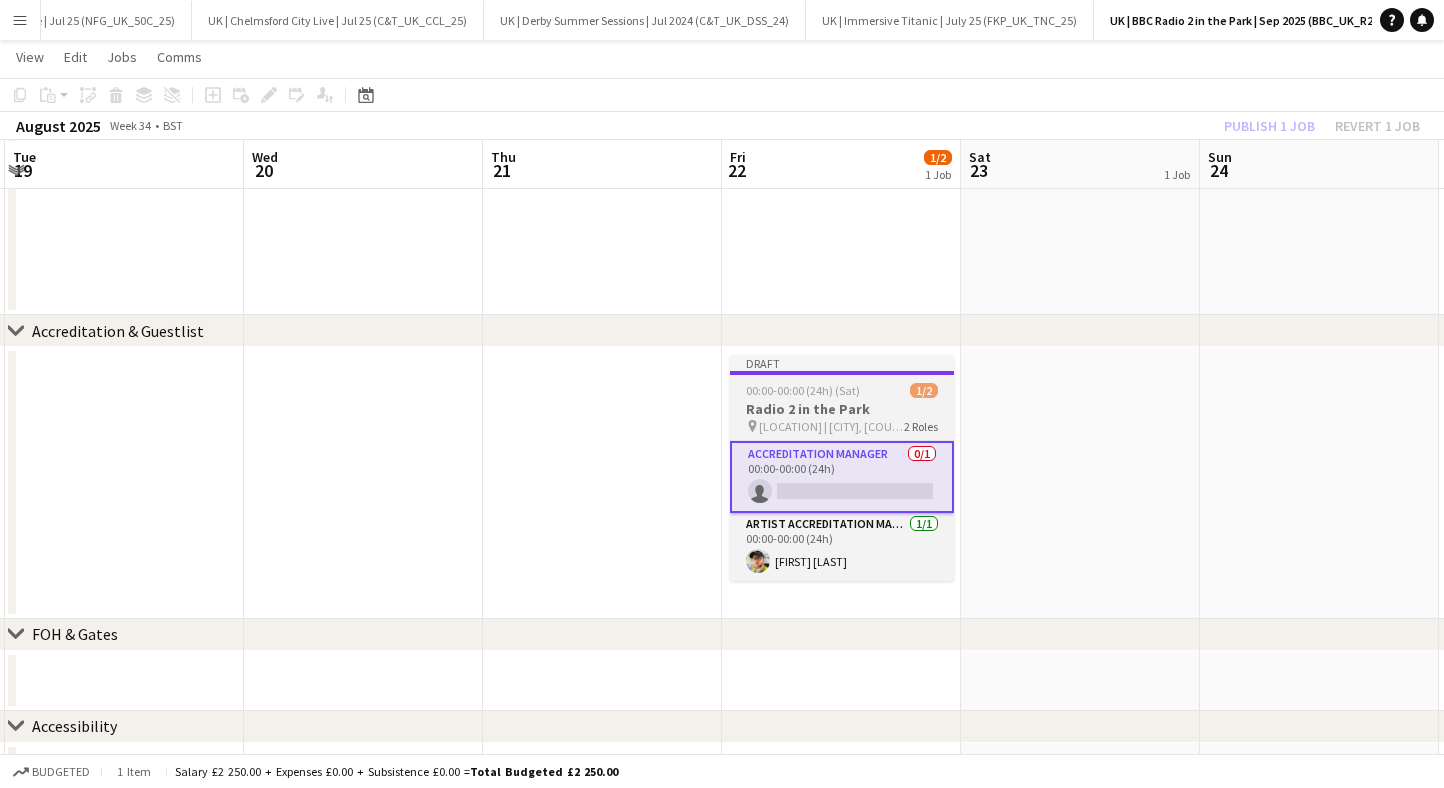 scroll, scrollTop: 346, scrollLeft: 0, axis: vertical 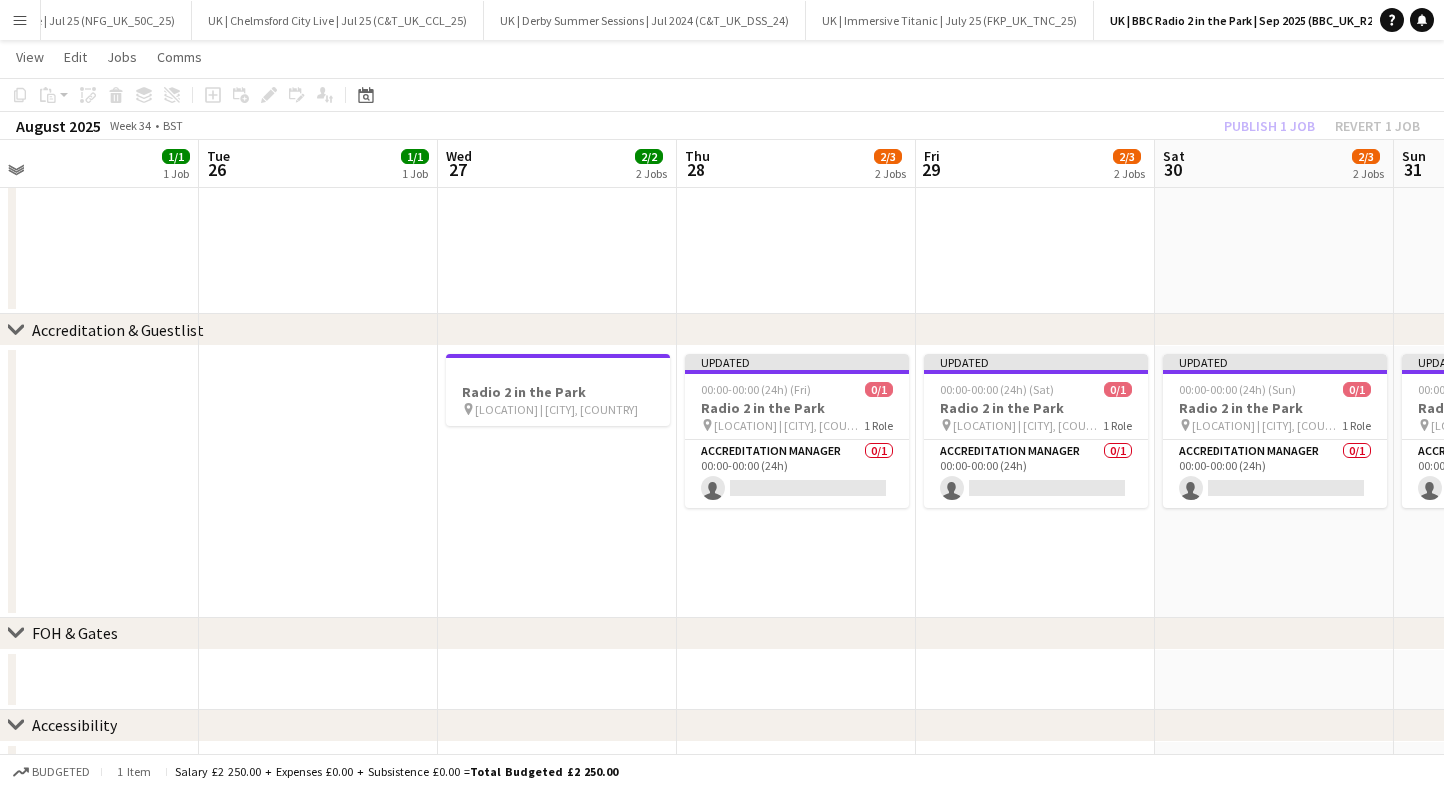 click on "Updated   00:00-00:00 (24h) (Fri)   0/1   Radio 2 in the Park
pin
Hylands Park | Chelmsford, UK   1 Role   Accreditation Manager   0/1   00:00-00:00 (24h)
single-neutral-actions" at bounding box center [797, 431] 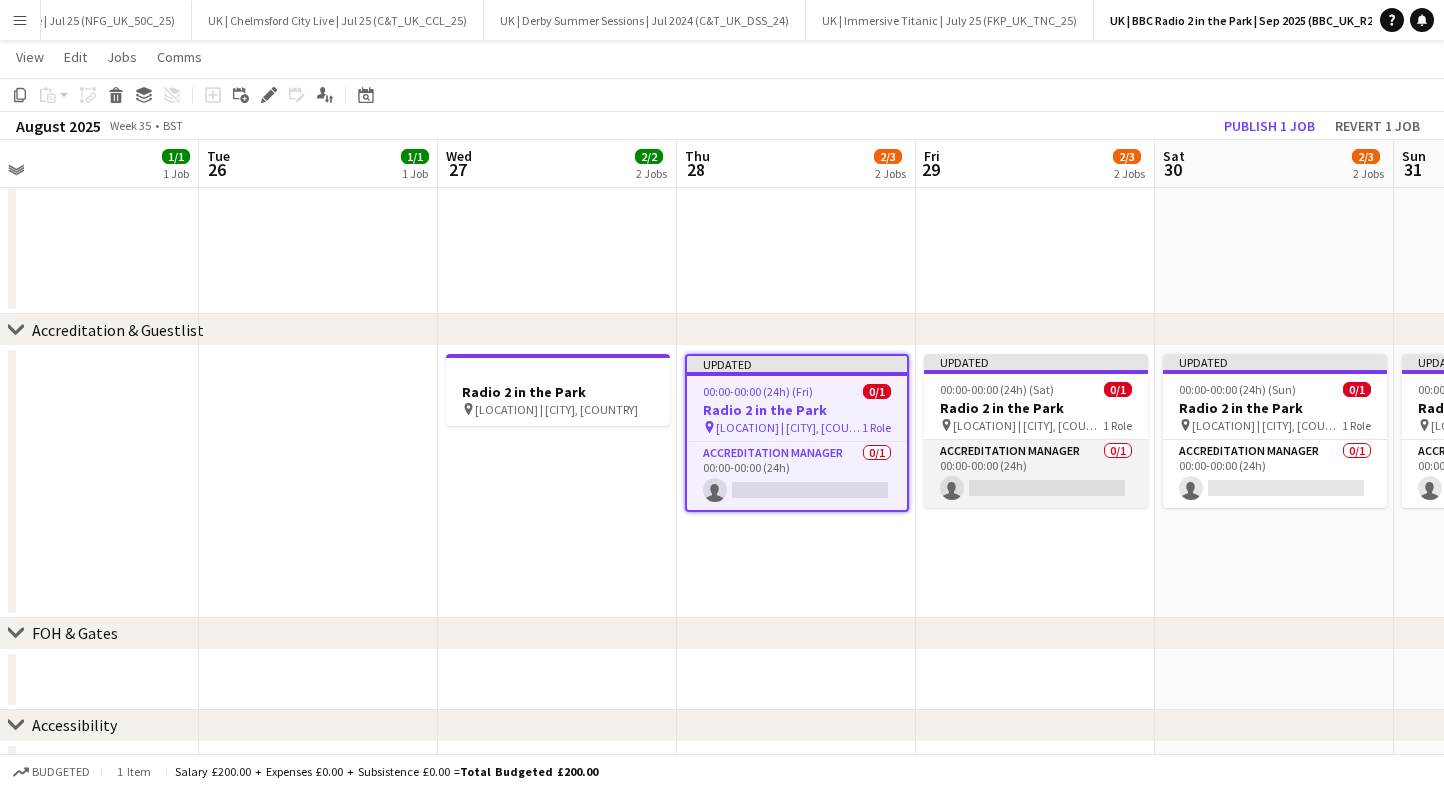 click on "Accreditation Manager   0/1   00:00-00:00 (24h)
single-neutral-actions" at bounding box center [1036, 474] 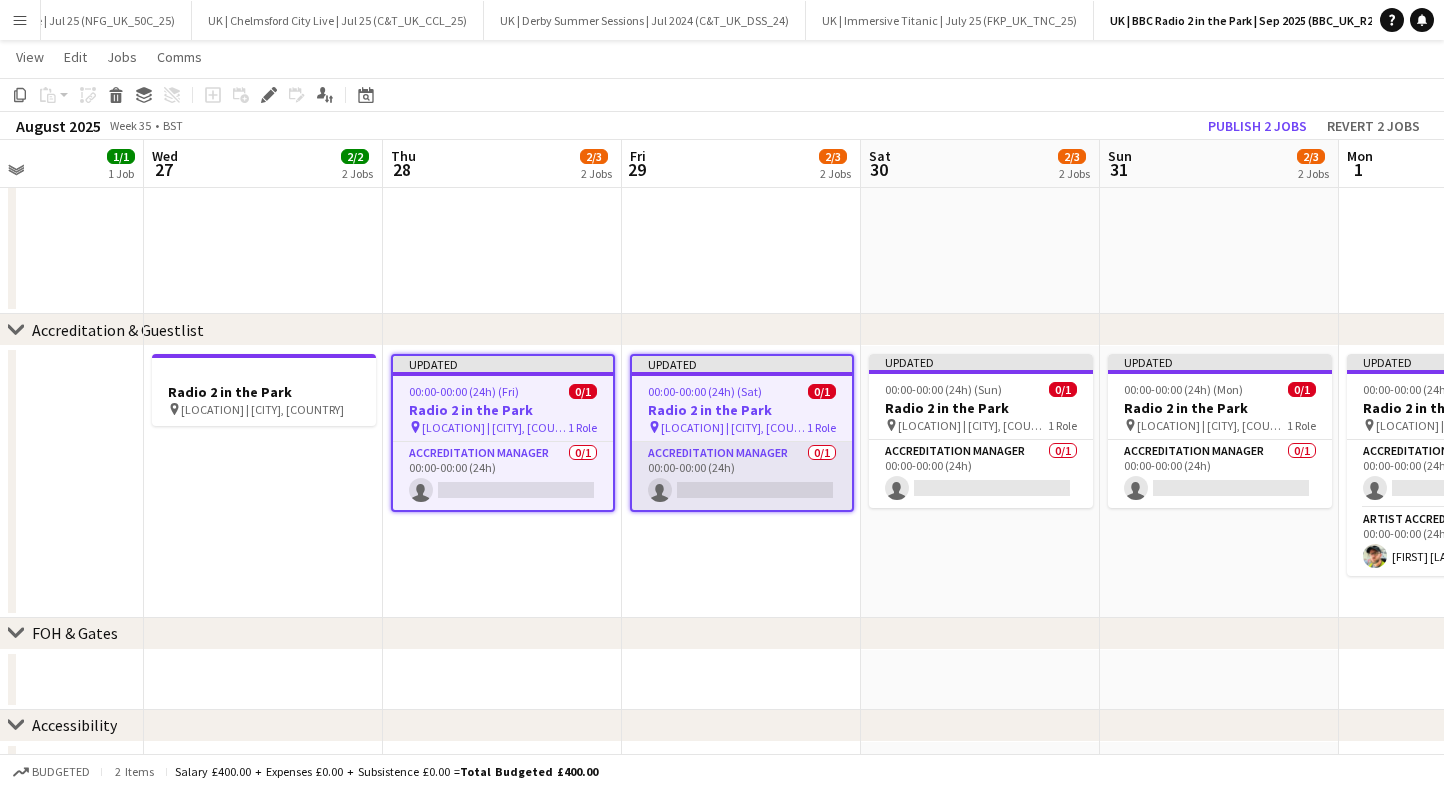 scroll, scrollTop: 0, scrollLeft: 832, axis: horizontal 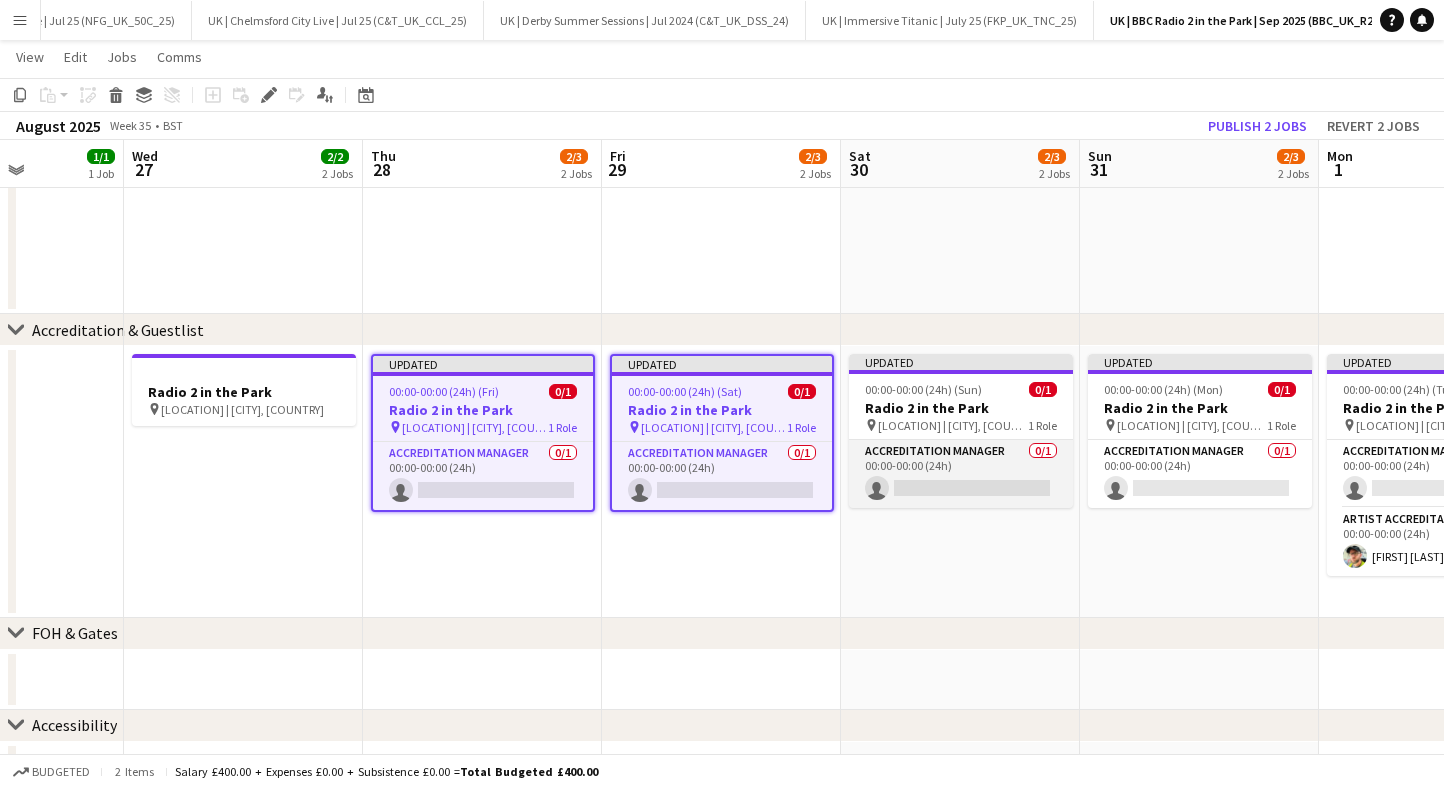 click on "Accreditation Manager   0/1   00:00-00:00 (24h)
single-neutral-actions" at bounding box center (961, 474) 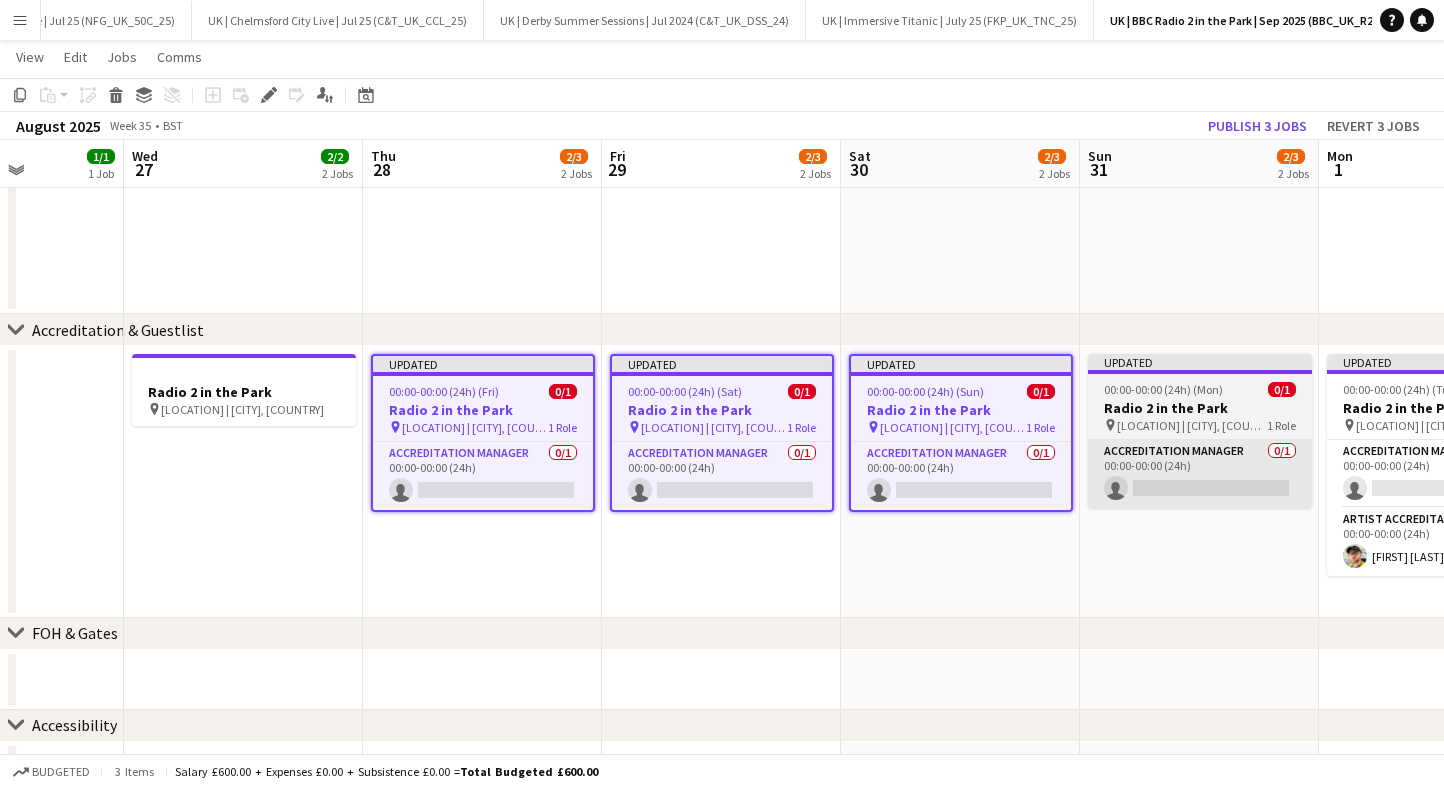 click on "Accreditation Manager   0/1   00:00-00:00 (24h)
single-neutral-actions" at bounding box center (1200, 474) 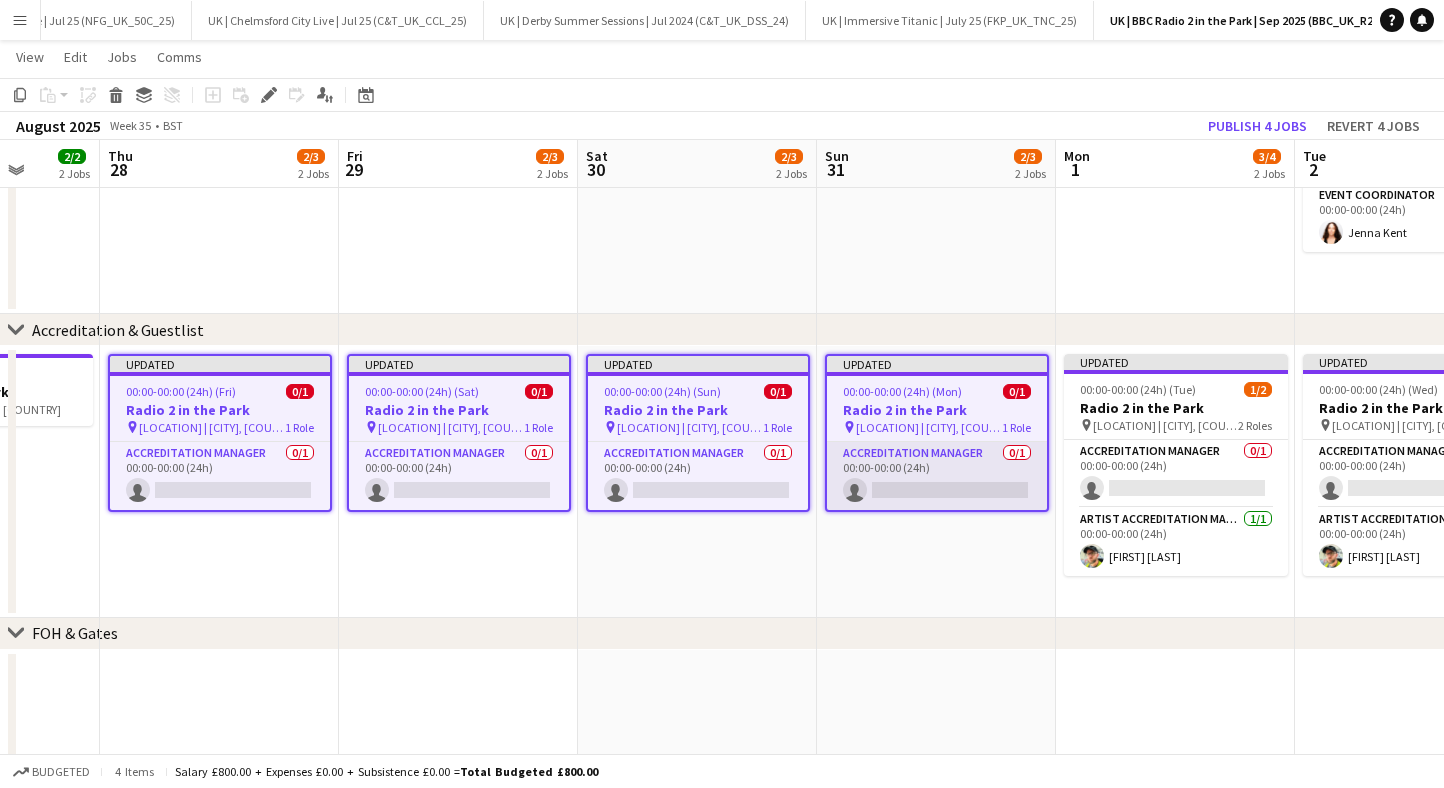 scroll, scrollTop: 0, scrollLeft: 711, axis: horizontal 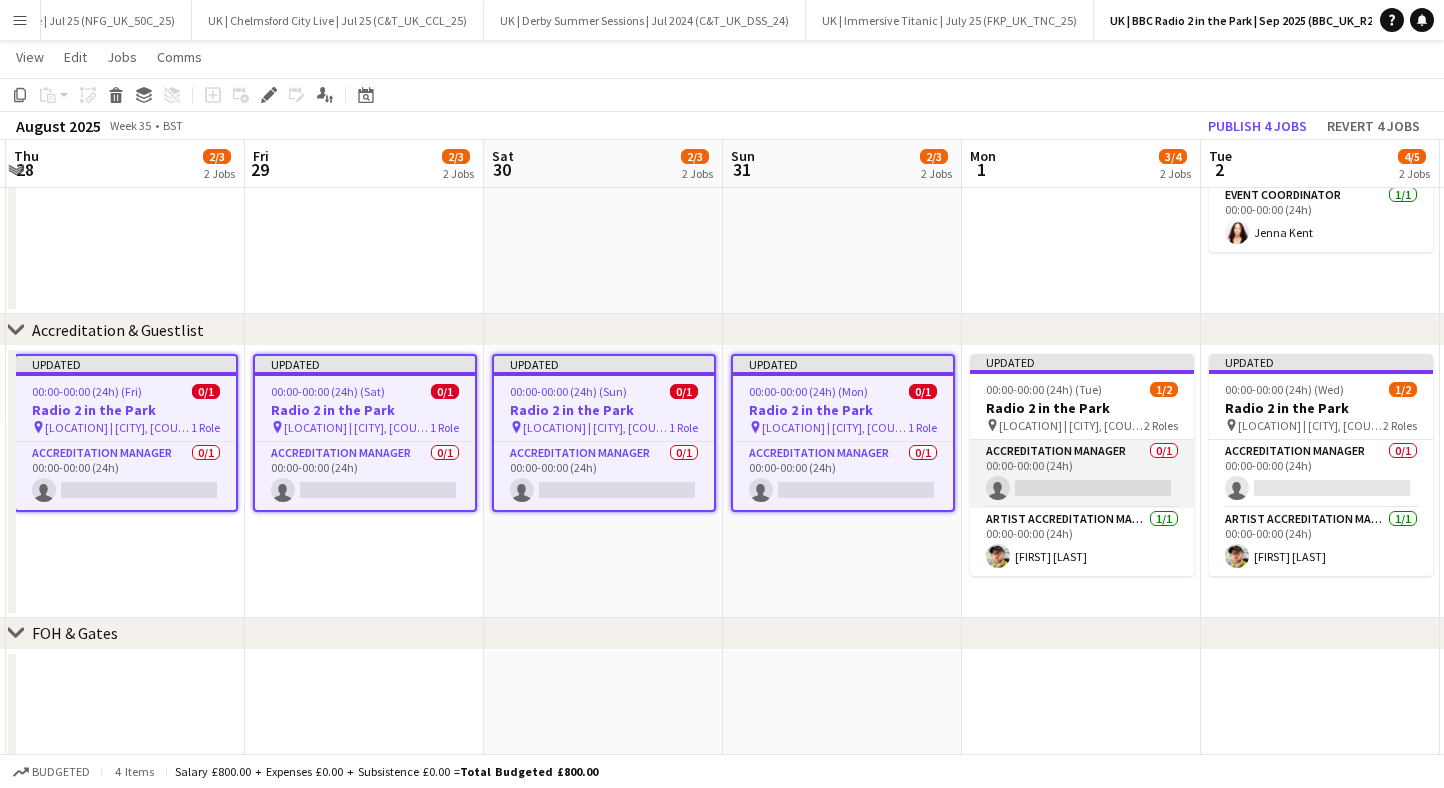 click on "Accreditation Manager   0/1   00:00-00:00 (24h)
single-neutral-actions" at bounding box center [1082, 474] 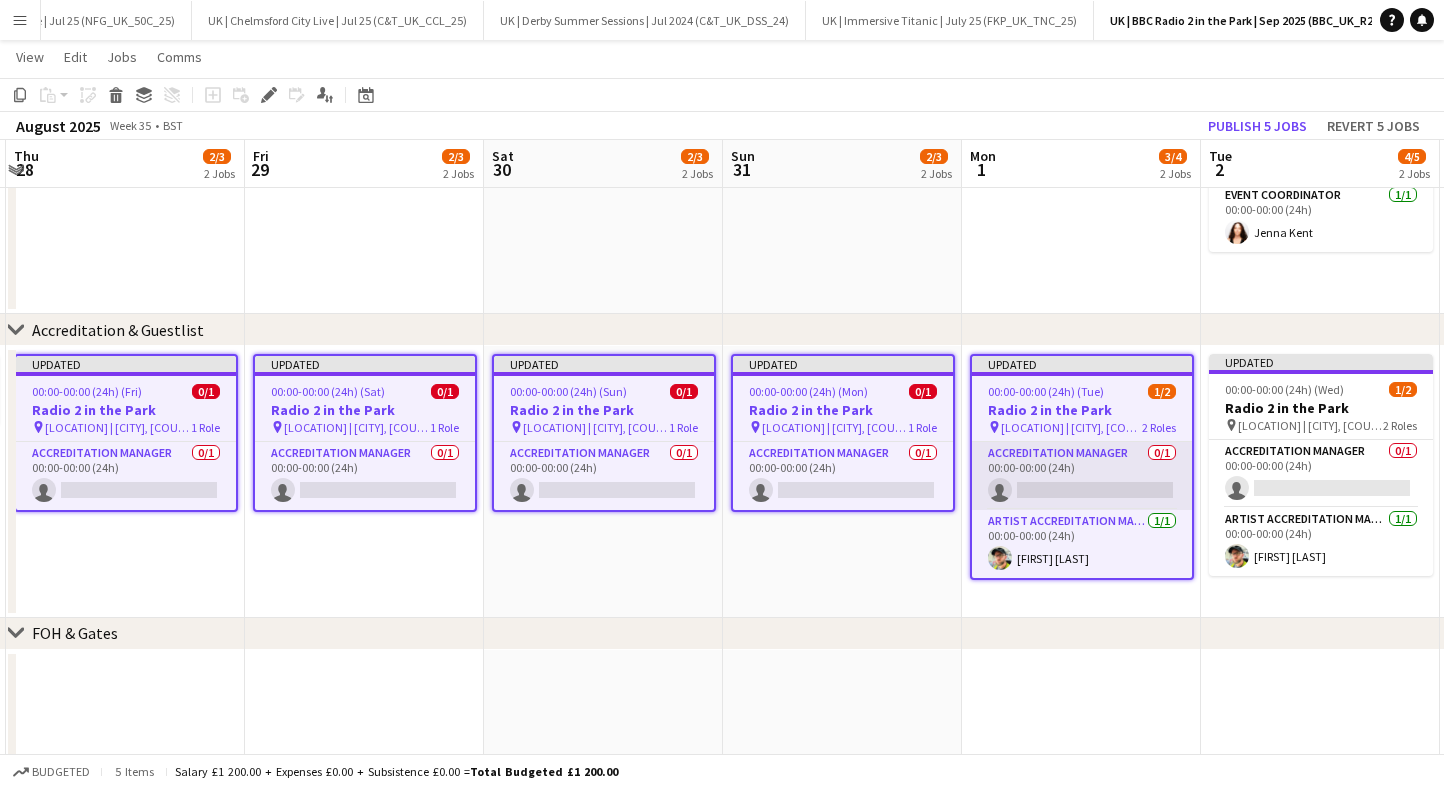 click on "Accreditation Manager   0/1   00:00-00:00 (24h)
single-neutral-actions" at bounding box center [1082, 476] 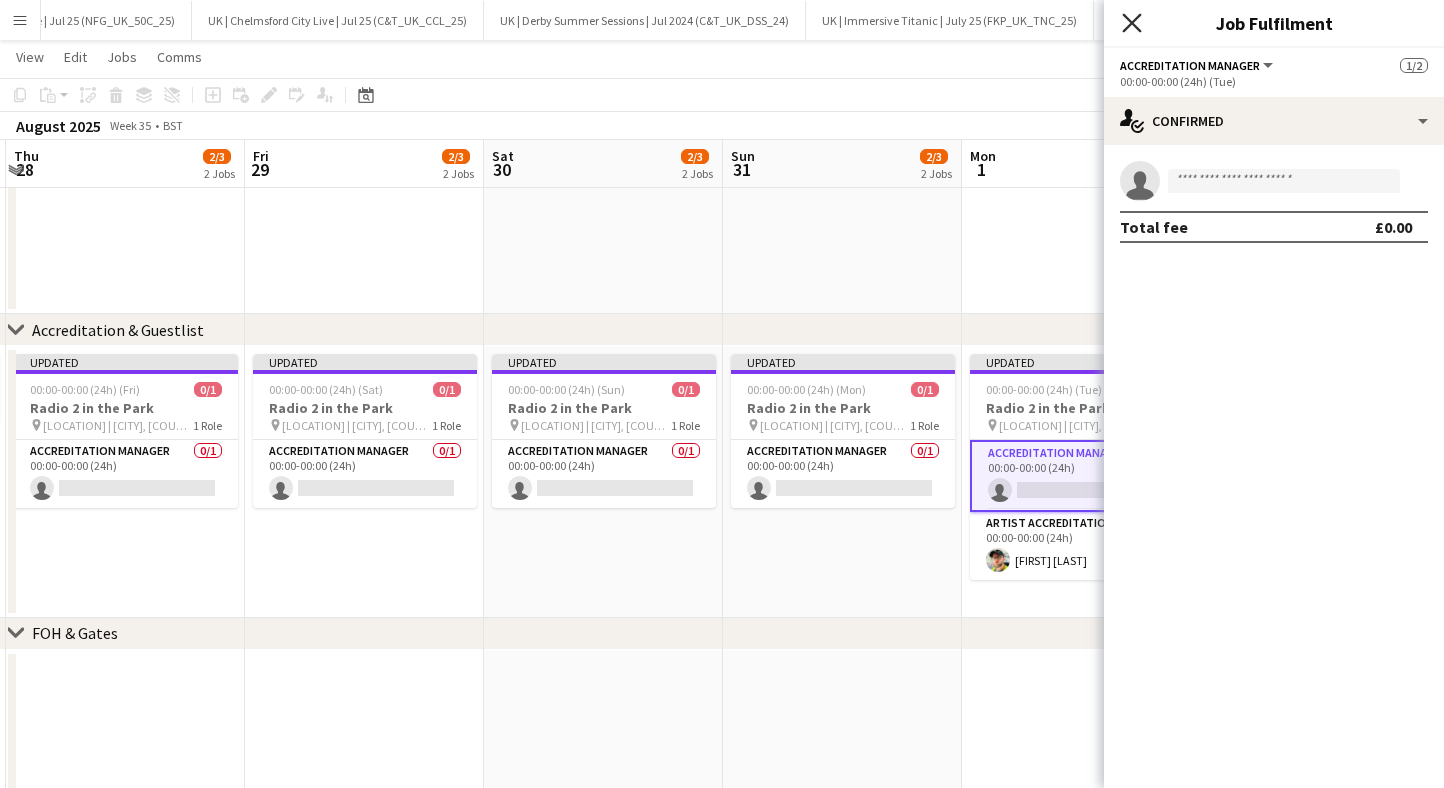 click 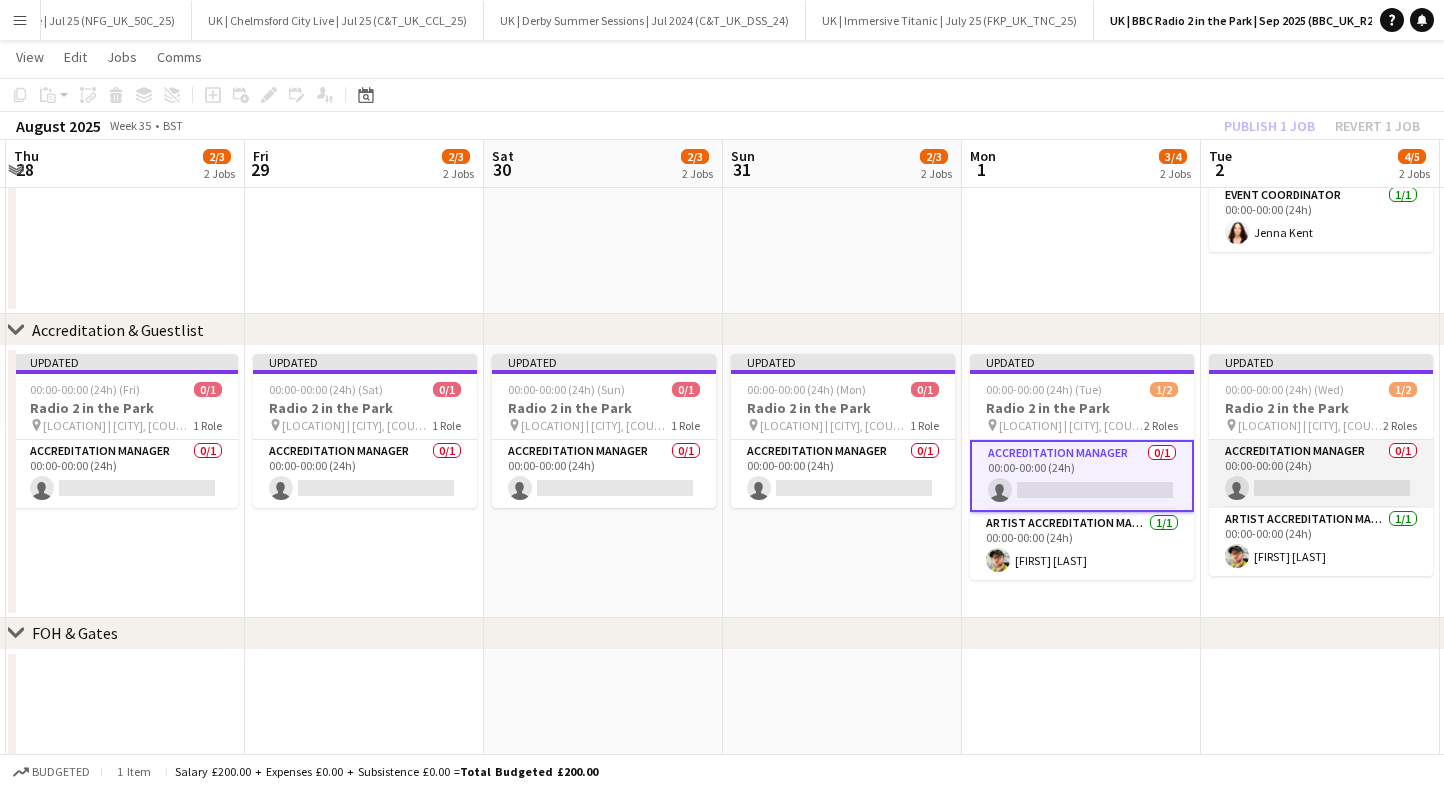 click on "Accreditation Manager   0/1   00:00-00:00 (24h)
single-neutral-actions" at bounding box center [1321, 474] 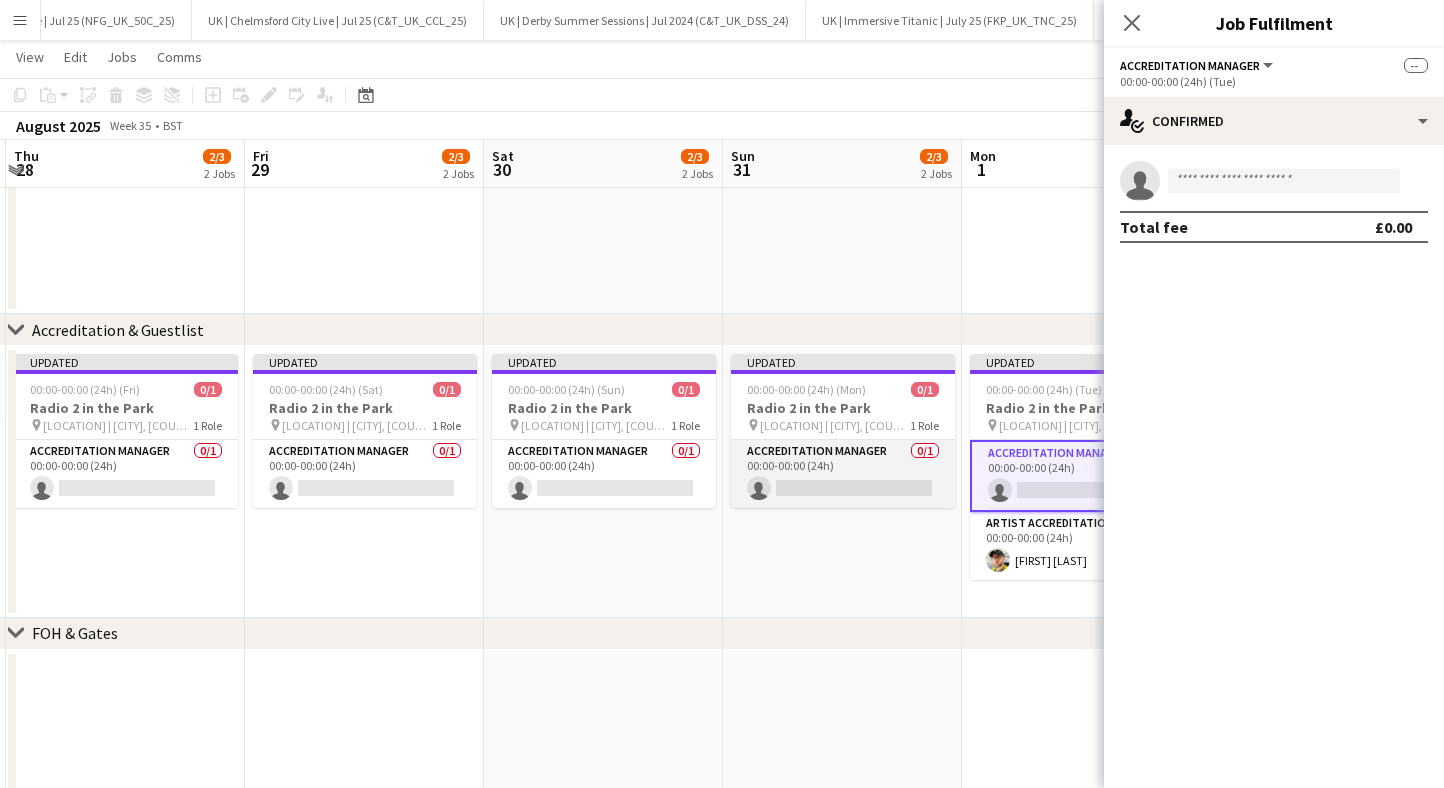 click on "Accreditation Manager   0/1   00:00-00:00 (24h)
single-neutral-actions" at bounding box center (843, 474) 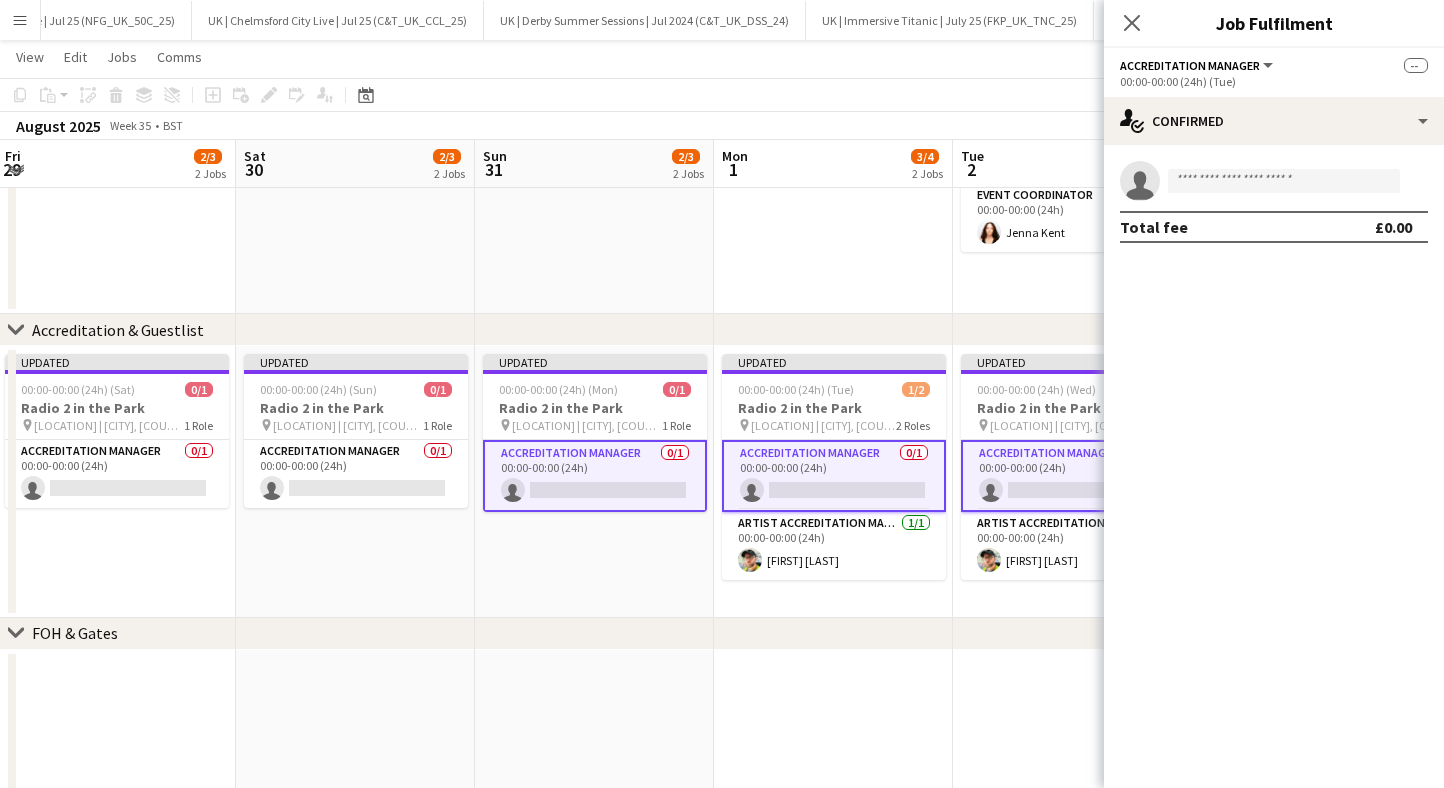 scroll, scrollTop: 0, scrollLeft: 821, axis: horizontal 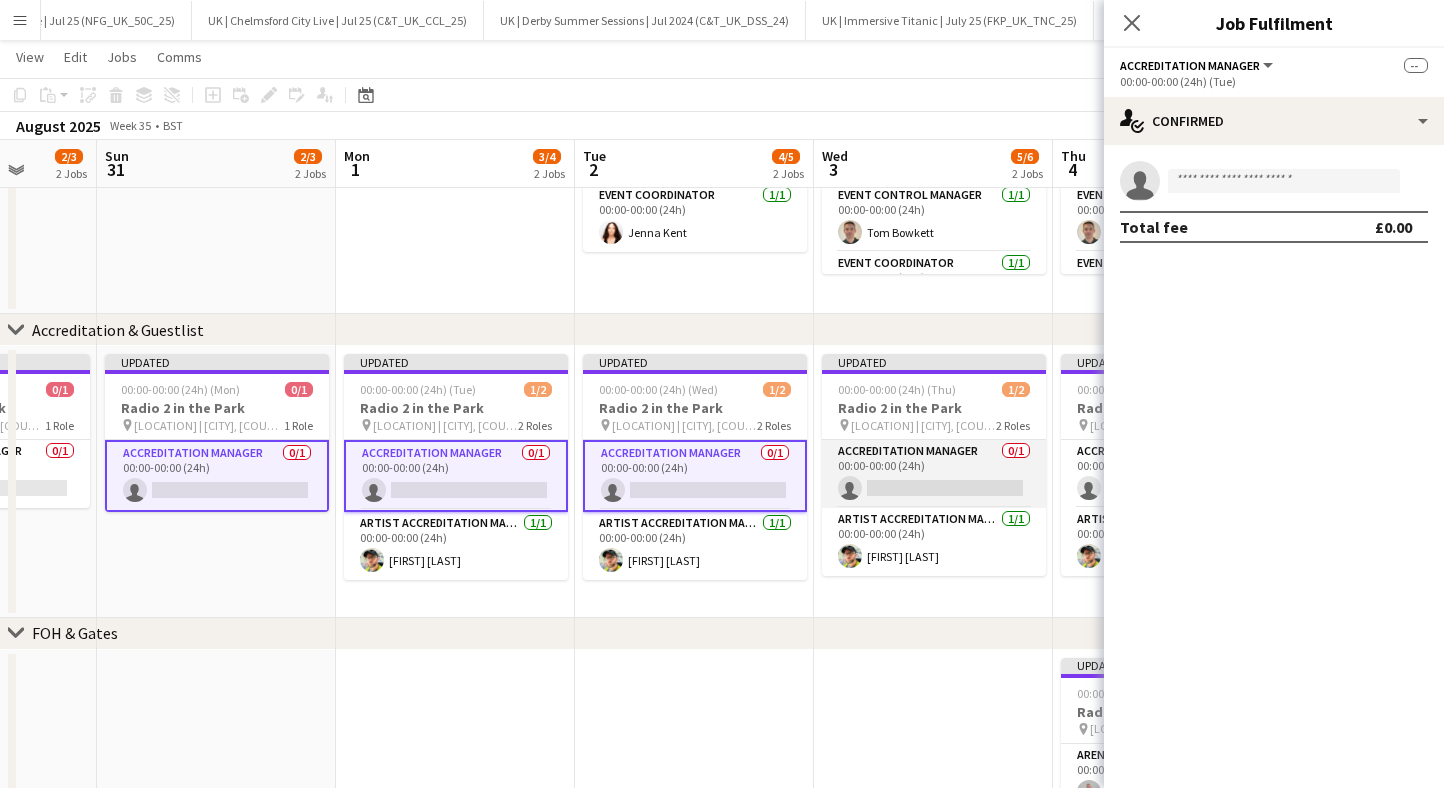 click on "Accreditation Manager   0/1   00:00-00:00 (24h)
single-neutral-actions" at bounding box center [934, 474] 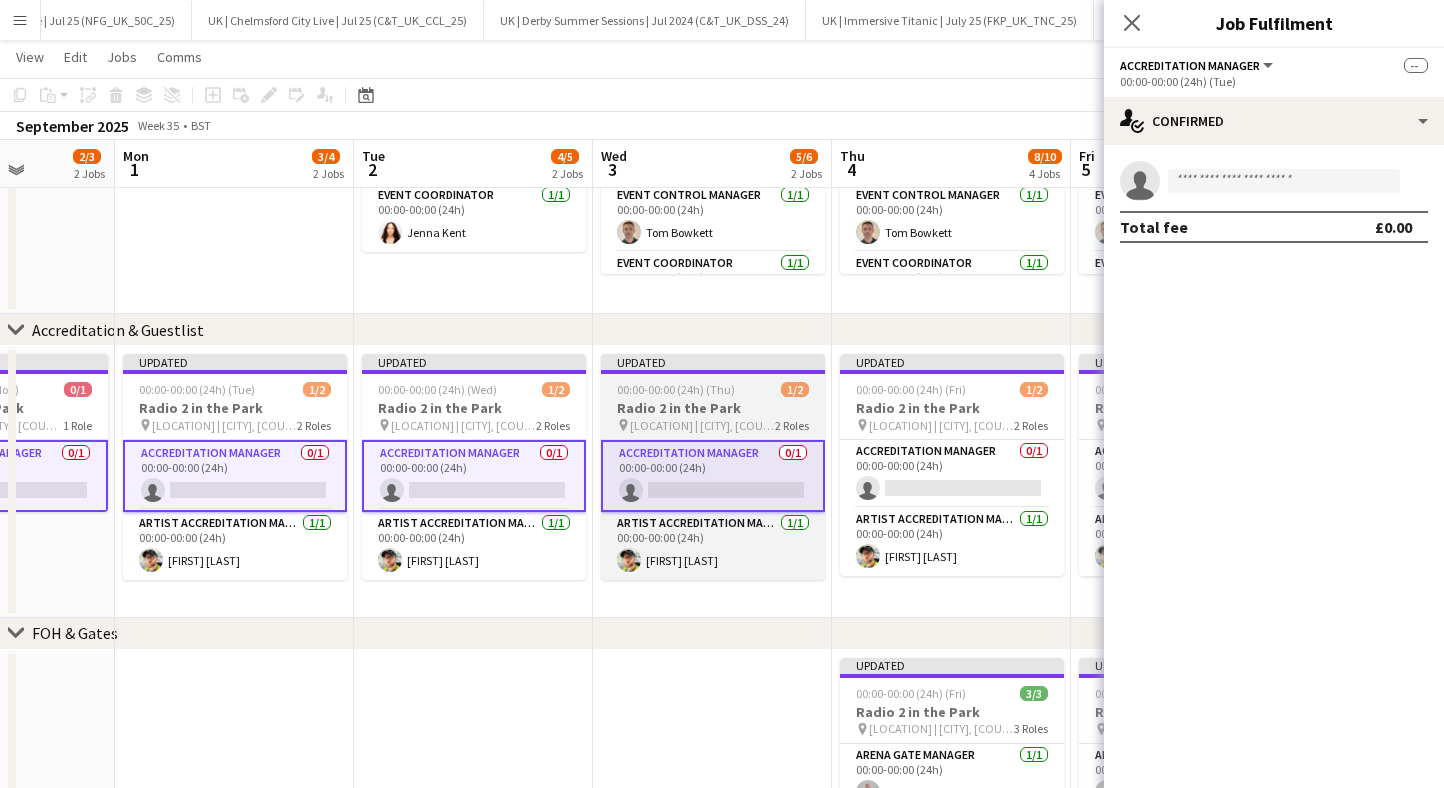 click on "Accreditation Manager   0/1   00:00-00:00 (24h)
single-neutral-actions" at bounding box center (952, 474) 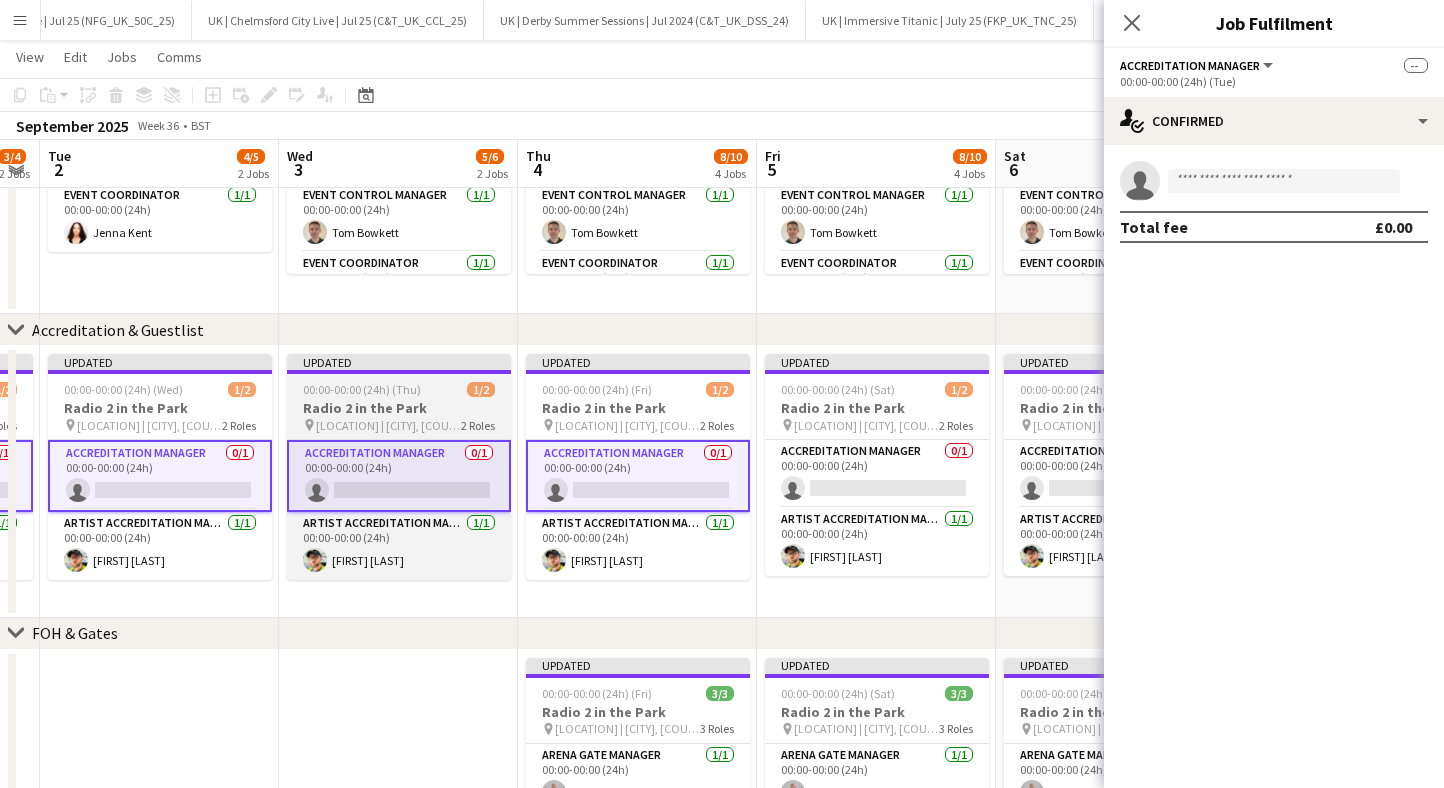 scroll, scrollTop: 0, scrollLeft: 962, axis: horizontal 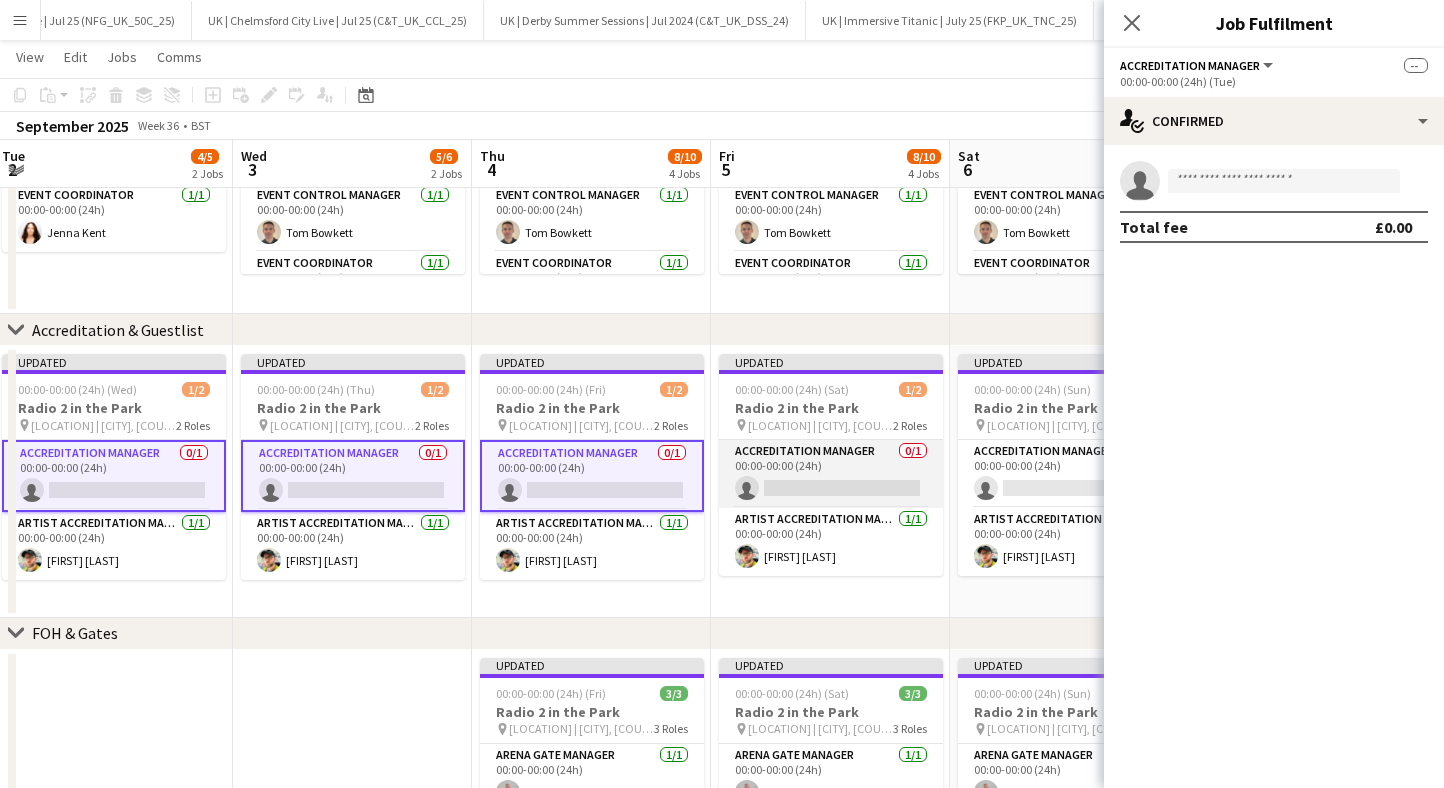 click on "Accreditation Manager   0/1   00:00-00:00 (24h)
single-neutral-actions" at bounding box center [831, 474] 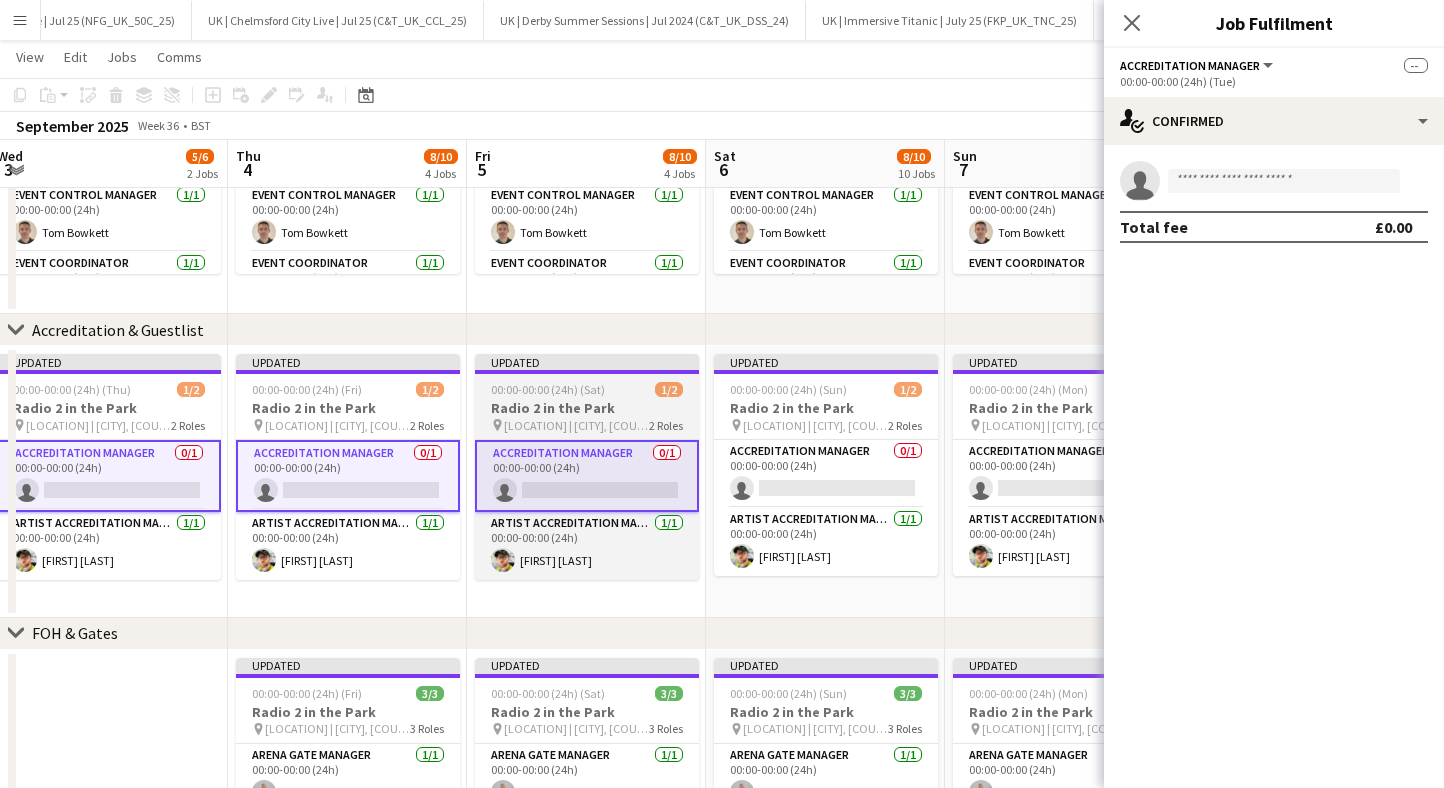 click on "Accreditation Manager   0/1   00:00-00:00 (24h)
single-neutral-actions" at bounding box center (826, 474) 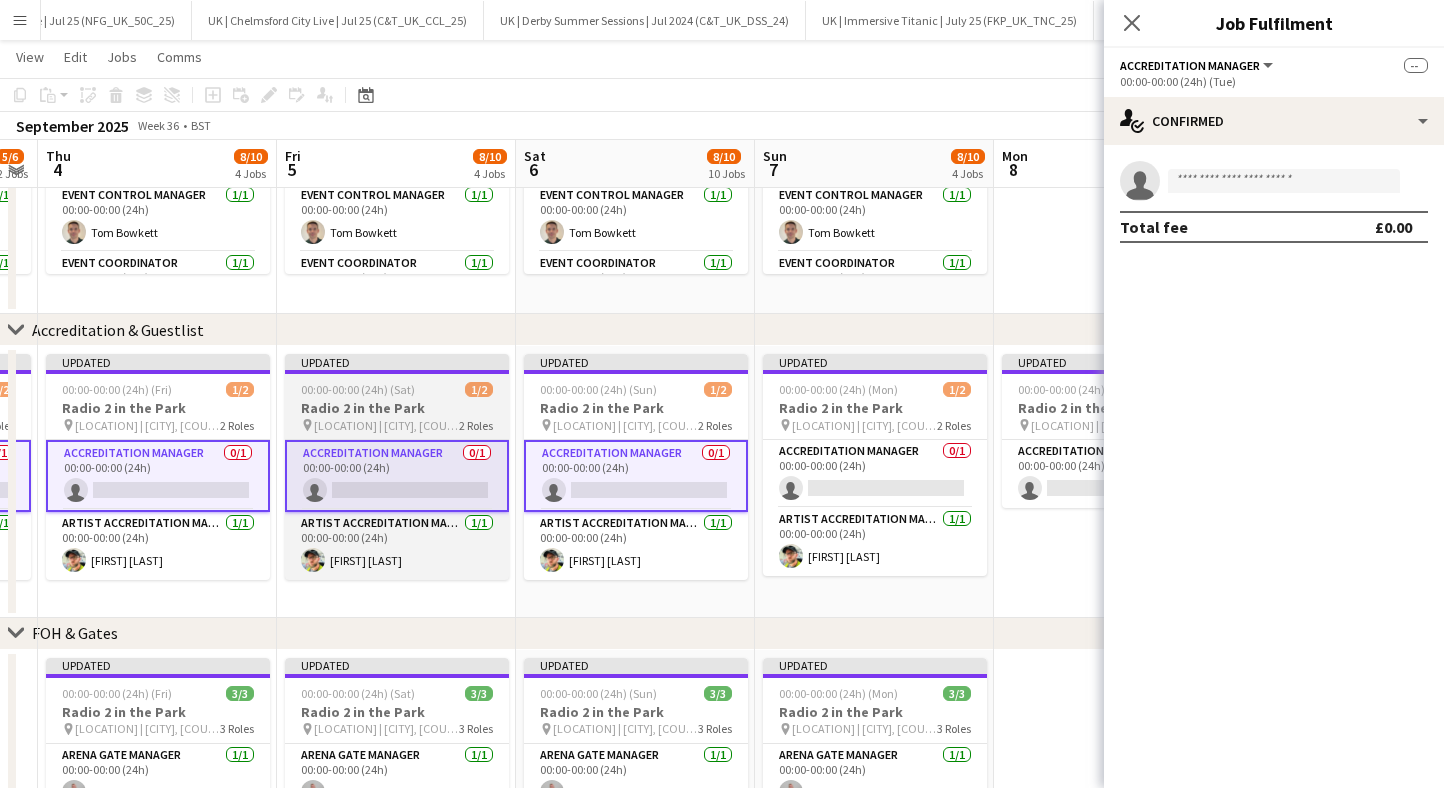 click on "Accreditation Manager   0/1   00:00-00:00 (24h)
single-neutral-actions" at bounding box center (875, 474) 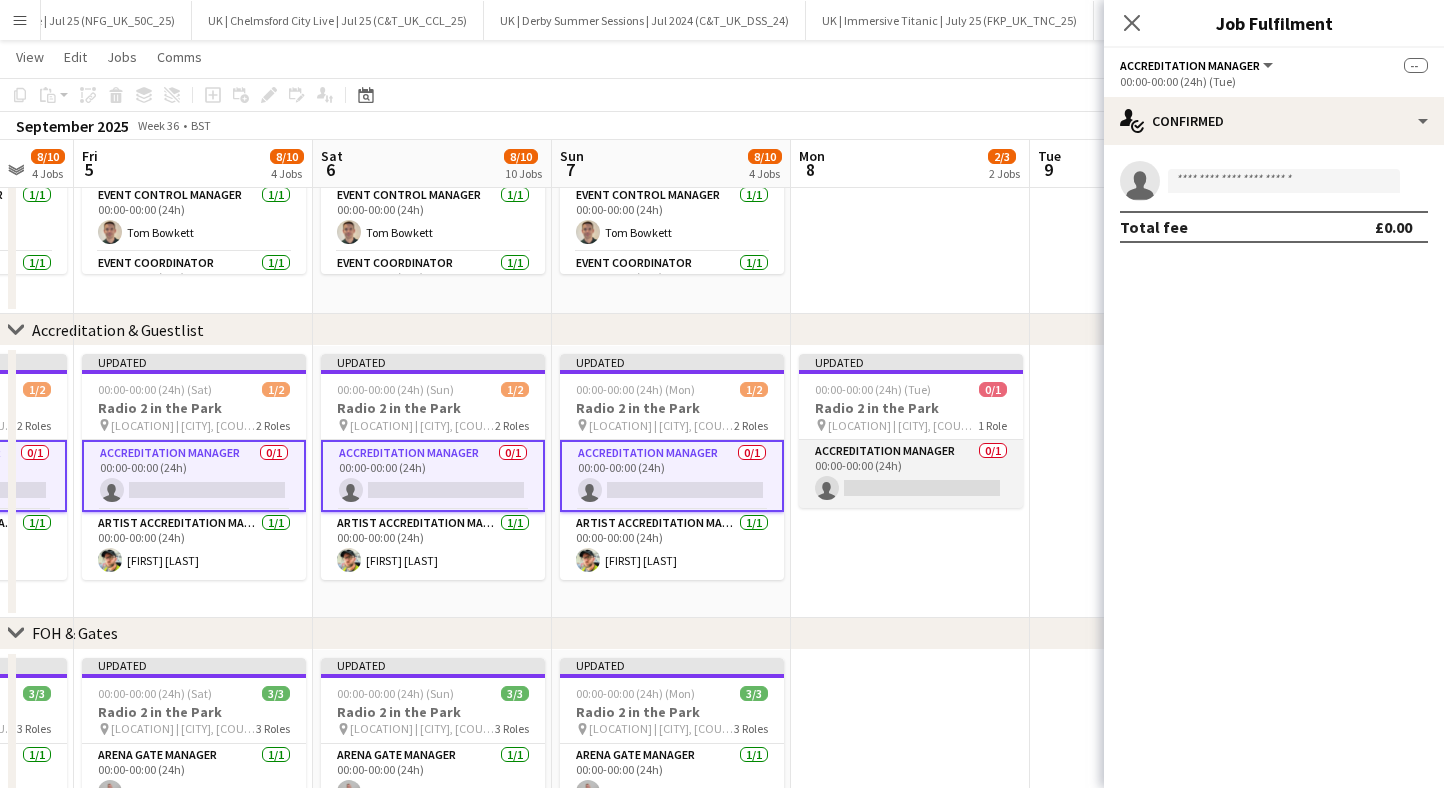 click on "Accreditation Manager   0/1   00:00-00:00 (24h)
single-neutral-actions" at bounding box center [911, 474] 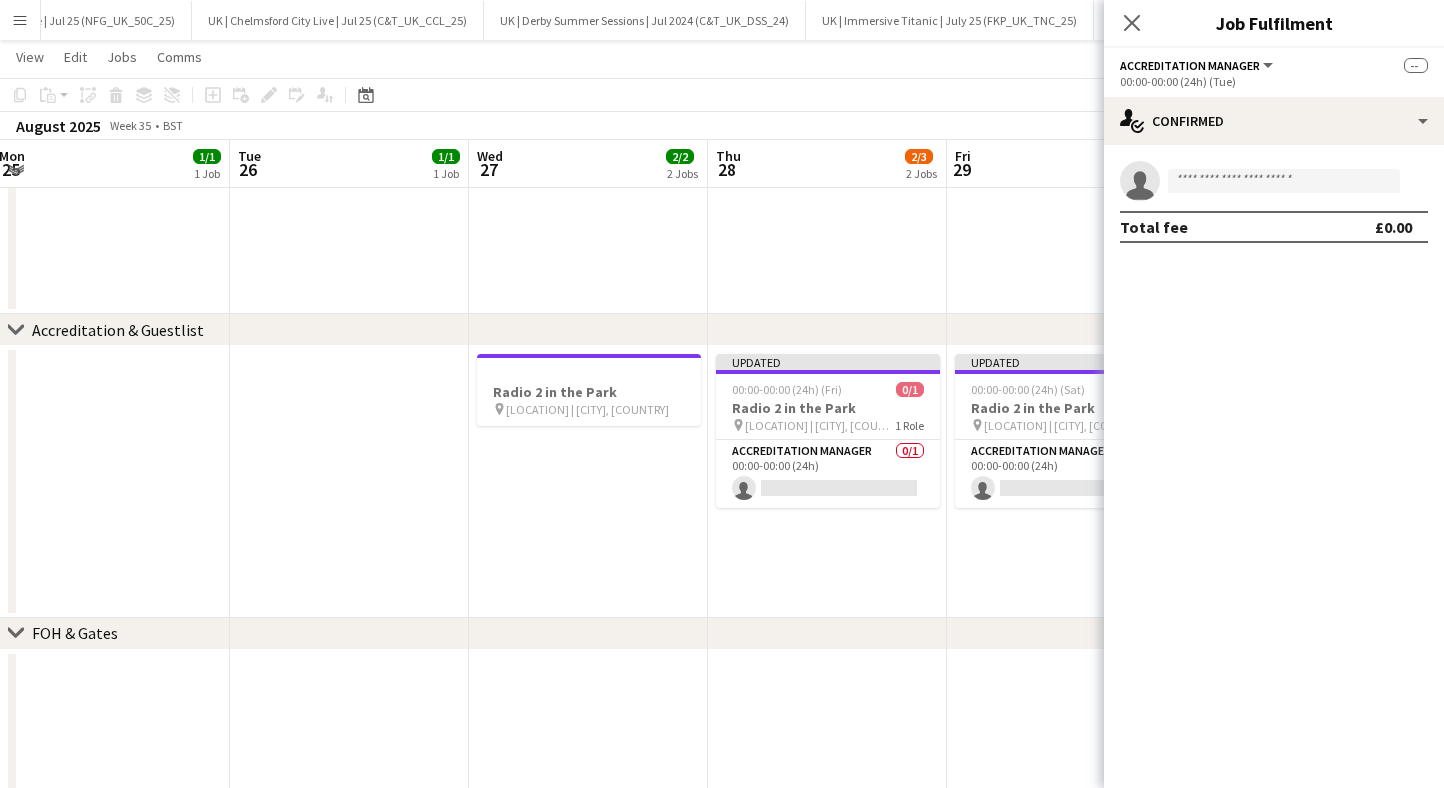 click on "Accreditation Manager   0/1   00:00-00:00 (24h)
single-neutral-actions" at bounding box center (828, 474) 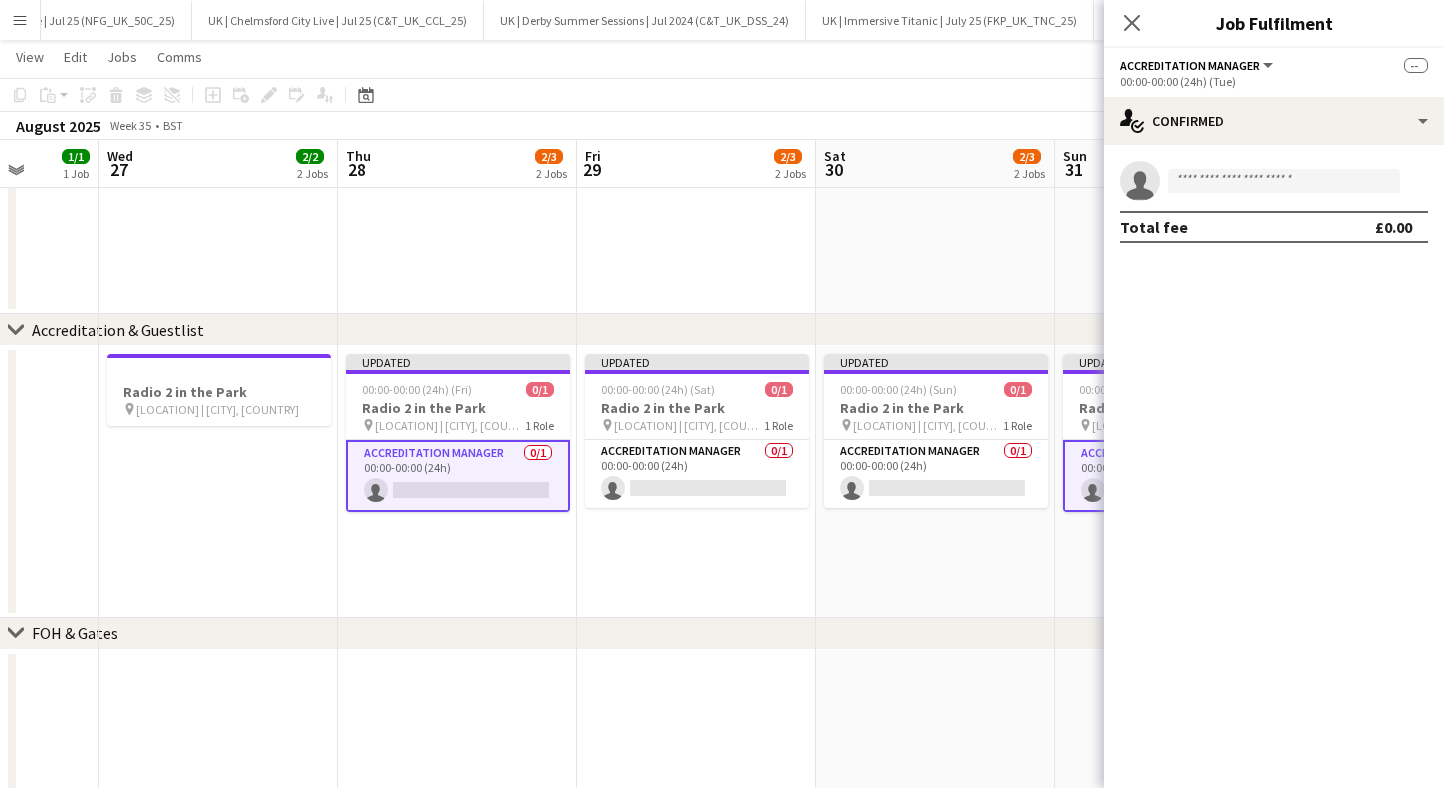 scroll, scrollTop: 0, scrollLeft: 886, axis: horizontal 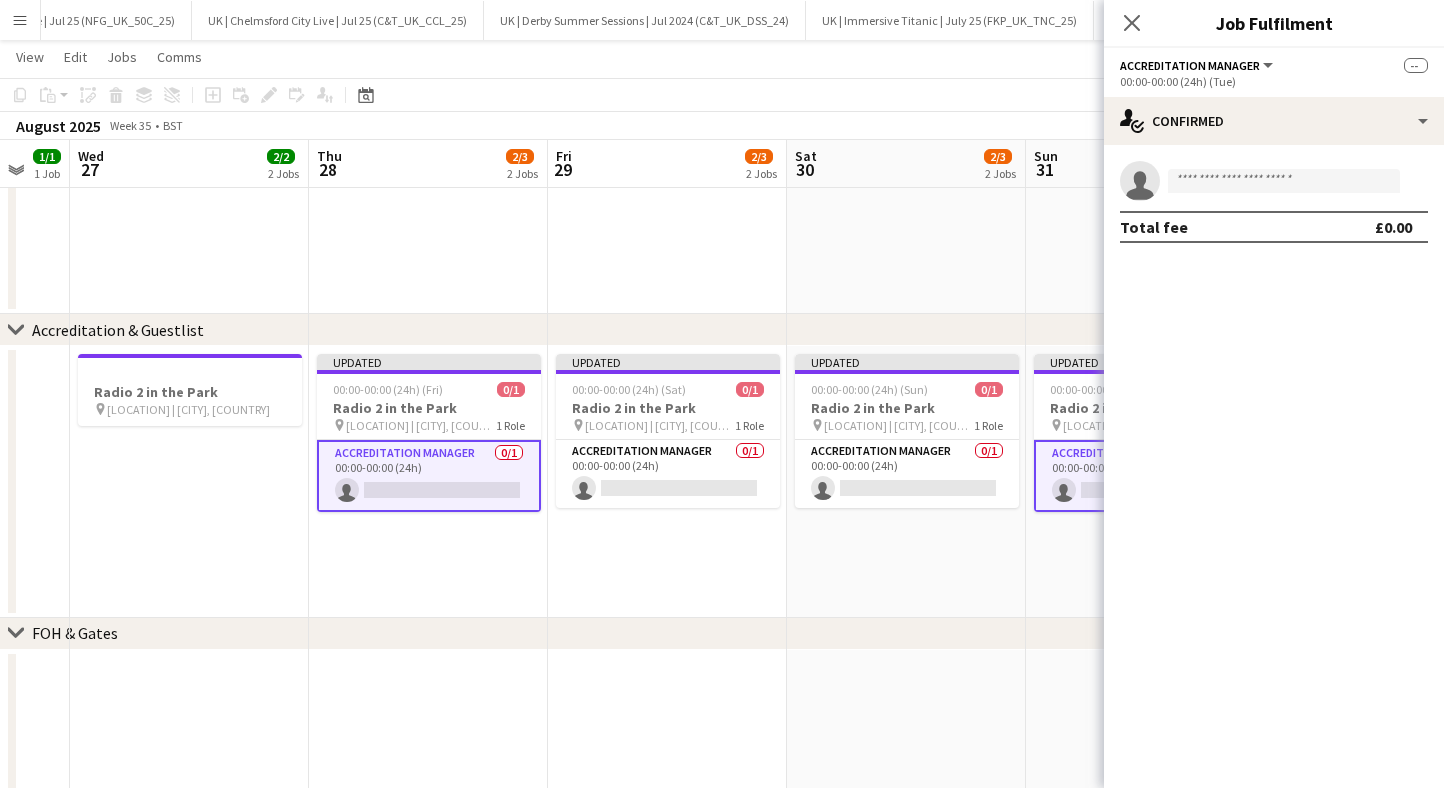 click on "Accreditation Manager   0/1   00:00-00:00 (24h)
single-neutral-actions" at bounding box center [907, 474] 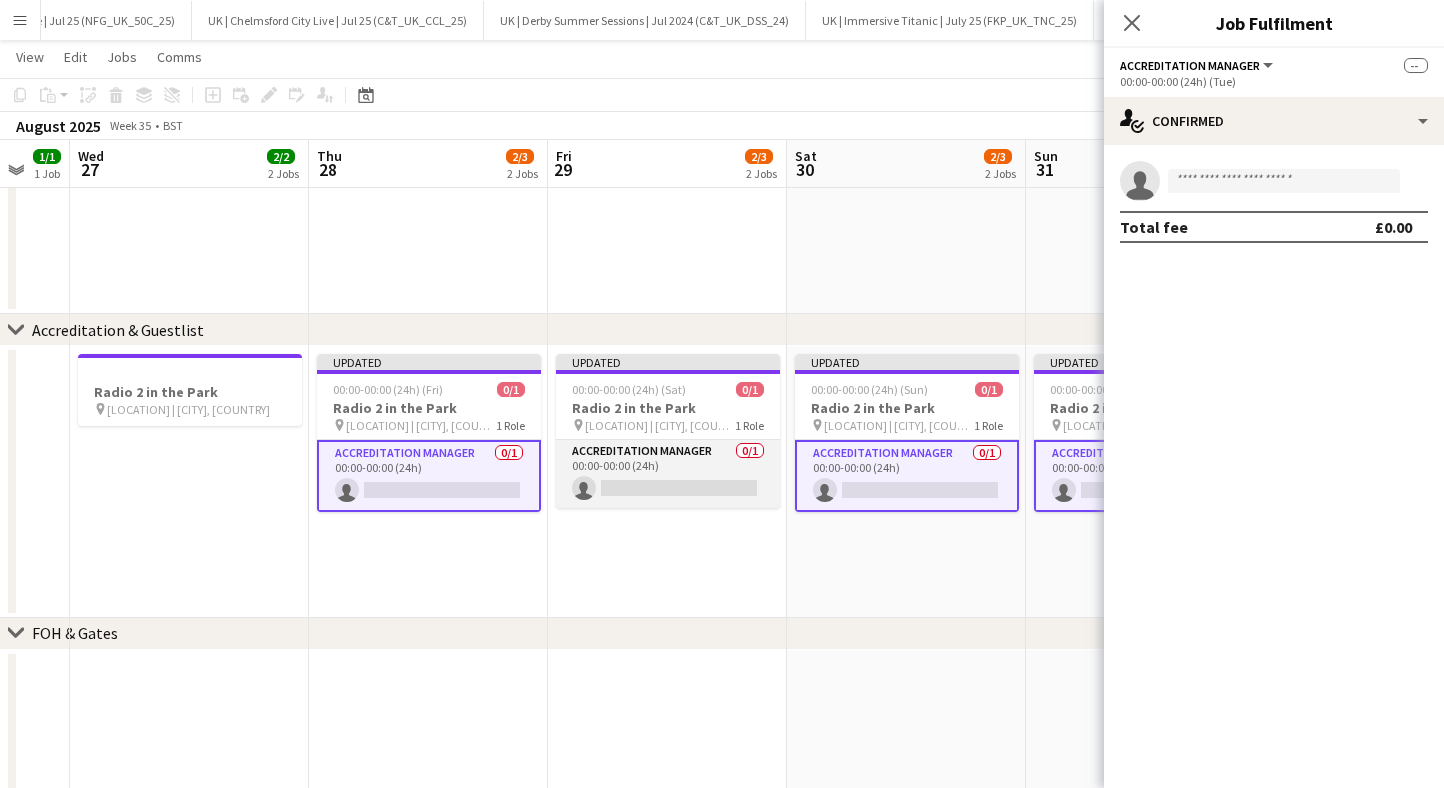 click on "Accreditation Manager   0/1   00:00-00:00 (24h)
single-neutral-actions" at bounding box center (668, 474) 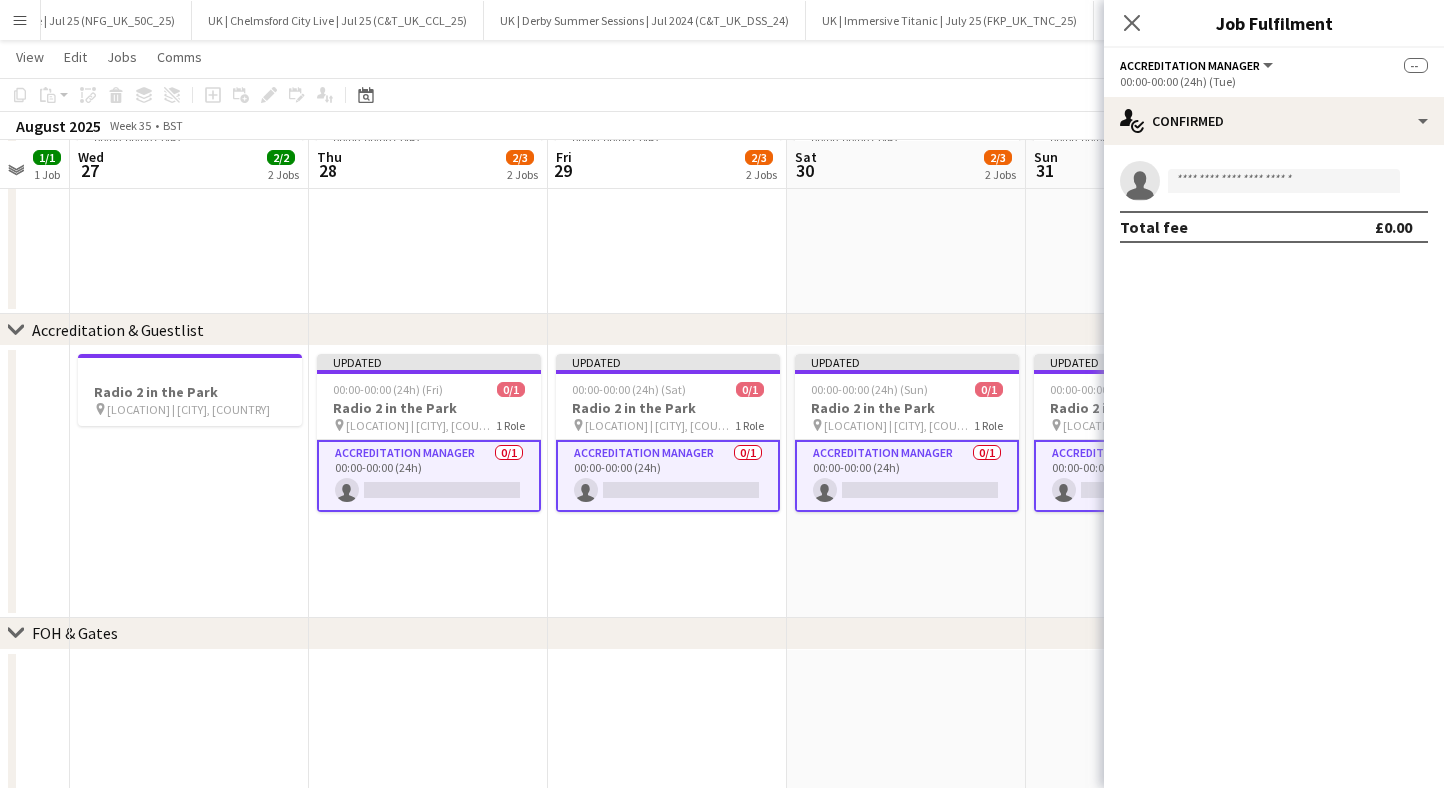 scroll, scrollTop: 407, scrollLeft: 0, axis: vertical 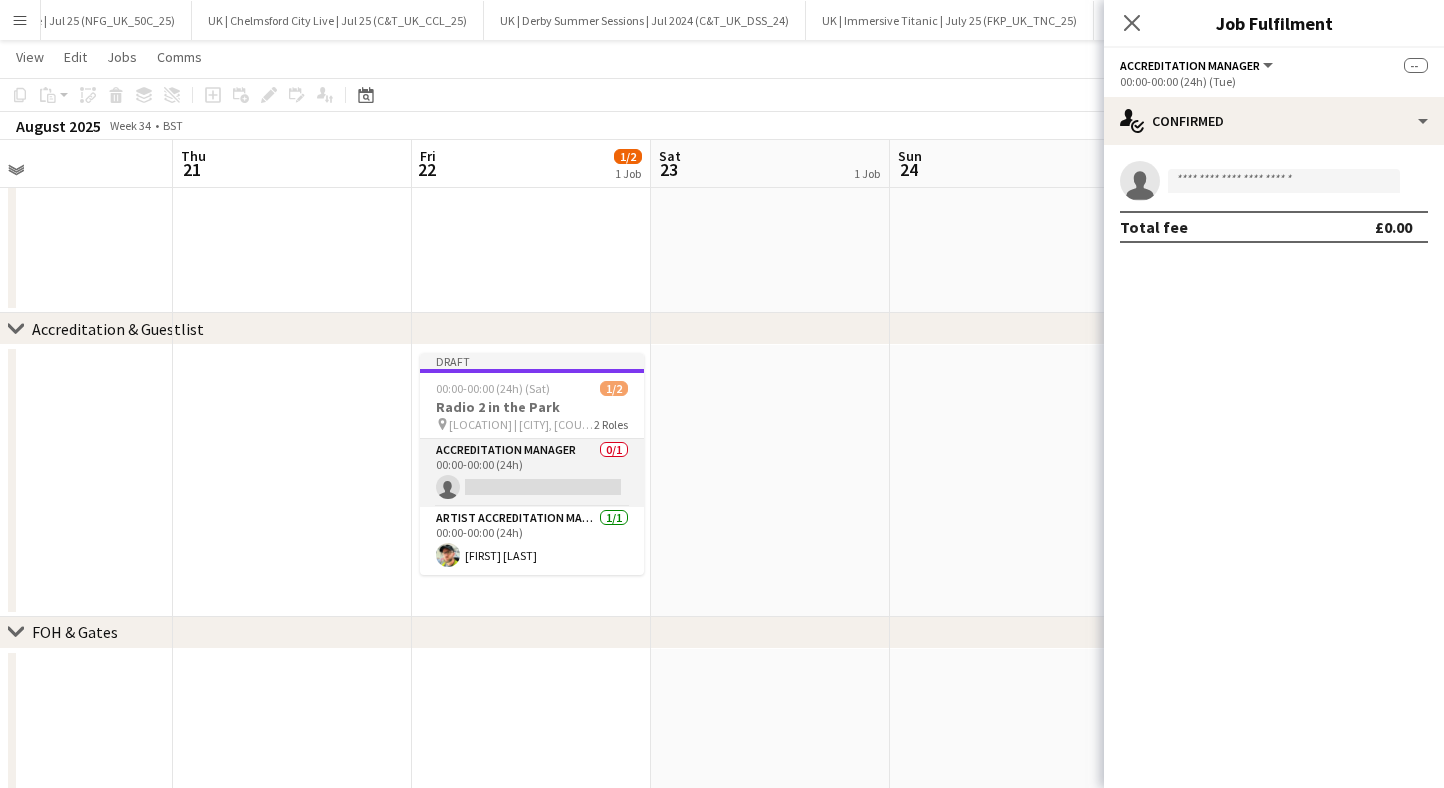click on "Accreditation Manager   0/1   00:00-00:00 (24h)
single-neutral-actions" at bounding box center [532, 473] 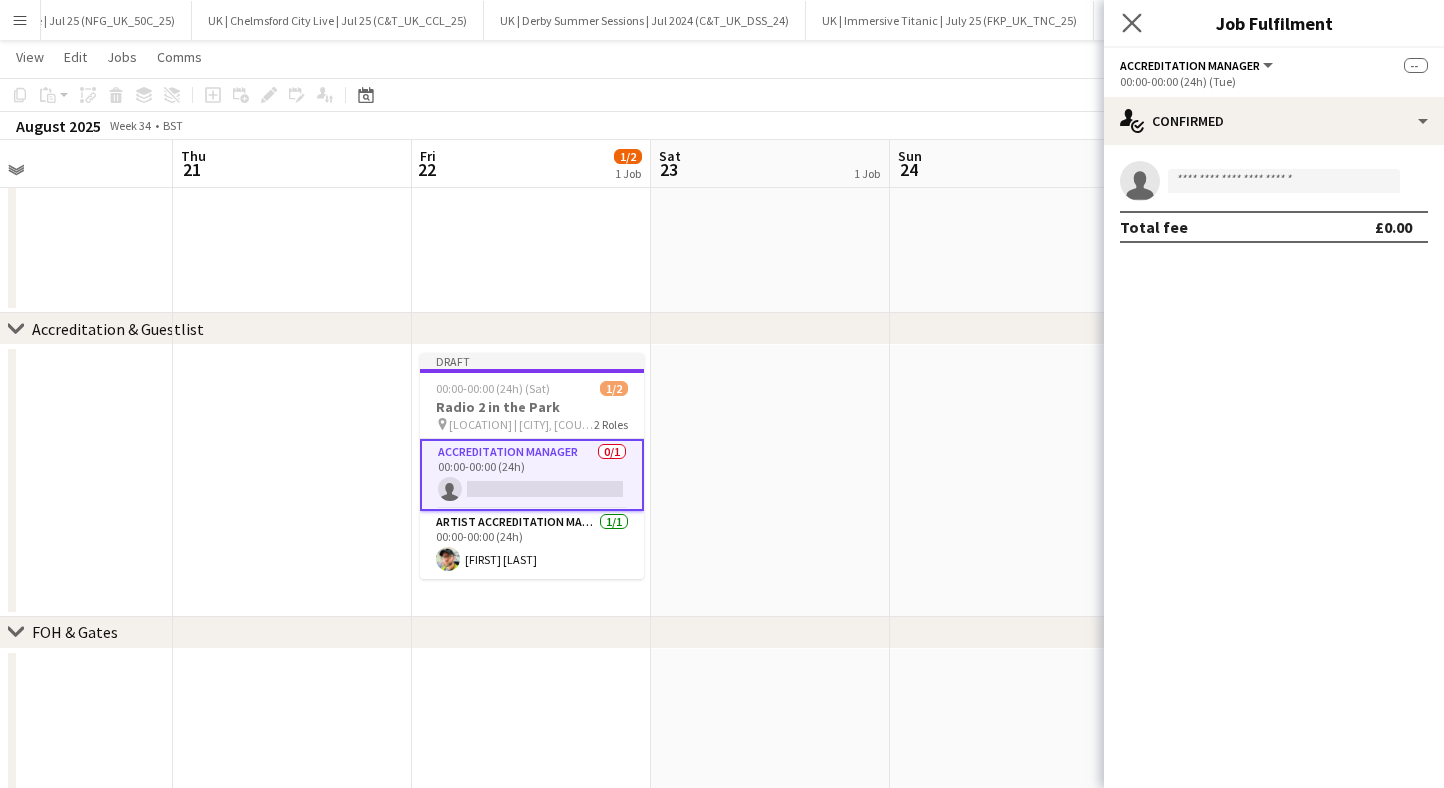click on "Close pop-in" 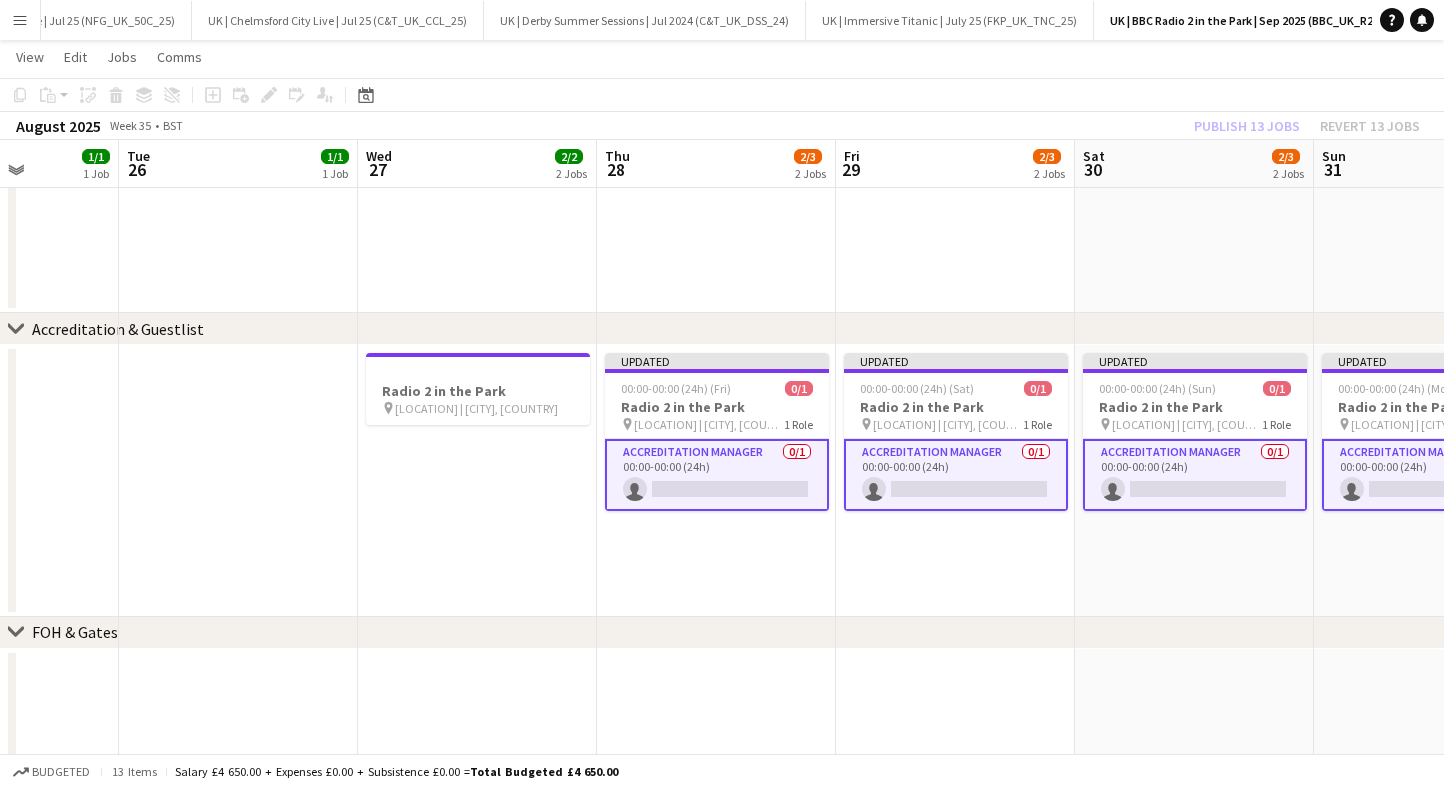 scroll, scrollTop: 0, scrollLeft: 848, axis: horizontal 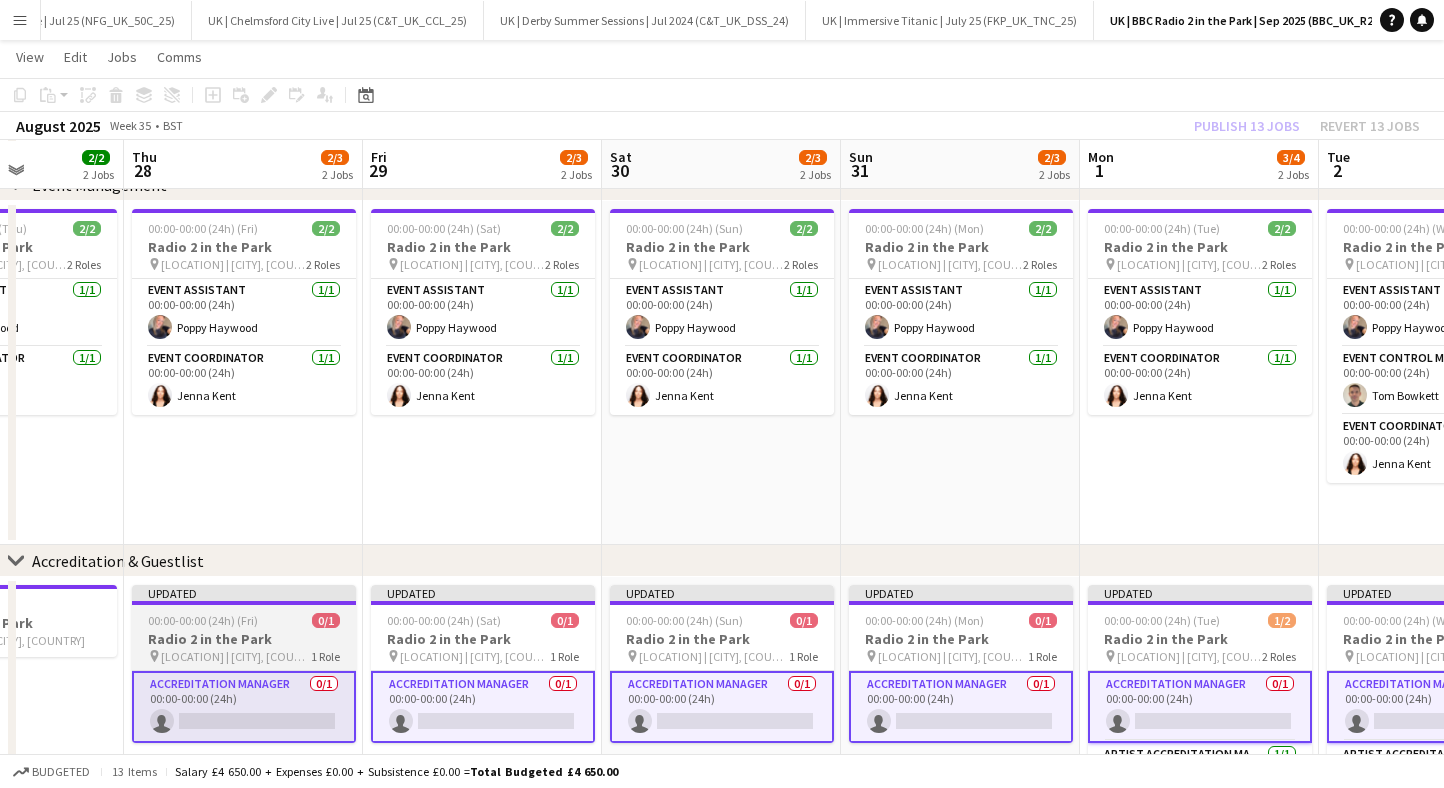 click on "00:00-00:00 (24h) (Fri)" at bounding box center [203, 620] 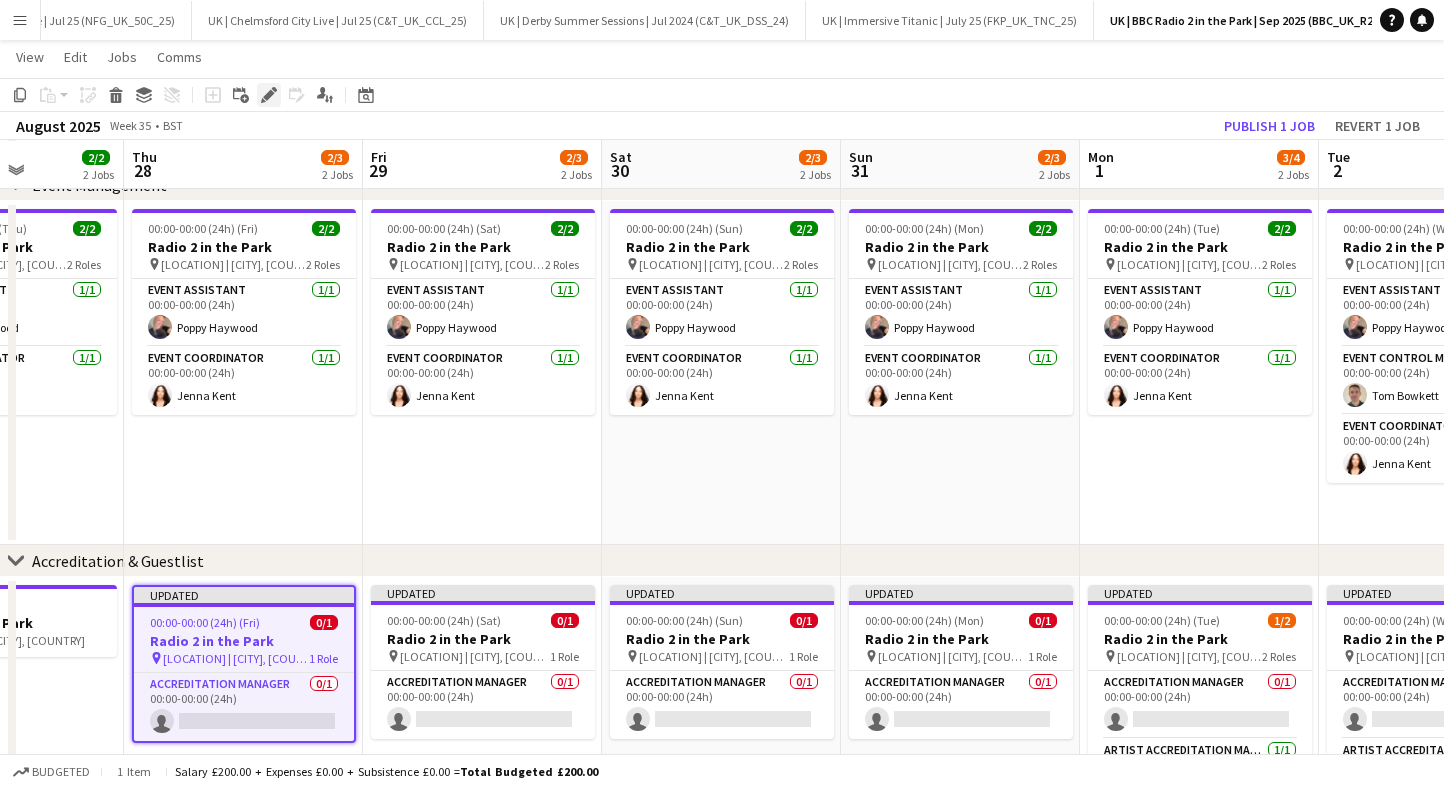 click 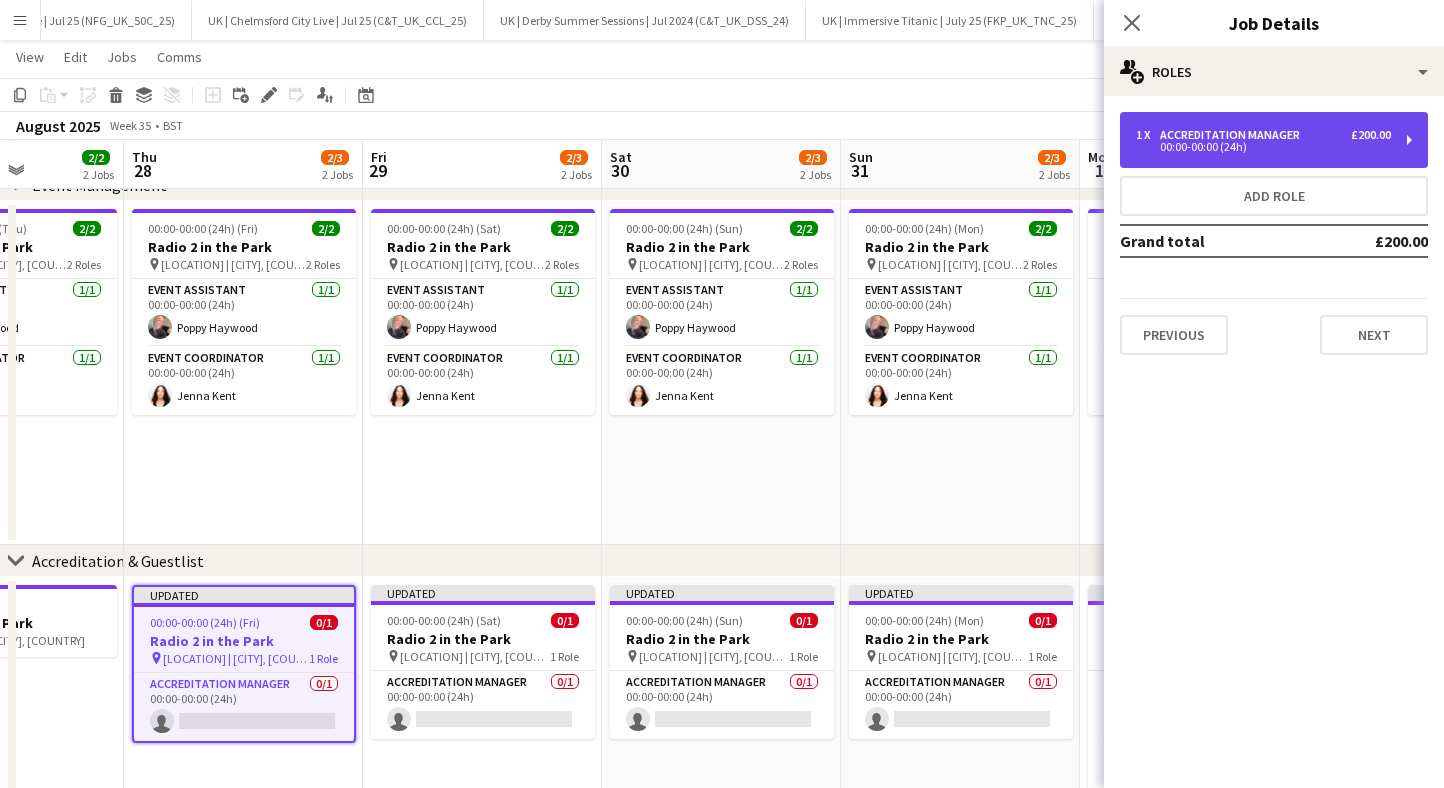 click on "Accreditation Manager" at bounding box center (1234, 135) 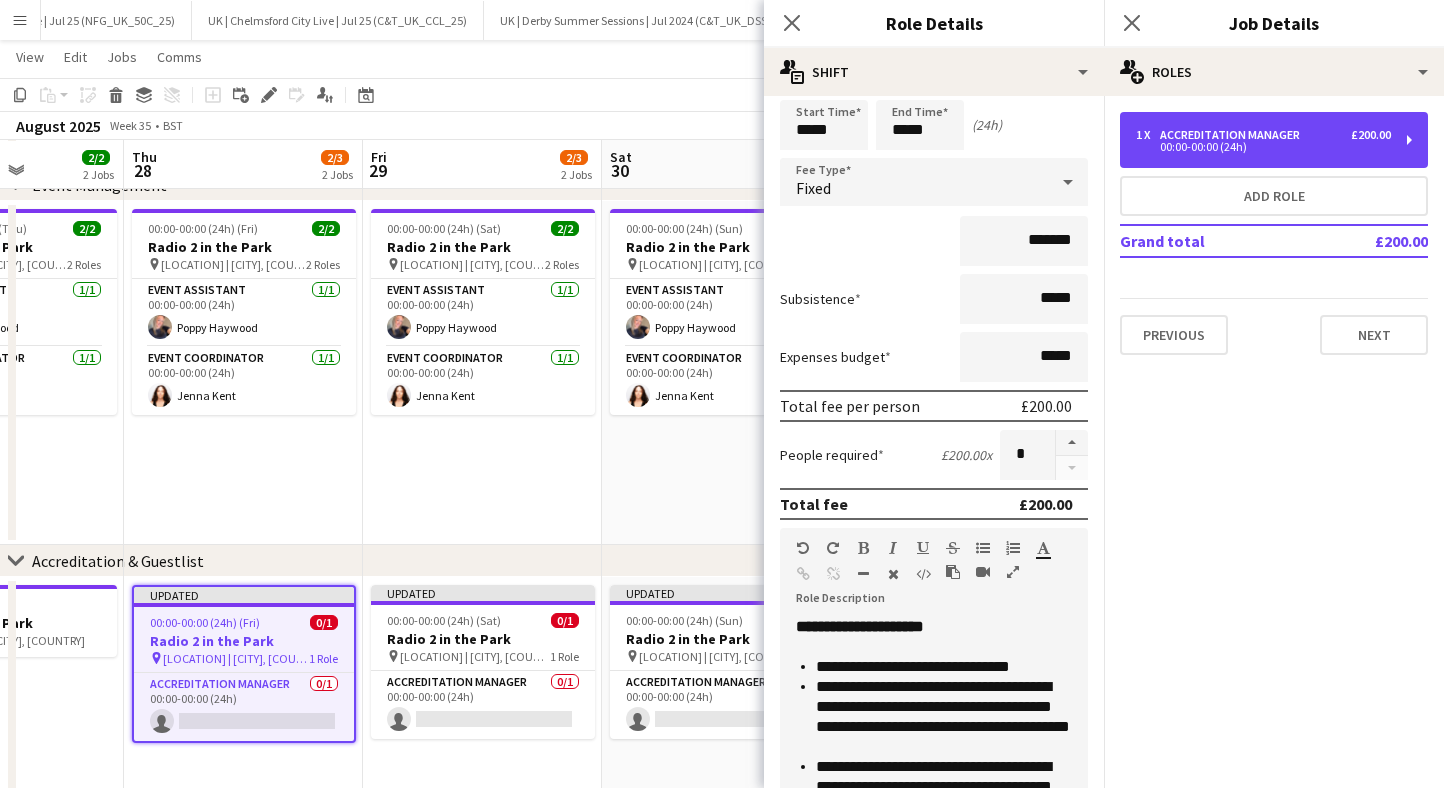 scroll, scrollTop: 36, scrollLeft: 0, axis: vertical 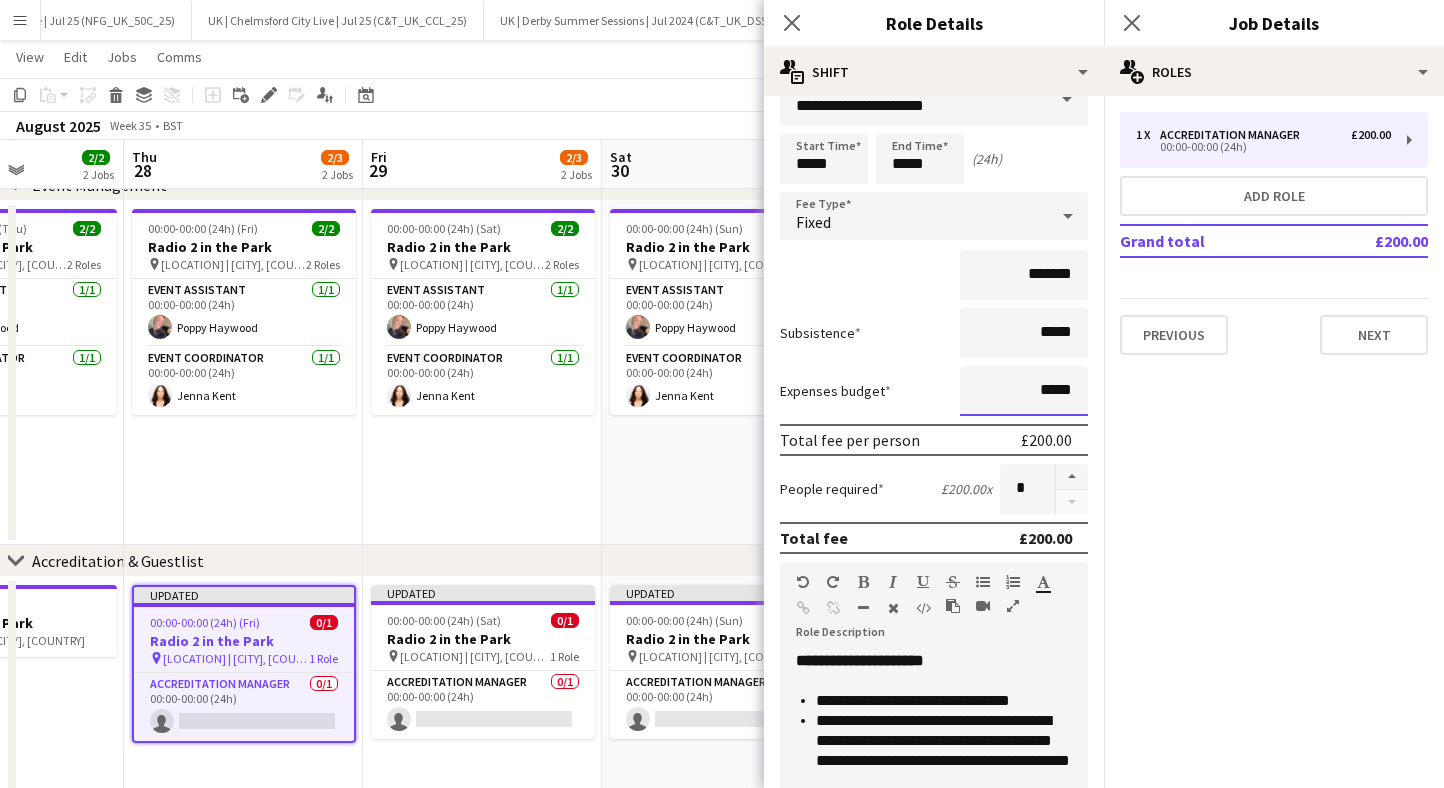 click on "*****" at bounding box center (1024, 391) 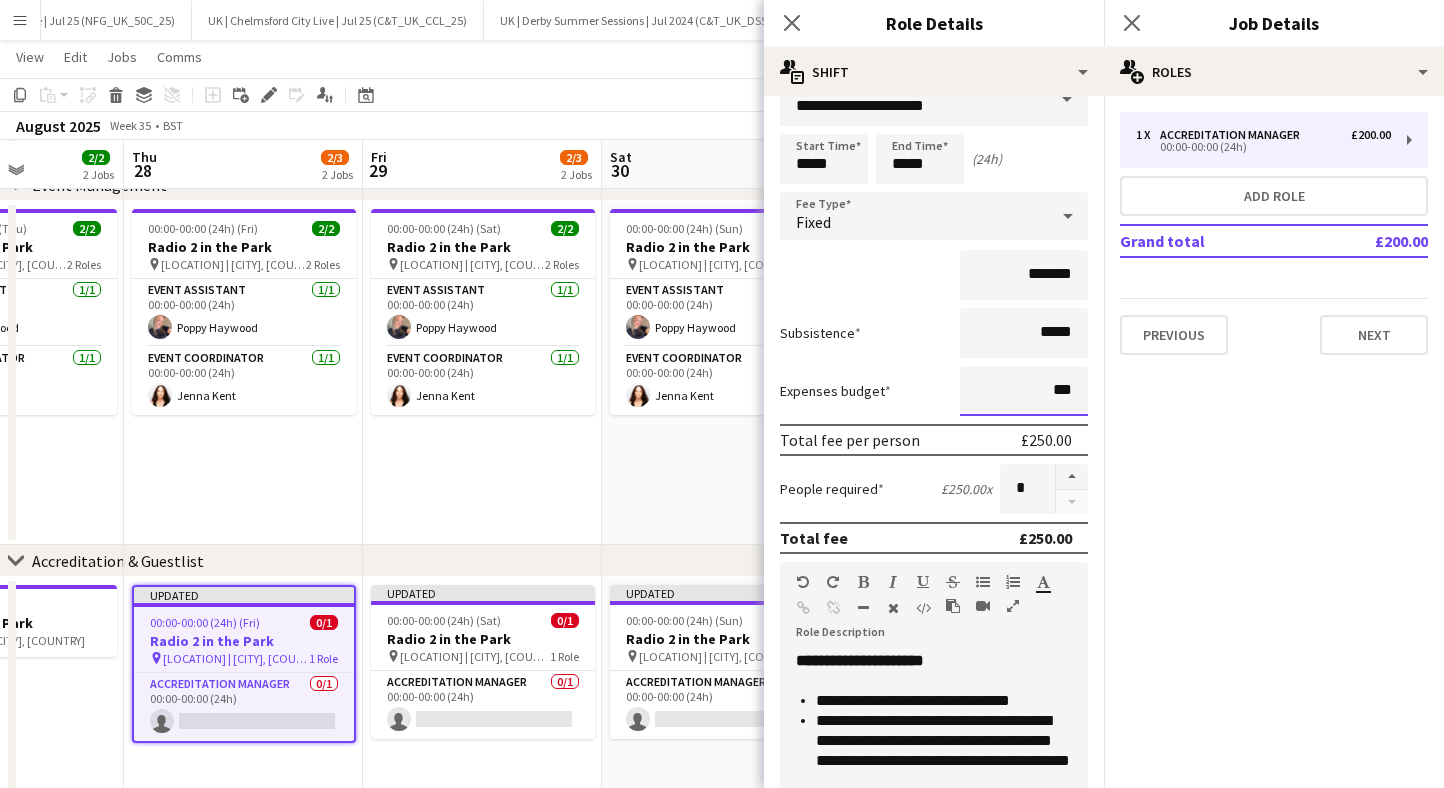 type on "***" 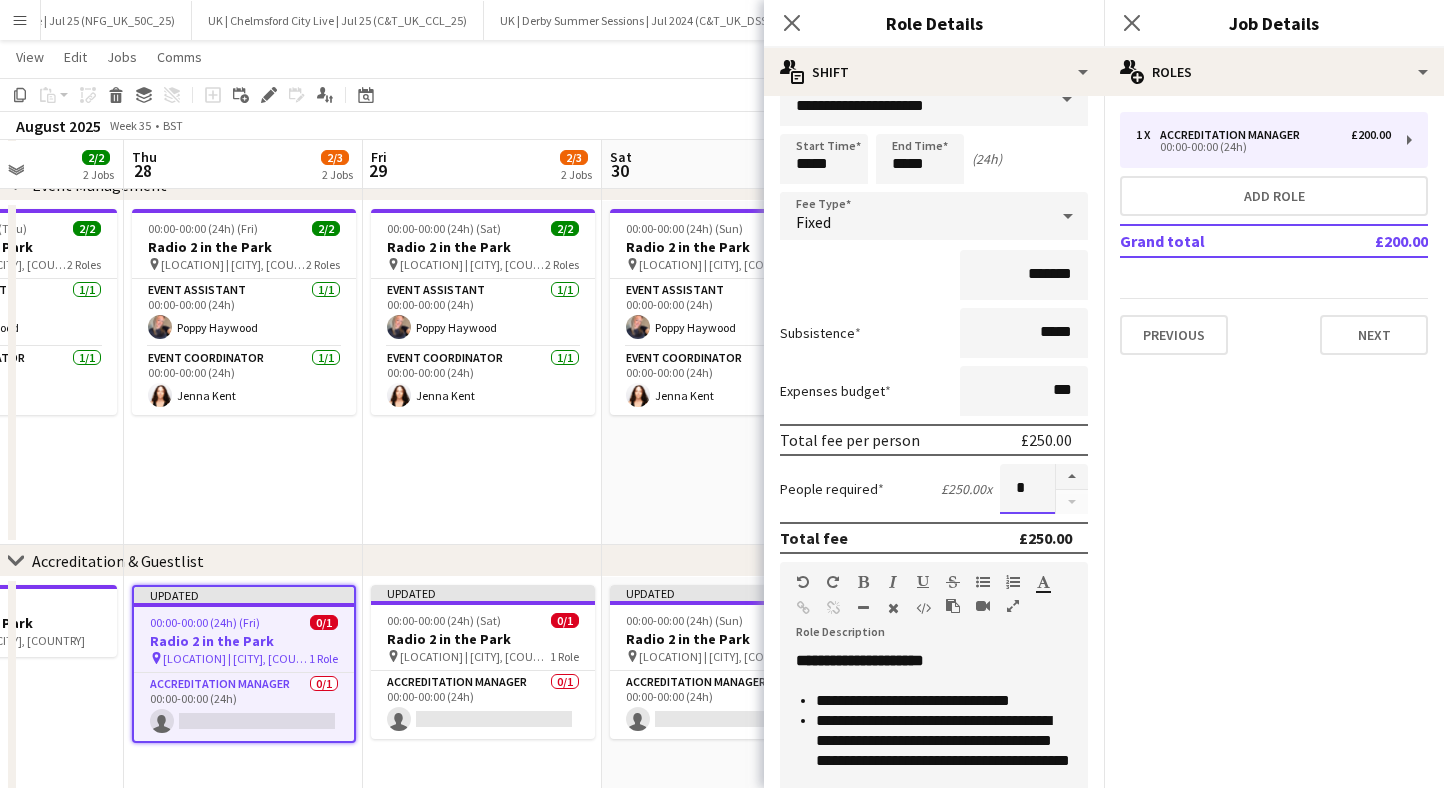 scroll, scrollTop: 366, scrollLeft: 0, axis: vertical 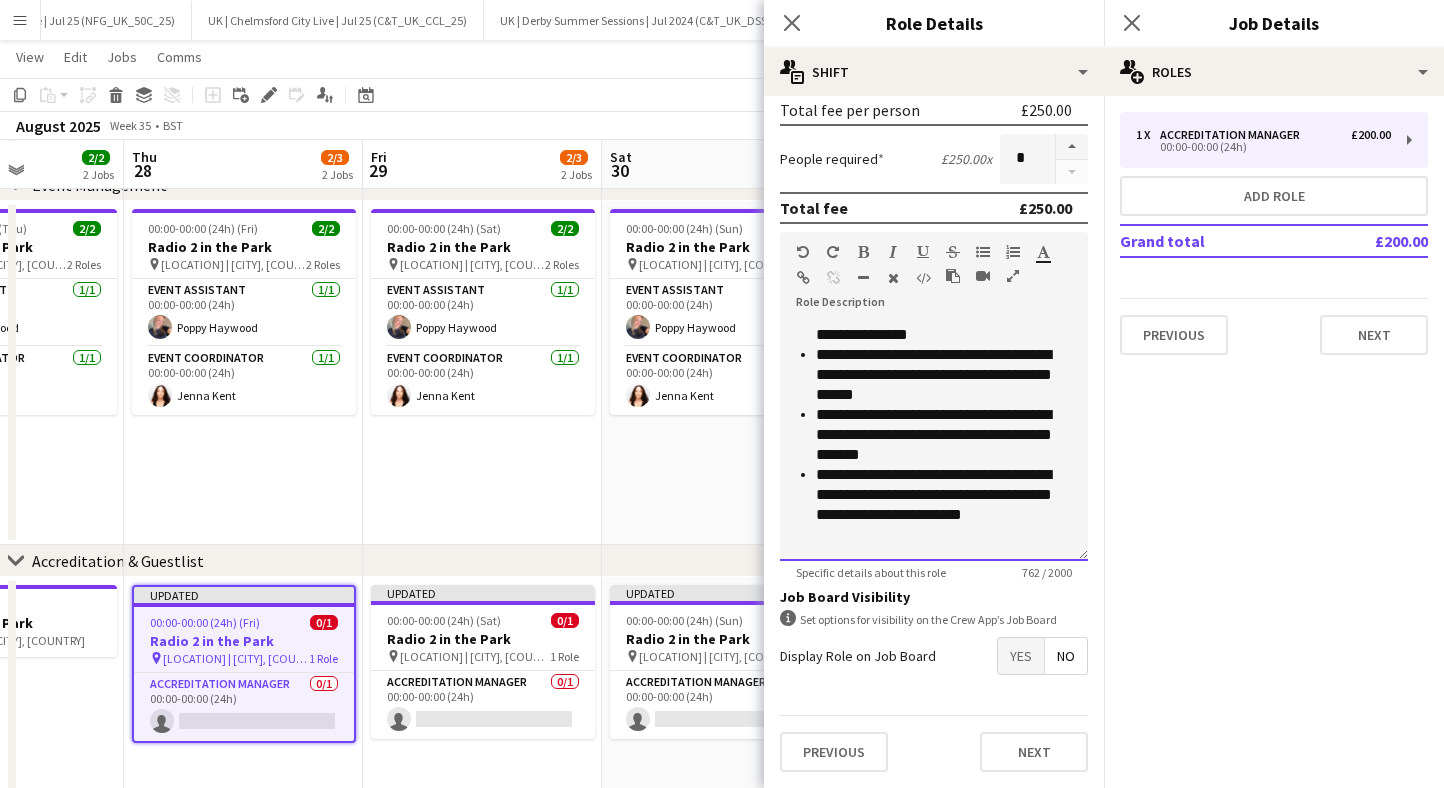 click at bounding box center (934, 535) 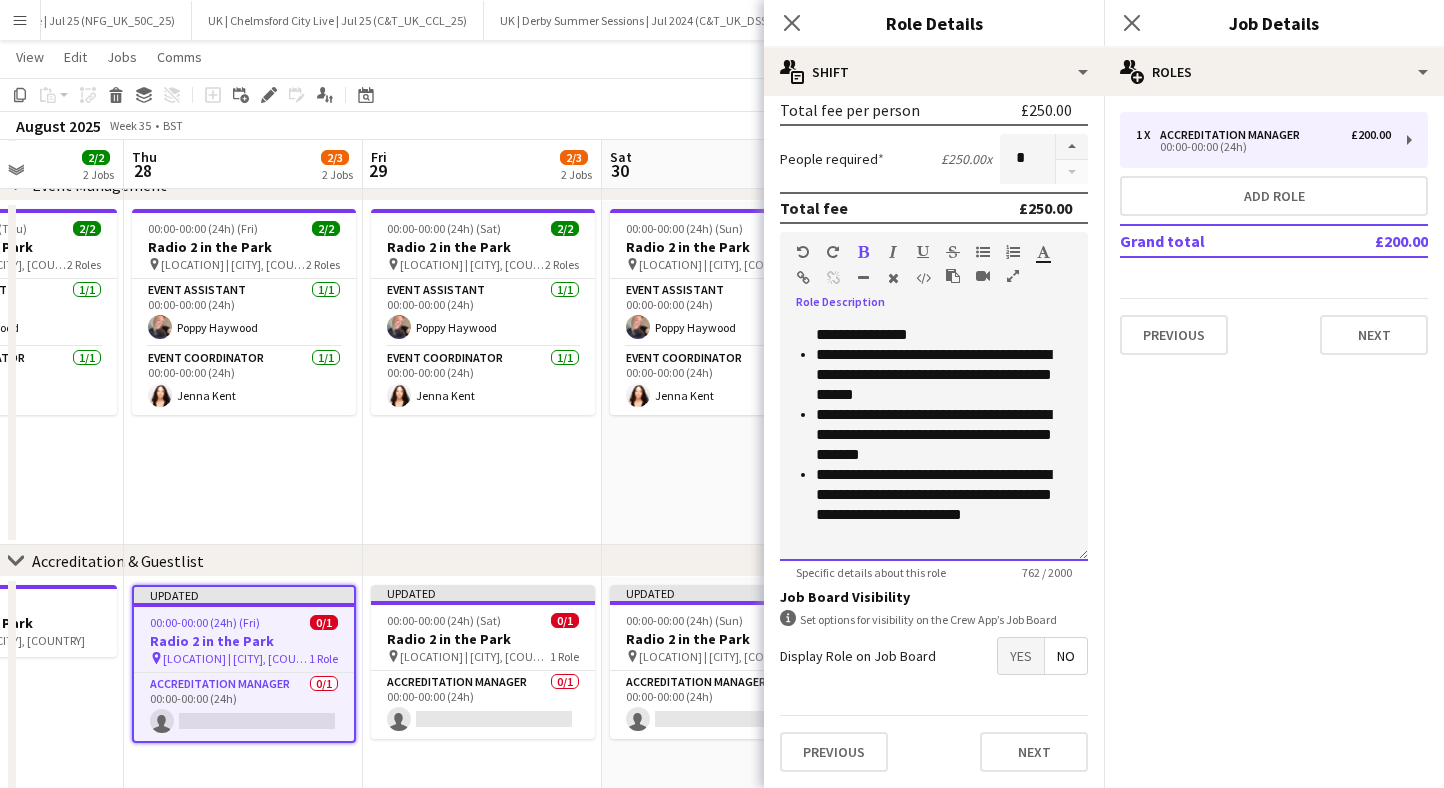 type 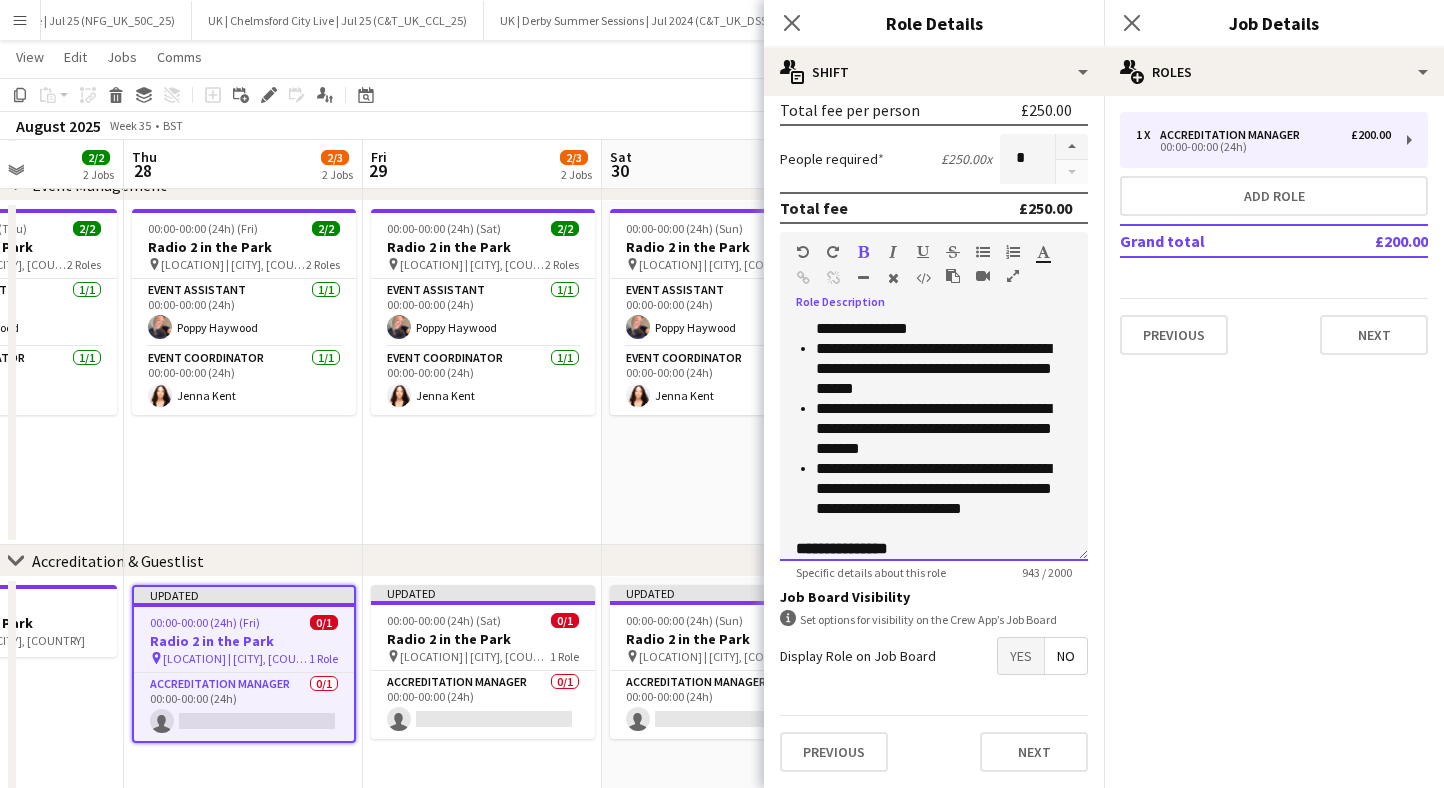 scroll, scrollTop: 422, scrollLeft: 0, axis: vertical 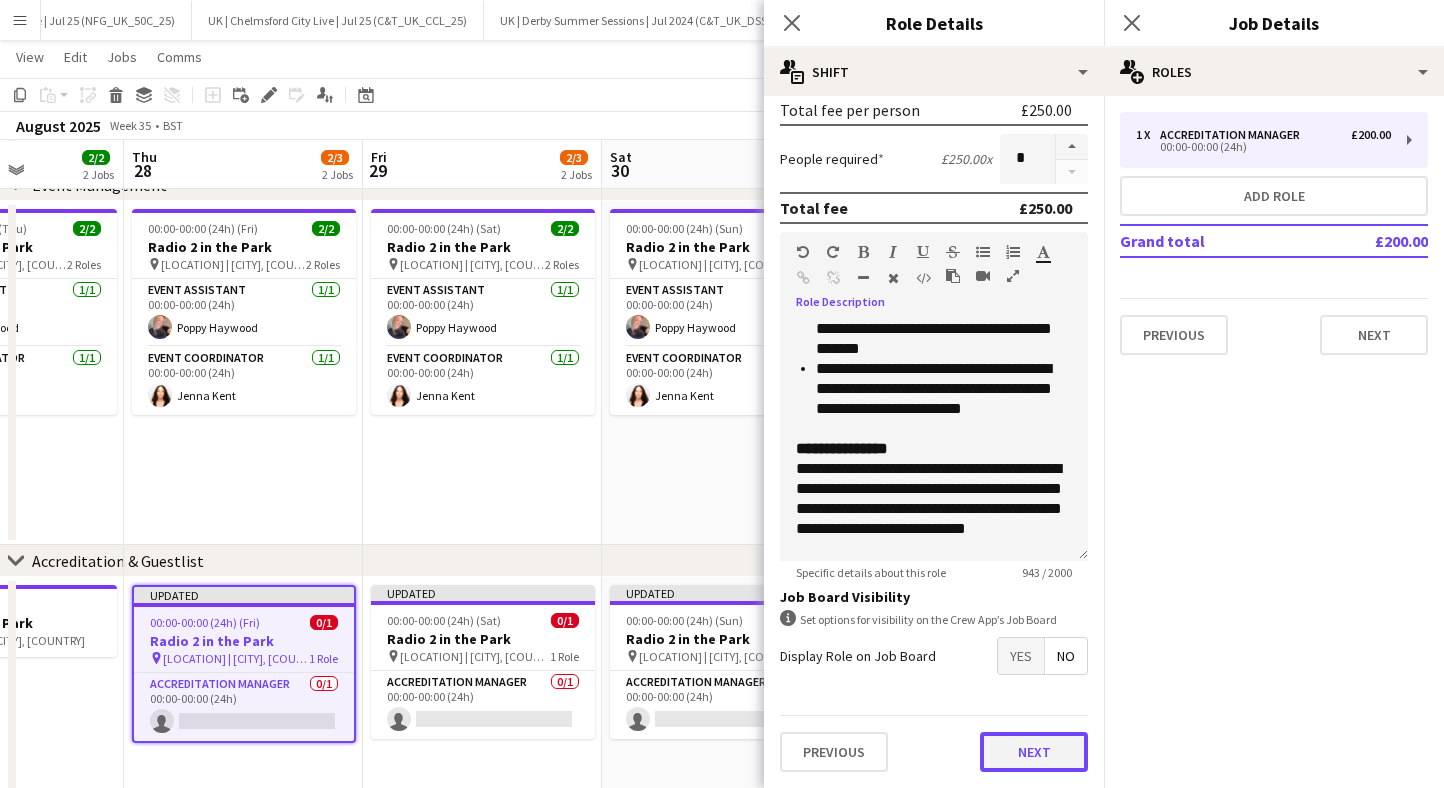click on "Next" at bounding box center (1034, 752) 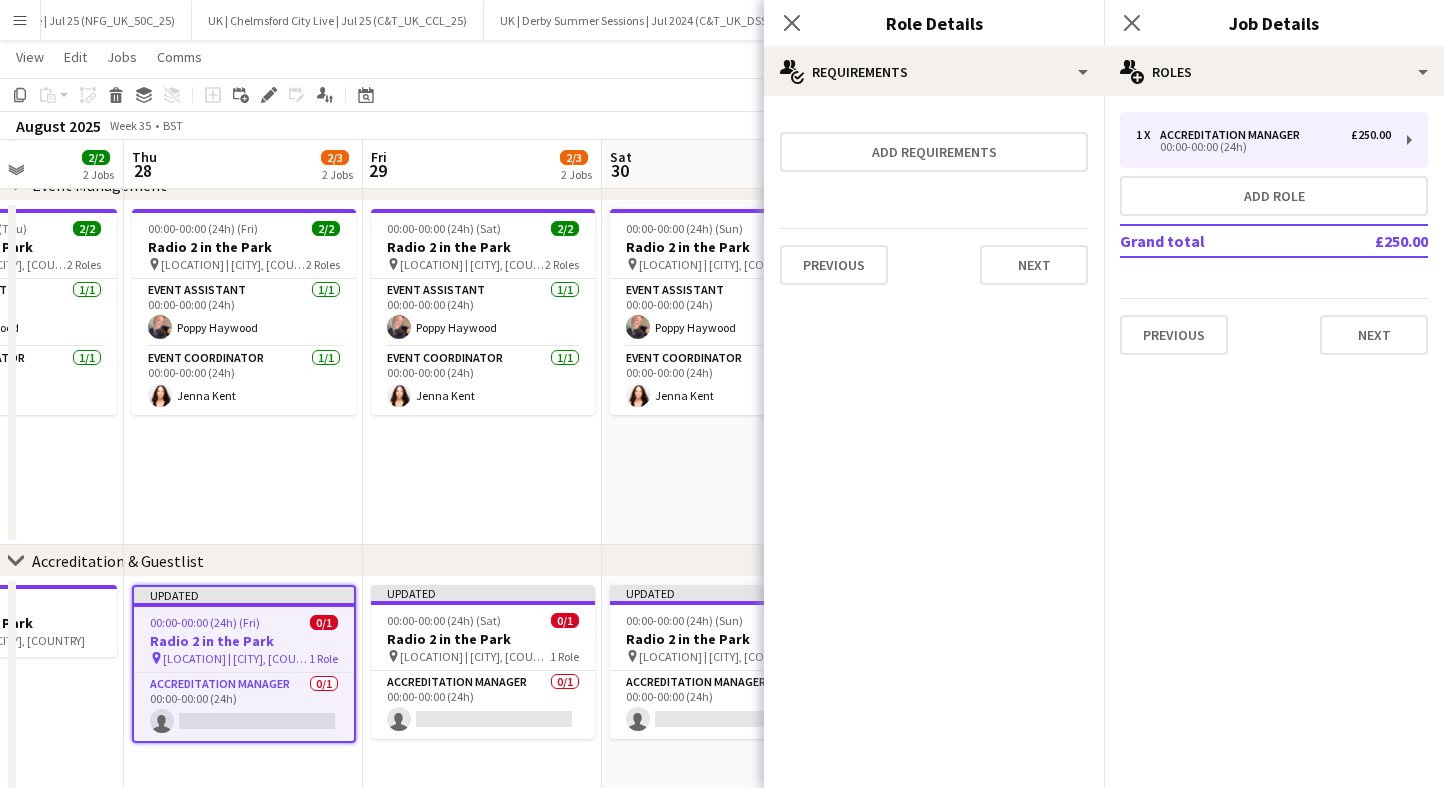 scroll, scrollTop: 0, scrollLeft: 0, axis: both 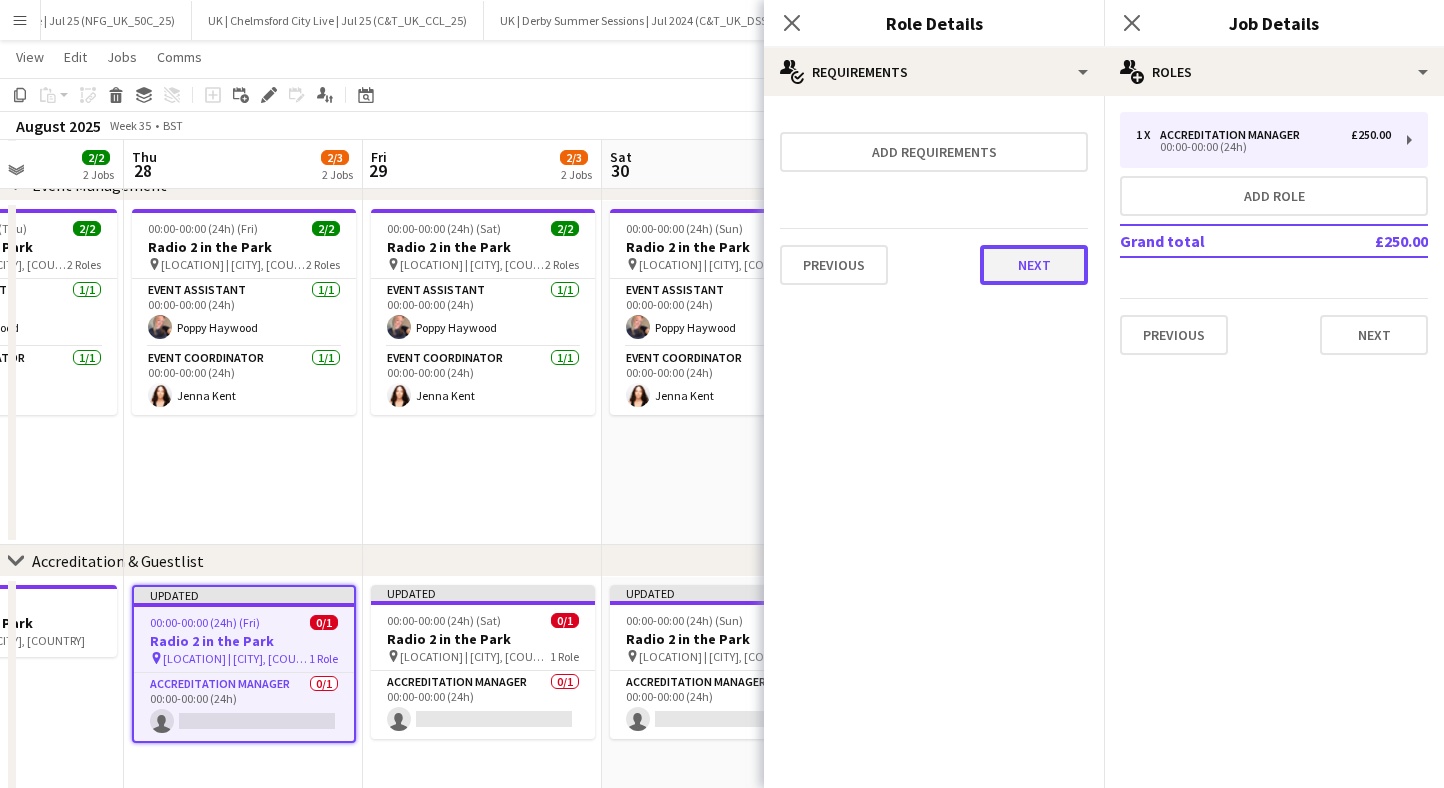 click on "Next" at bounding box center [1034, 265] 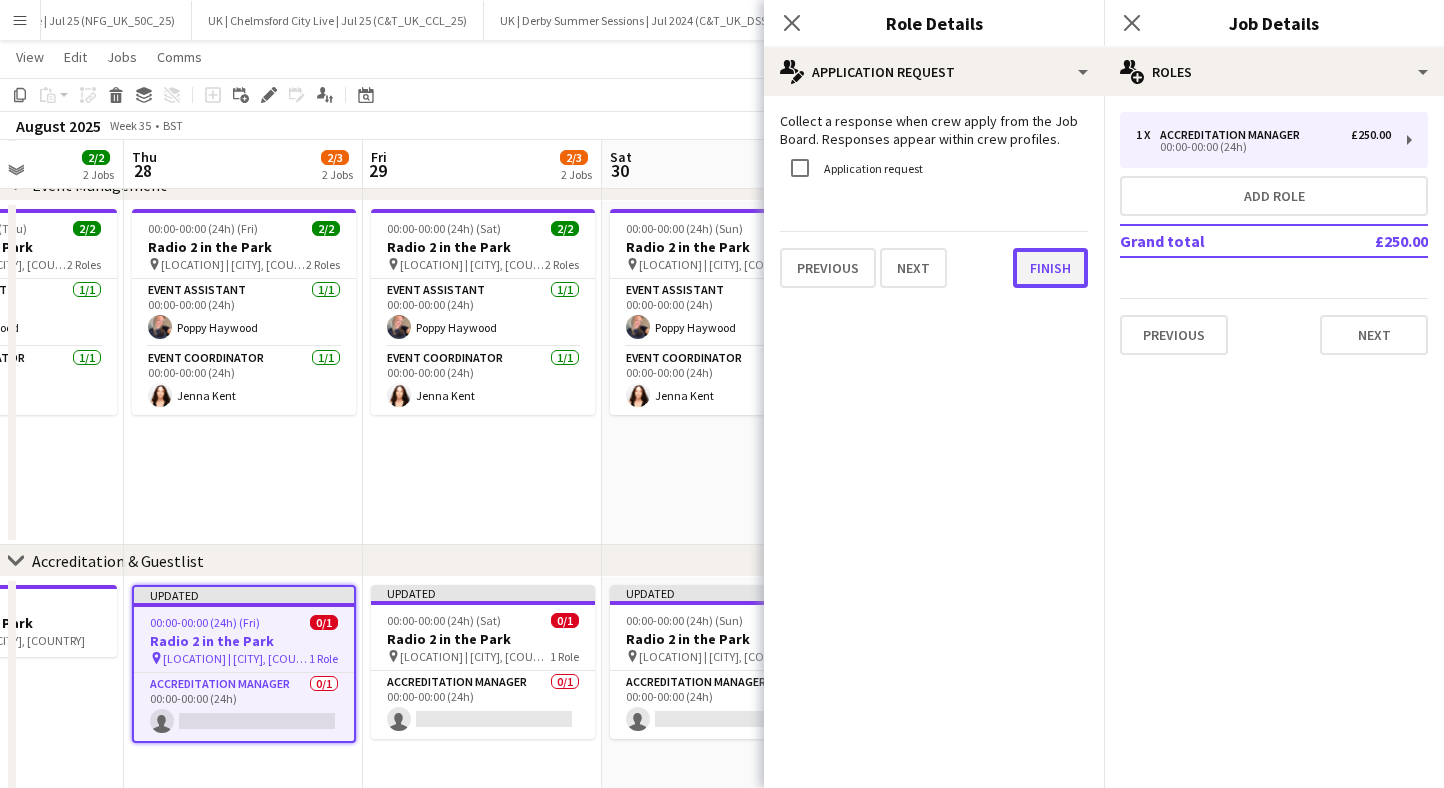 click on "Finish" at bounding box center (1050, 268) 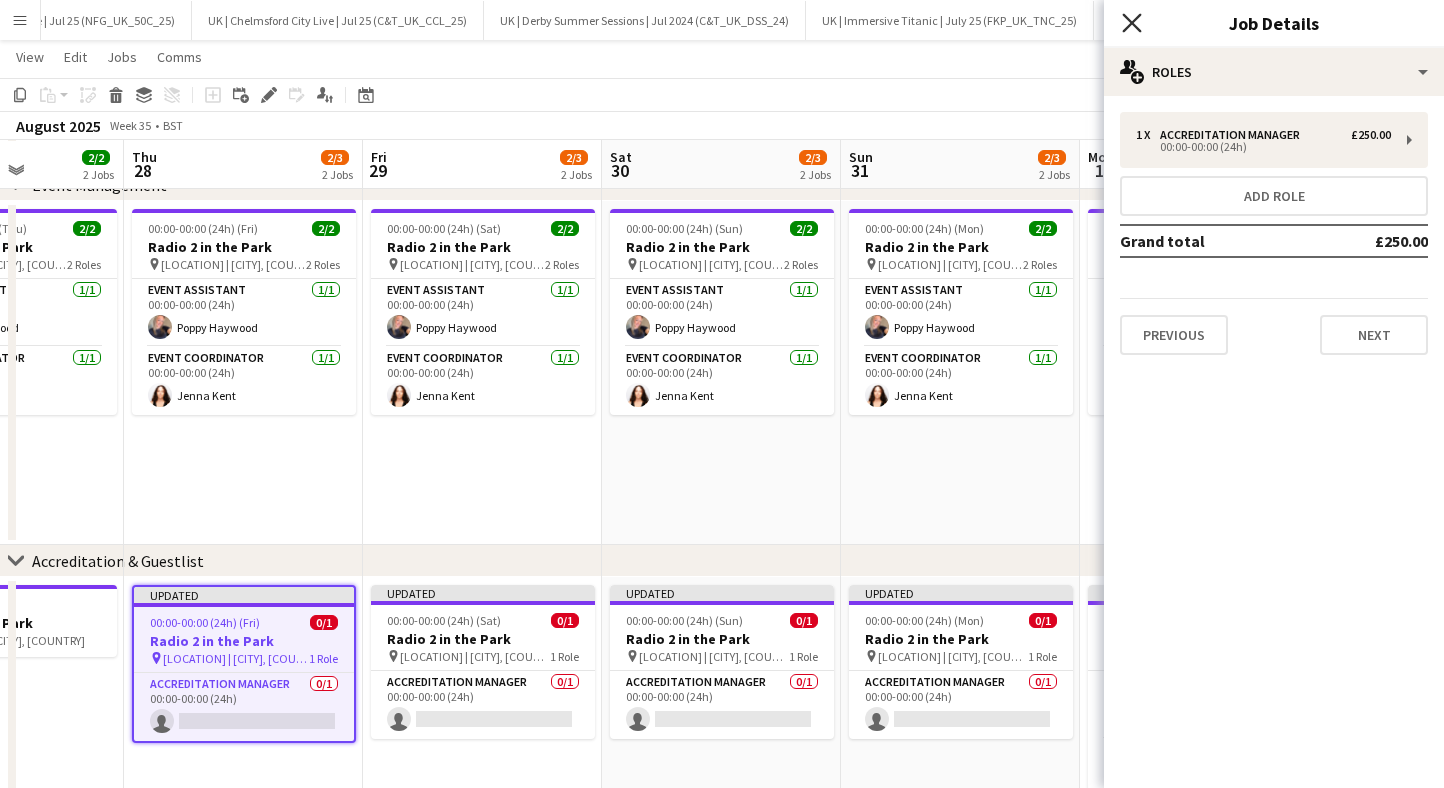 click on "Close pop-in" 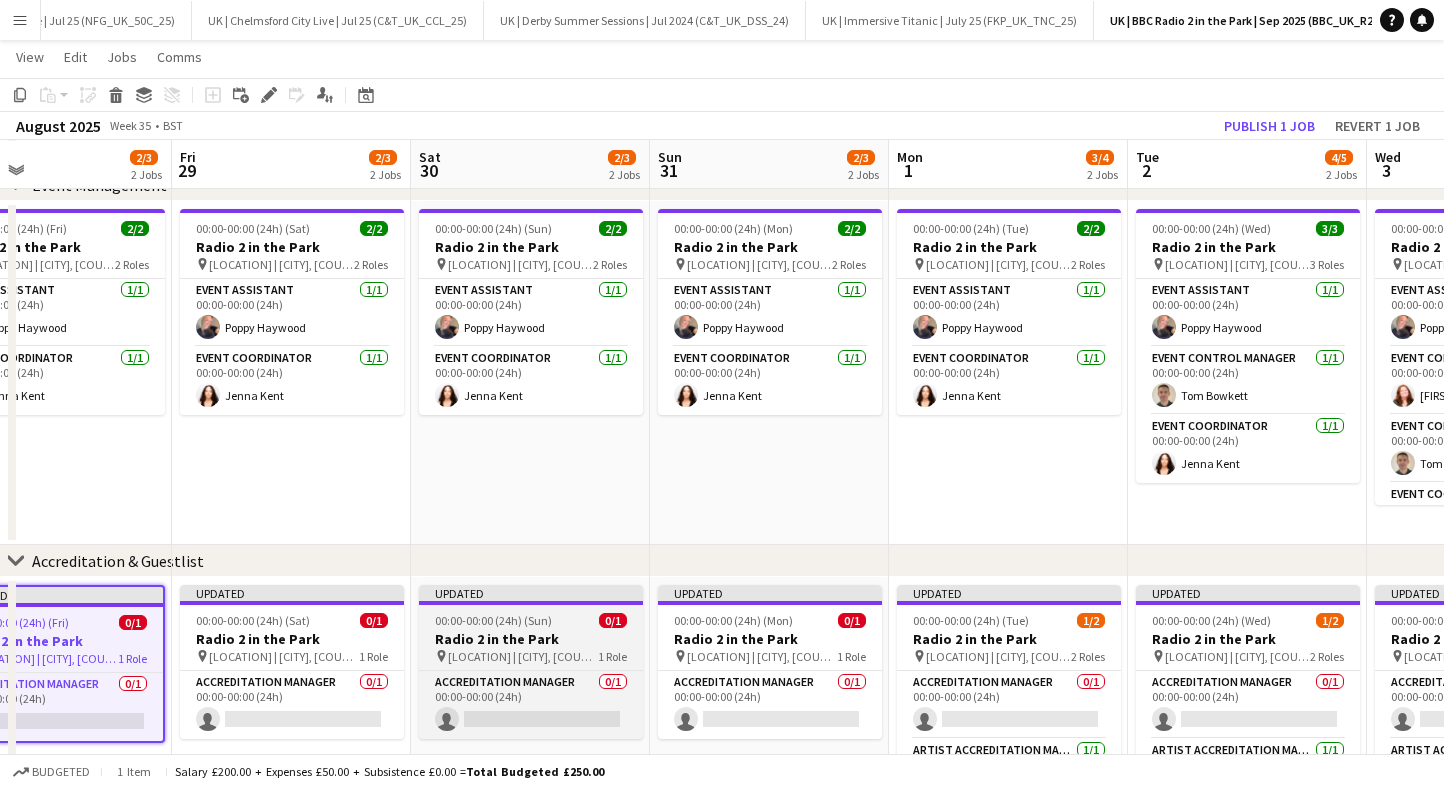 scroll, scrollTop: 0, scrollLeft: 897, axis: horizontal 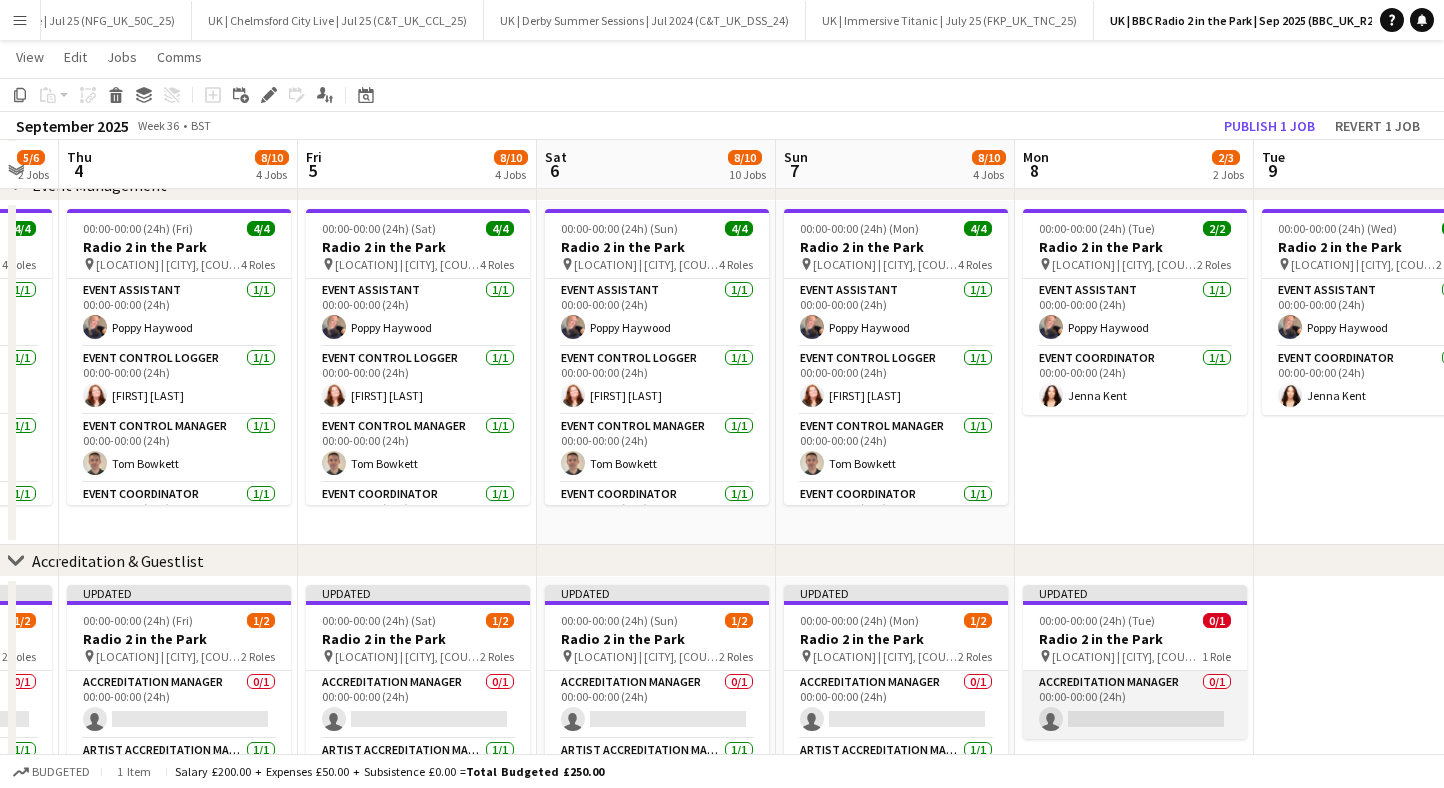 click on "Accreditation Manager   0/1   00:00-00:00 (24h)
single-neutral-actions" at bounding box center [1135, 705] 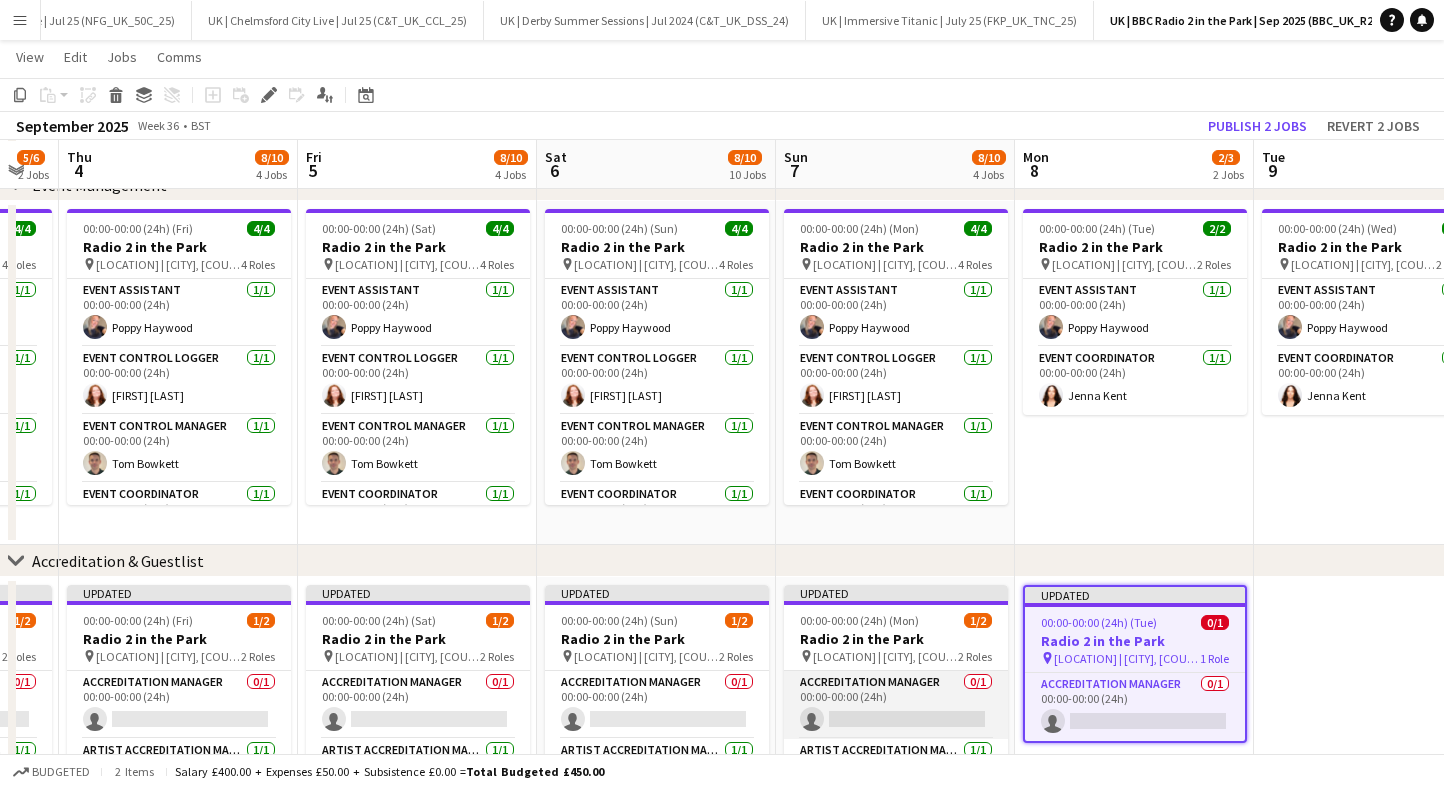 click on "Accreditation Manager   0/1   00:00-00:00 (24h)
single-neutral-actions" at bounding box center (896, 705) 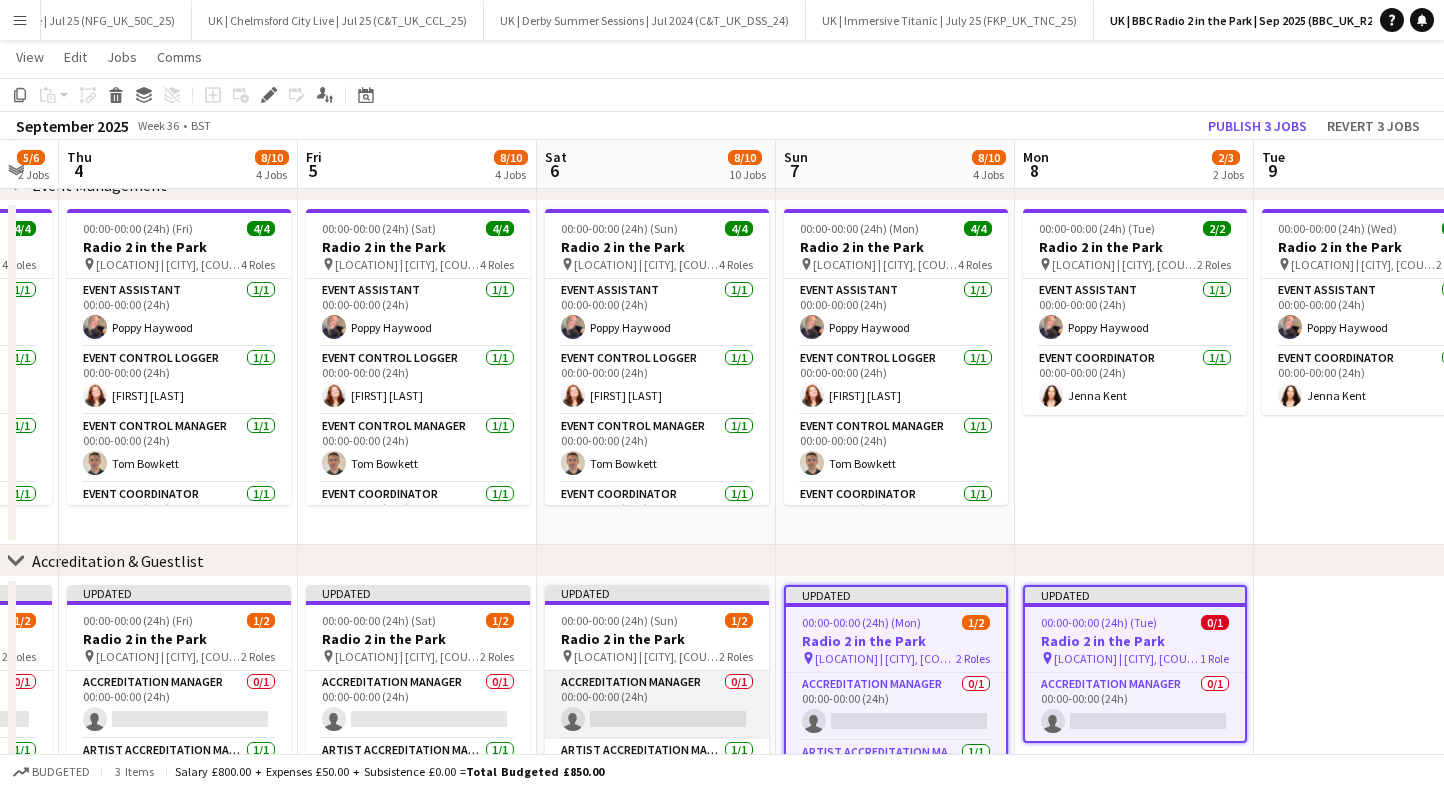click on "Accreditation Manager   0/1   00:00-00:00 (24h)
single-neutral-actions" at bounding box center (657, 705) 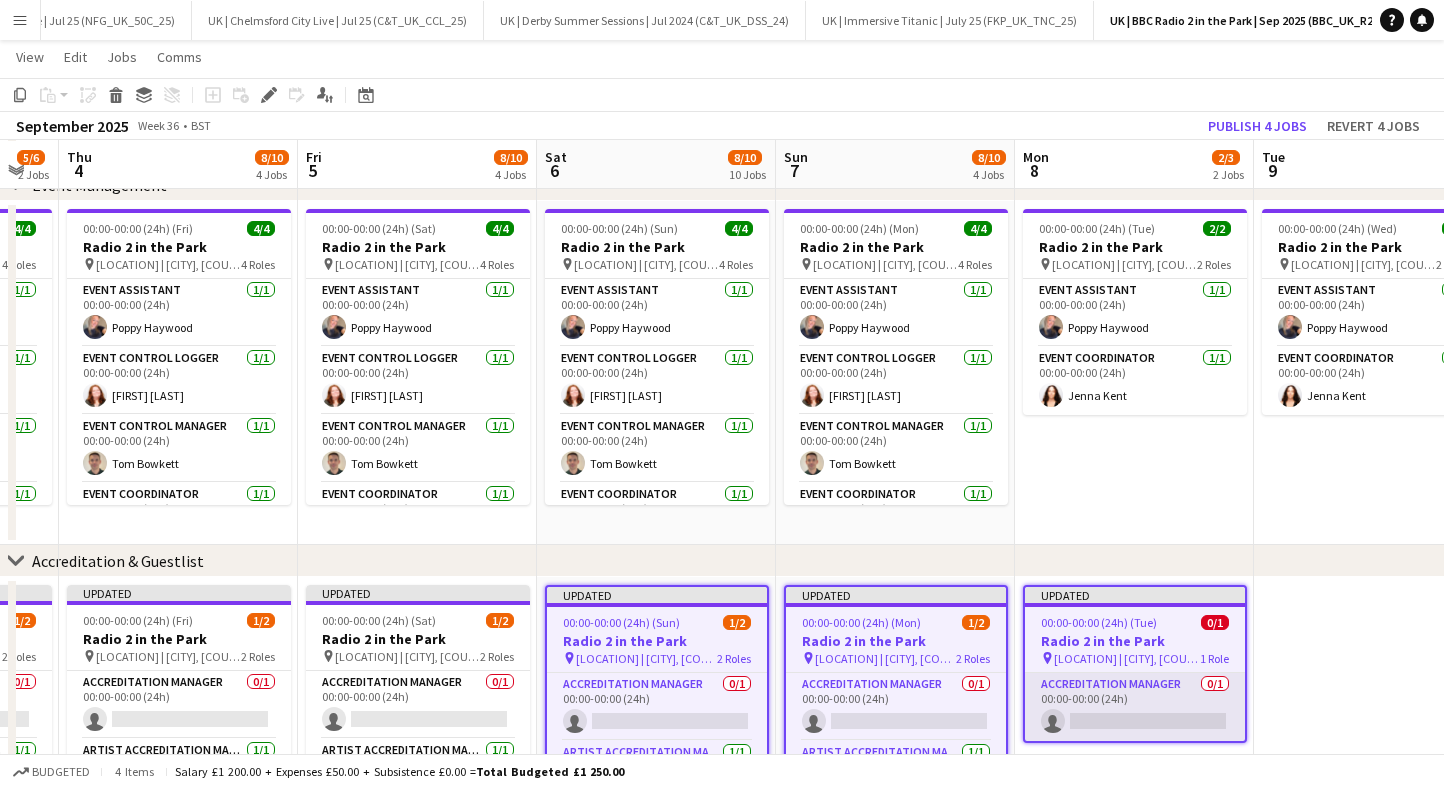 click on "Accreditation Manager   0/1   00:00-00:00 (24h)
single-neutral-actions" at bounding box center (1135, 707) 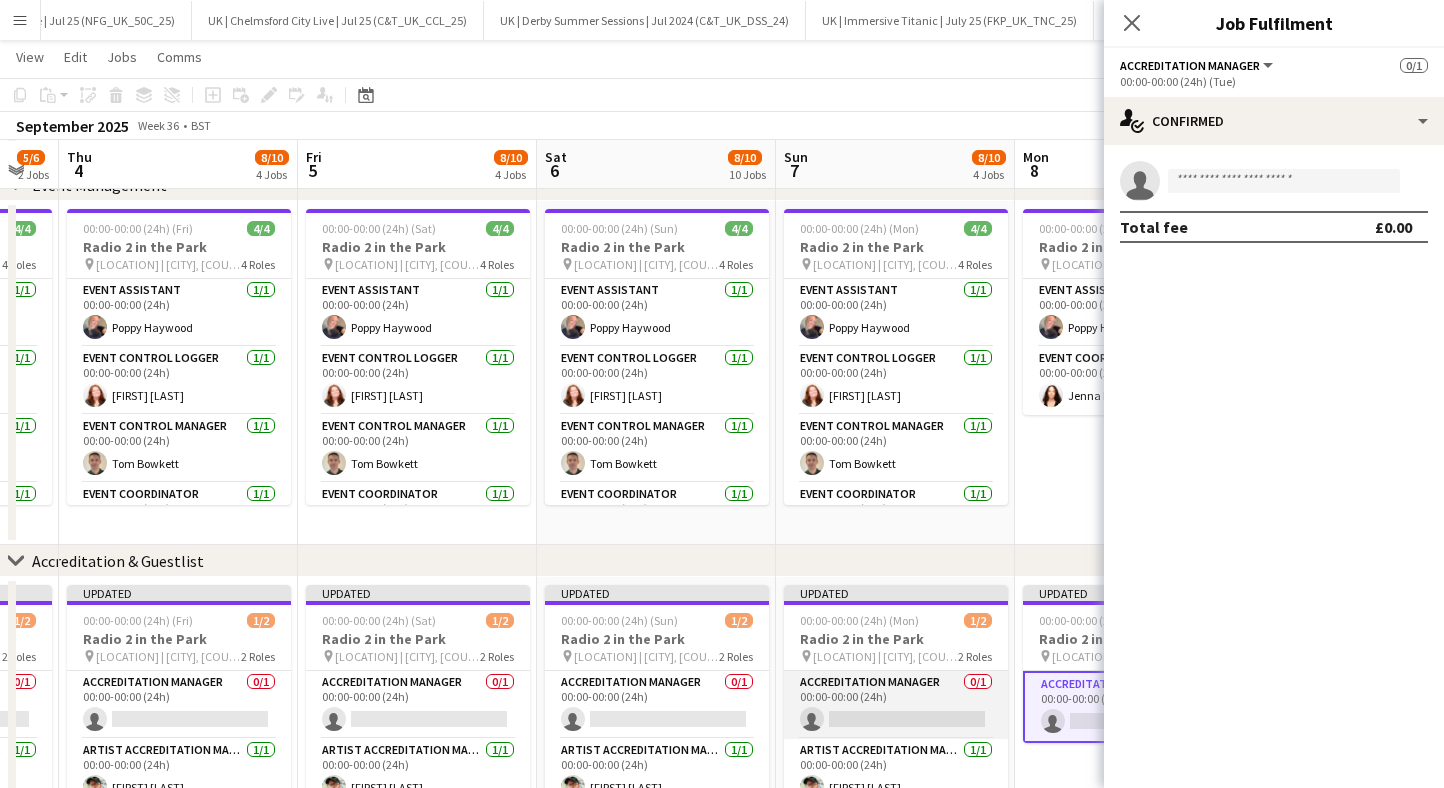 click on "Accreditation Manager   0/1   00:00-00:00 (24h)
single-neutral-actions" at bounding box center [896, 705] 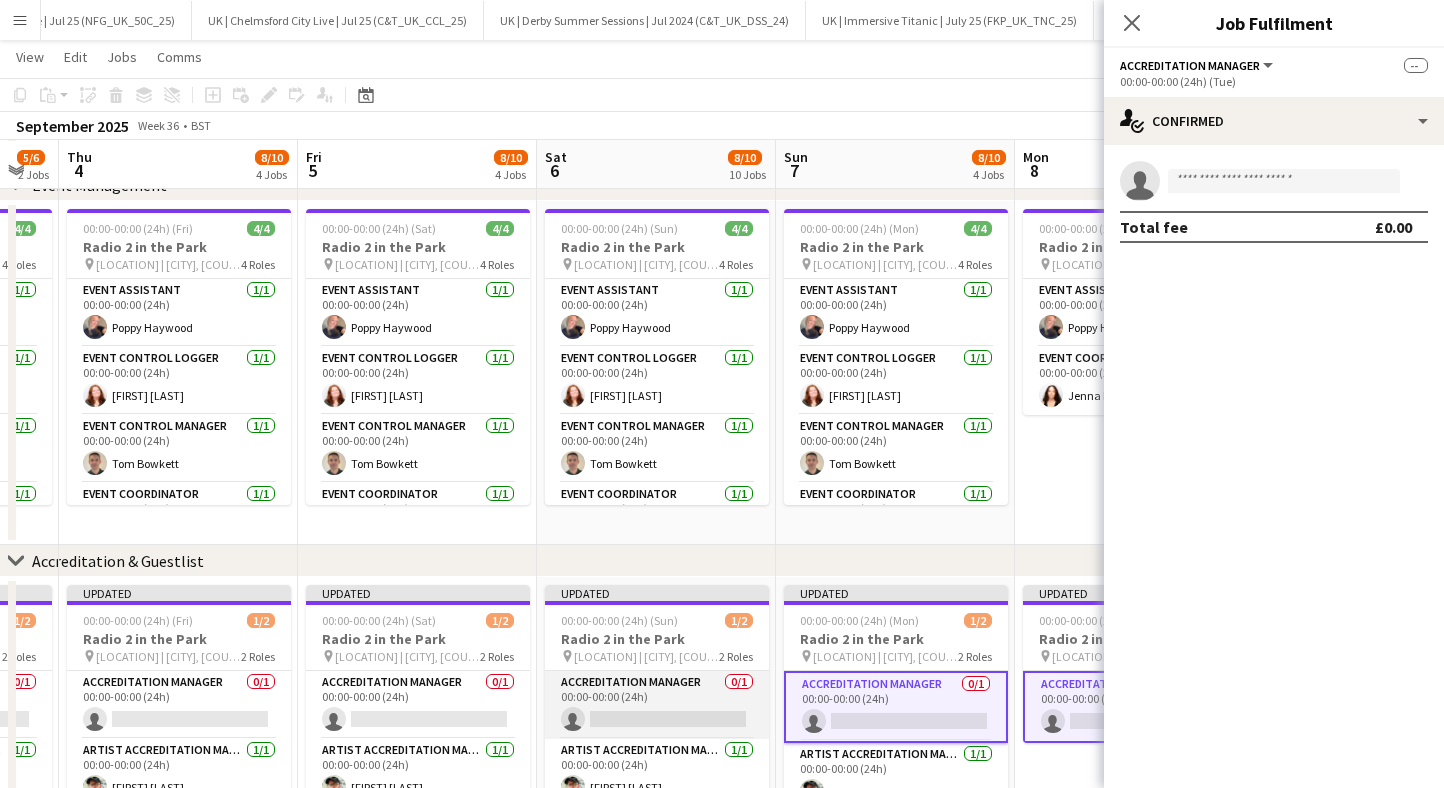 click on "Accreditation Manager   0/1   00:00-00:00 (24h)
single-neutral-actions" at bounding box center [657, 705] 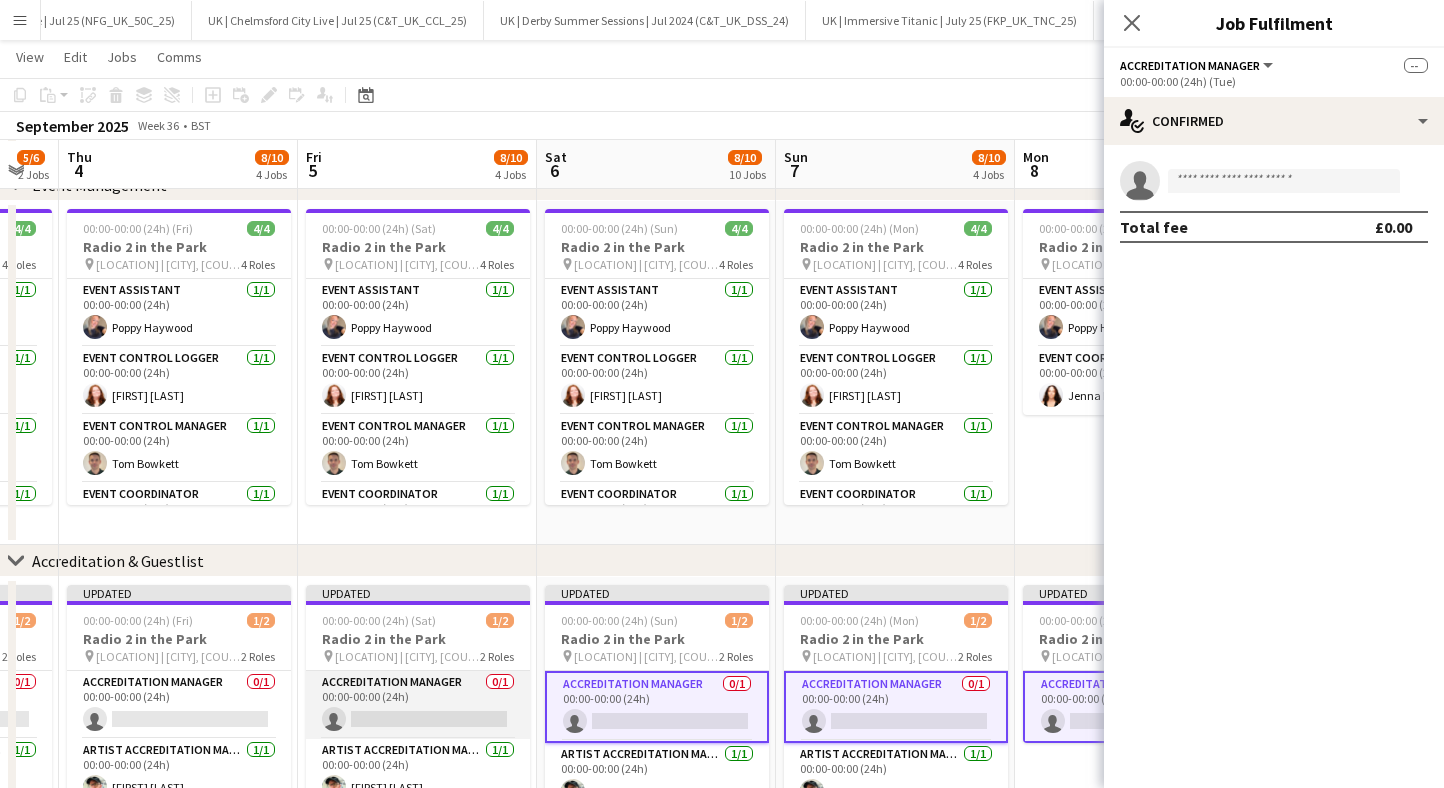 click on "Accreditation Manager   0/1   00:00-00:00 (24h)
single-neutral-actions" at bounding box center [418, 705] 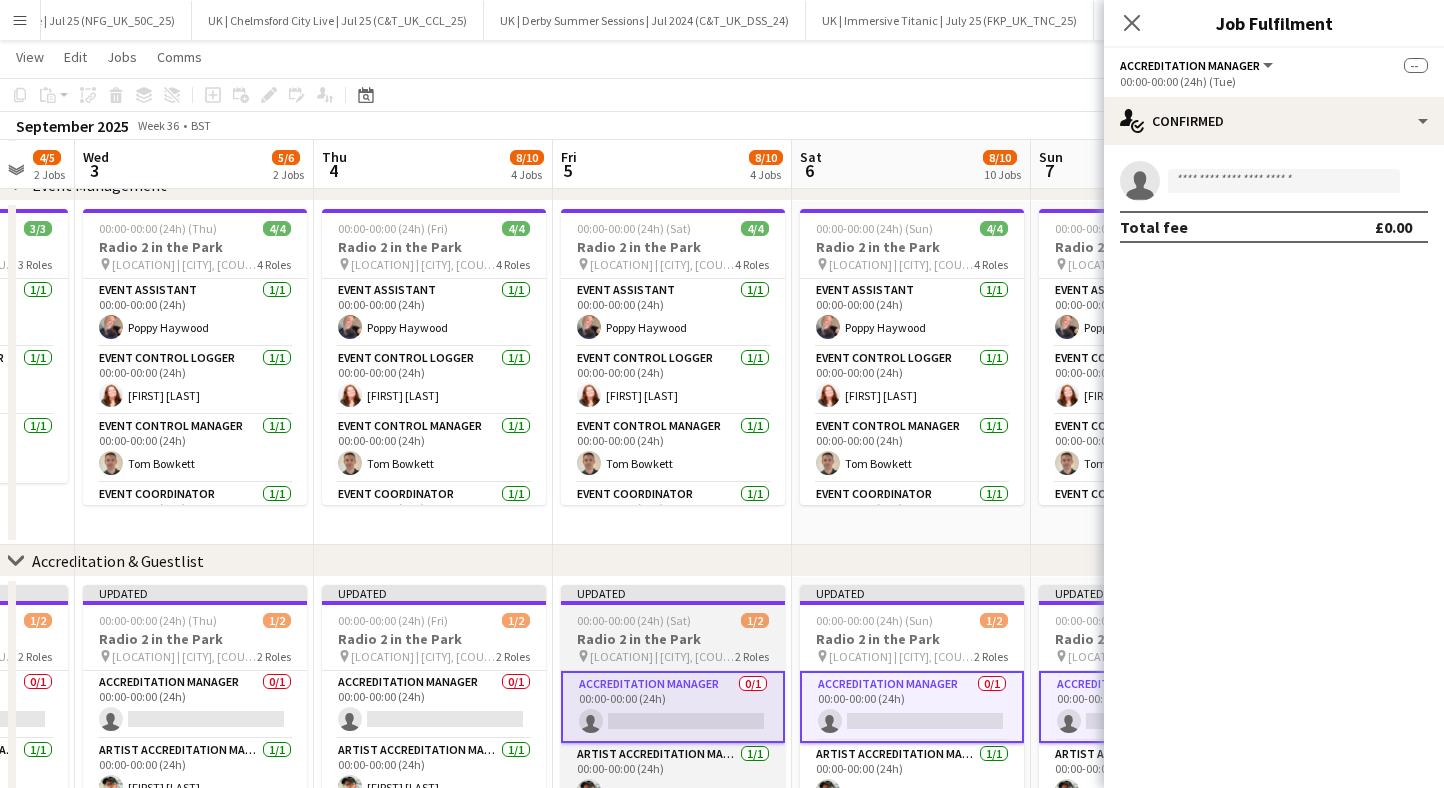 click on "Accreditation Manager   0/1   00:00-00:00 (24h)
single-neutral-actions" at bounding box center (434, 705) 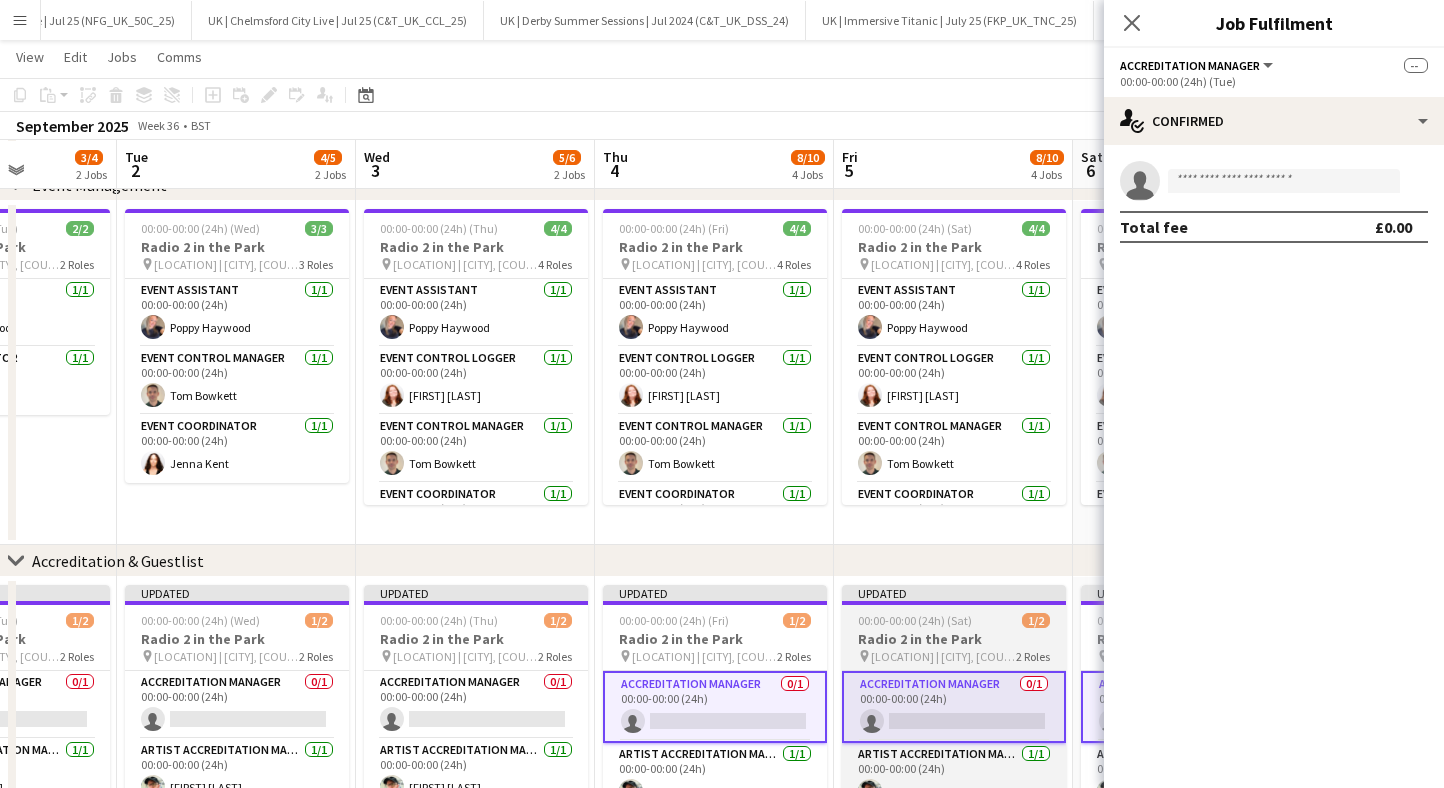 click on "Accreditation Manager   0/1   00:00-00:00 (24h)
single-neutral-actions" at bounding box center [476, 705] 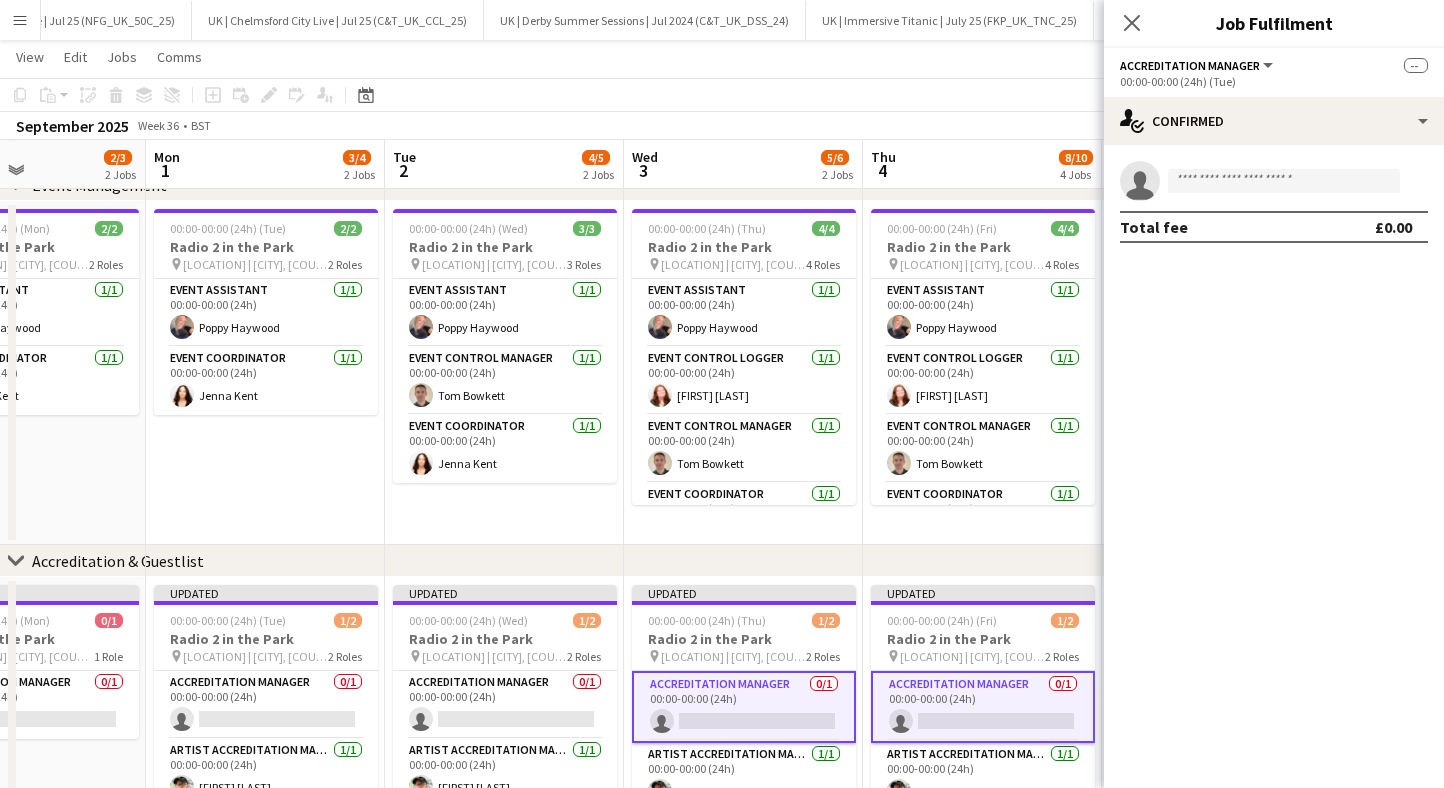 click on "Accreditation Manager   0/1   00:00-00:00 (24h)
single-neutral-actions" at bounding box center [505, 705] 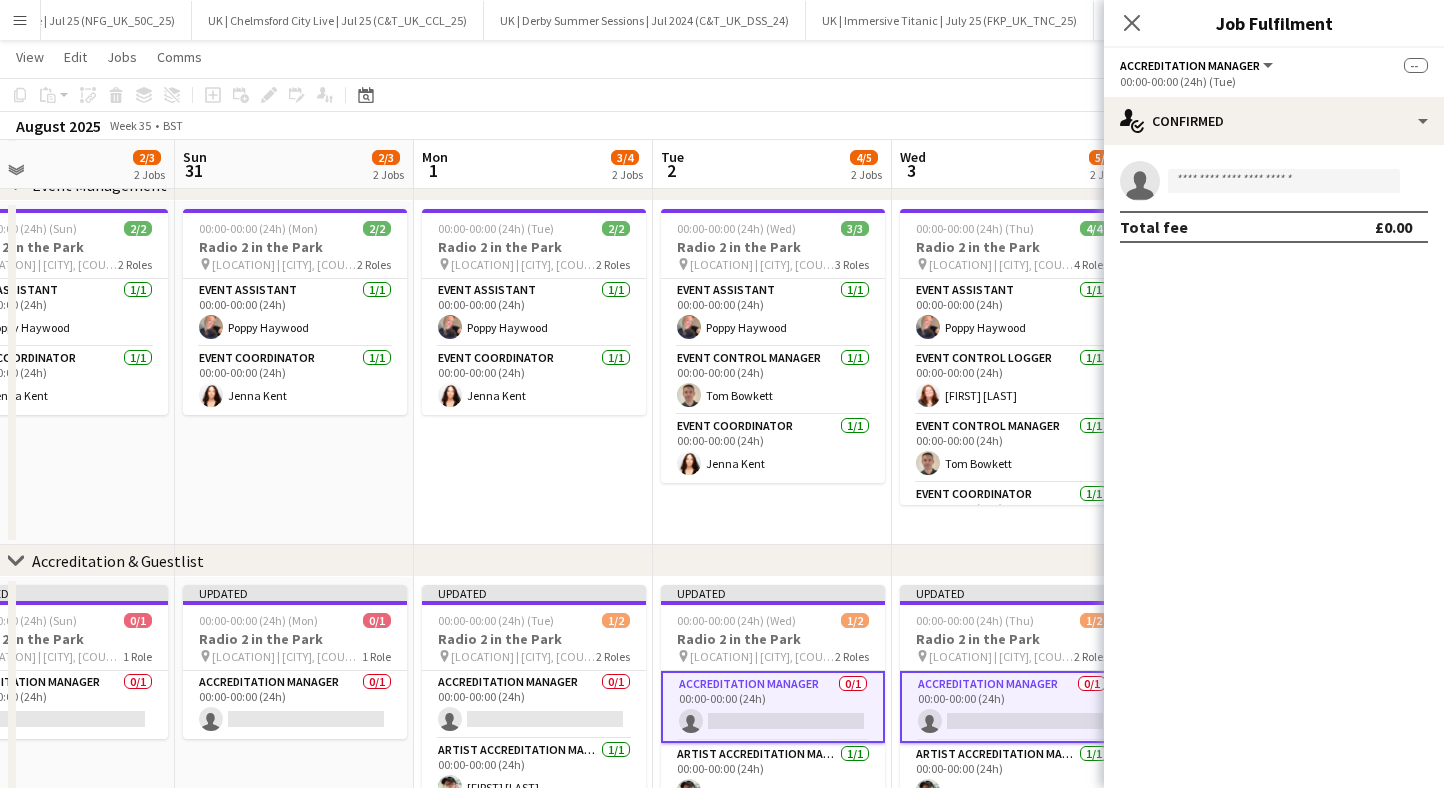 click on "Accreditation Manager   0/1   00:00-00:00 (24h)
single-neutral-actions" at bounding box center [534, 705] 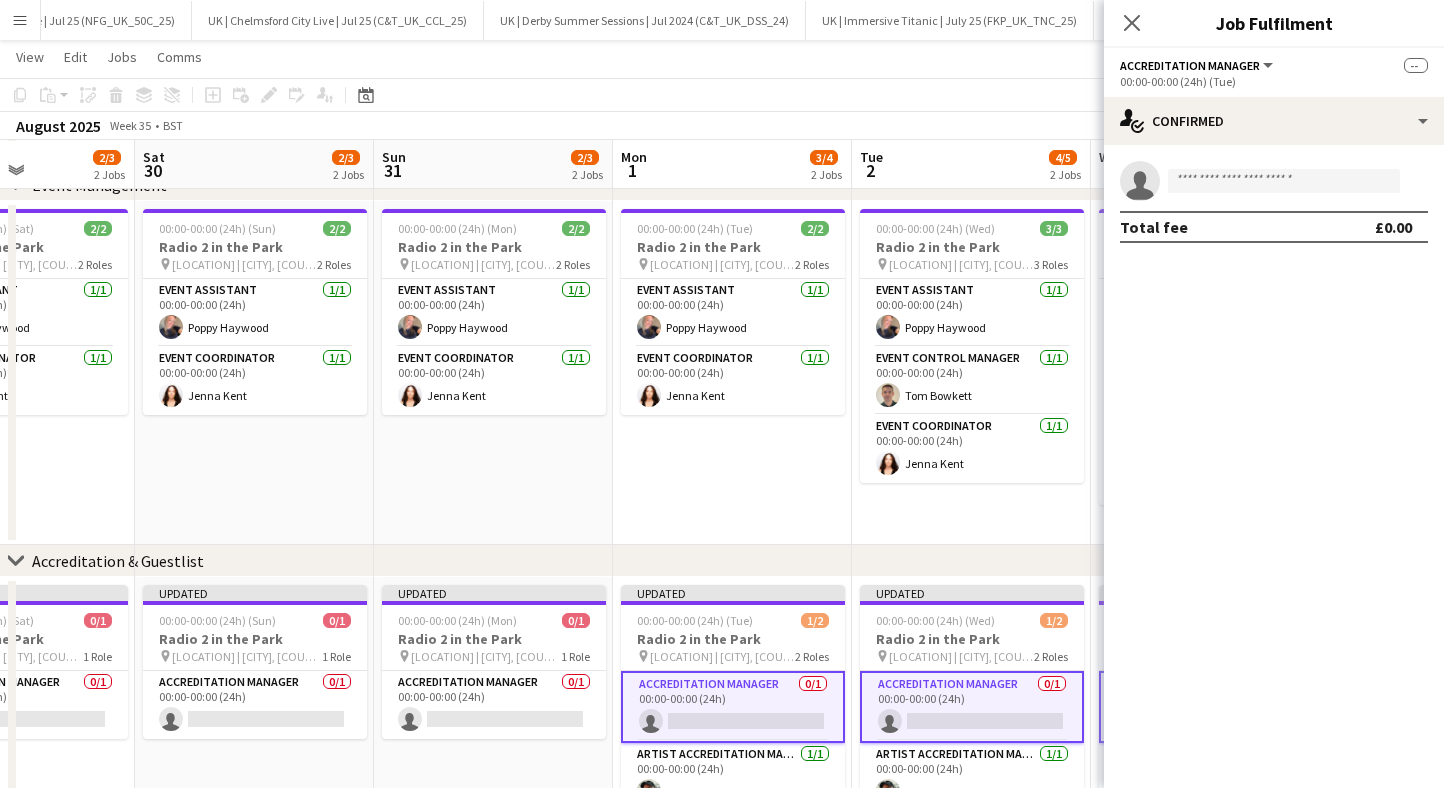 click on "Accreditation Manager   0/1   00:00-00:00 (24h)
single-neutral-actions" at bounding box center [494, 705] 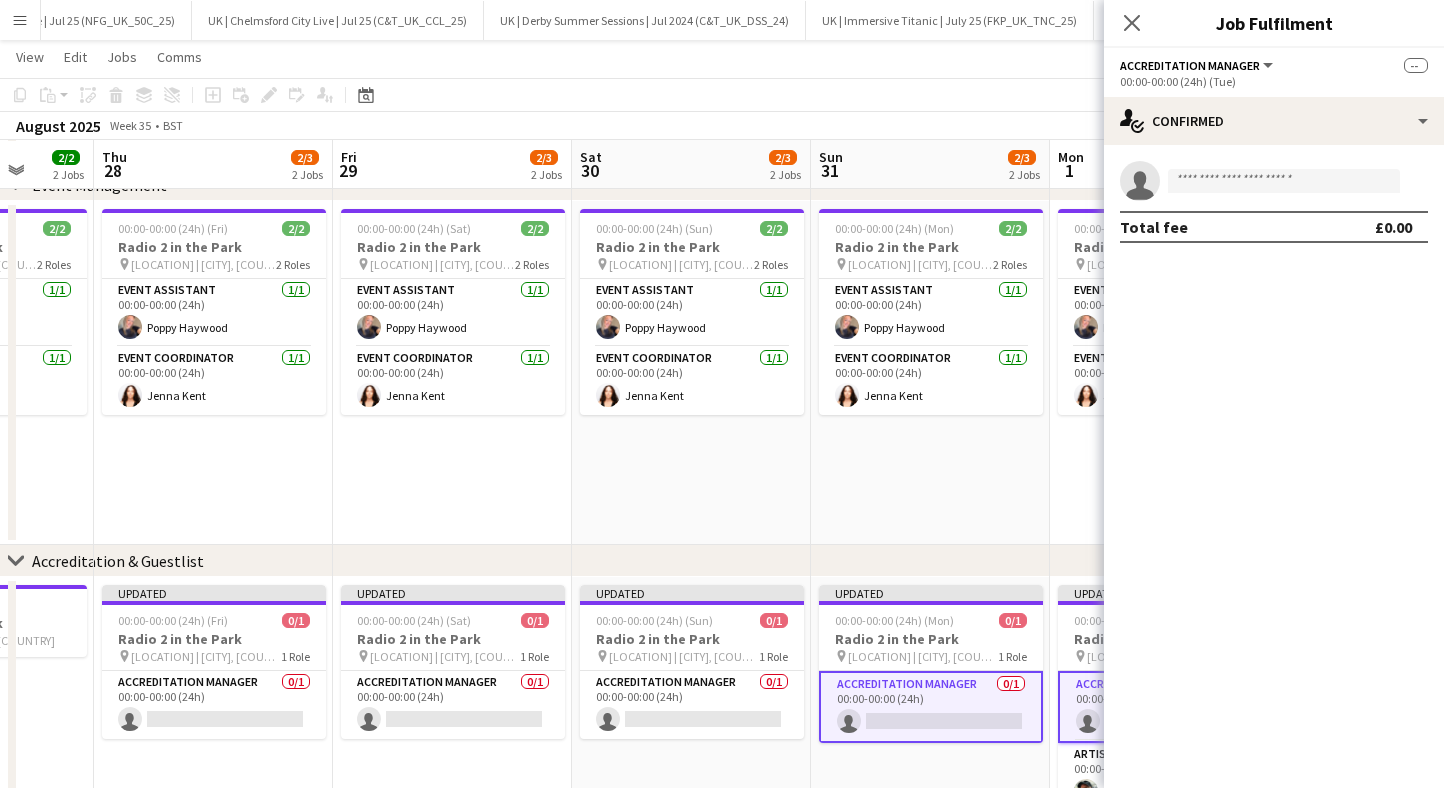 scroll, scrollTop: 0, scrollLeft: 502, axis: horizontal 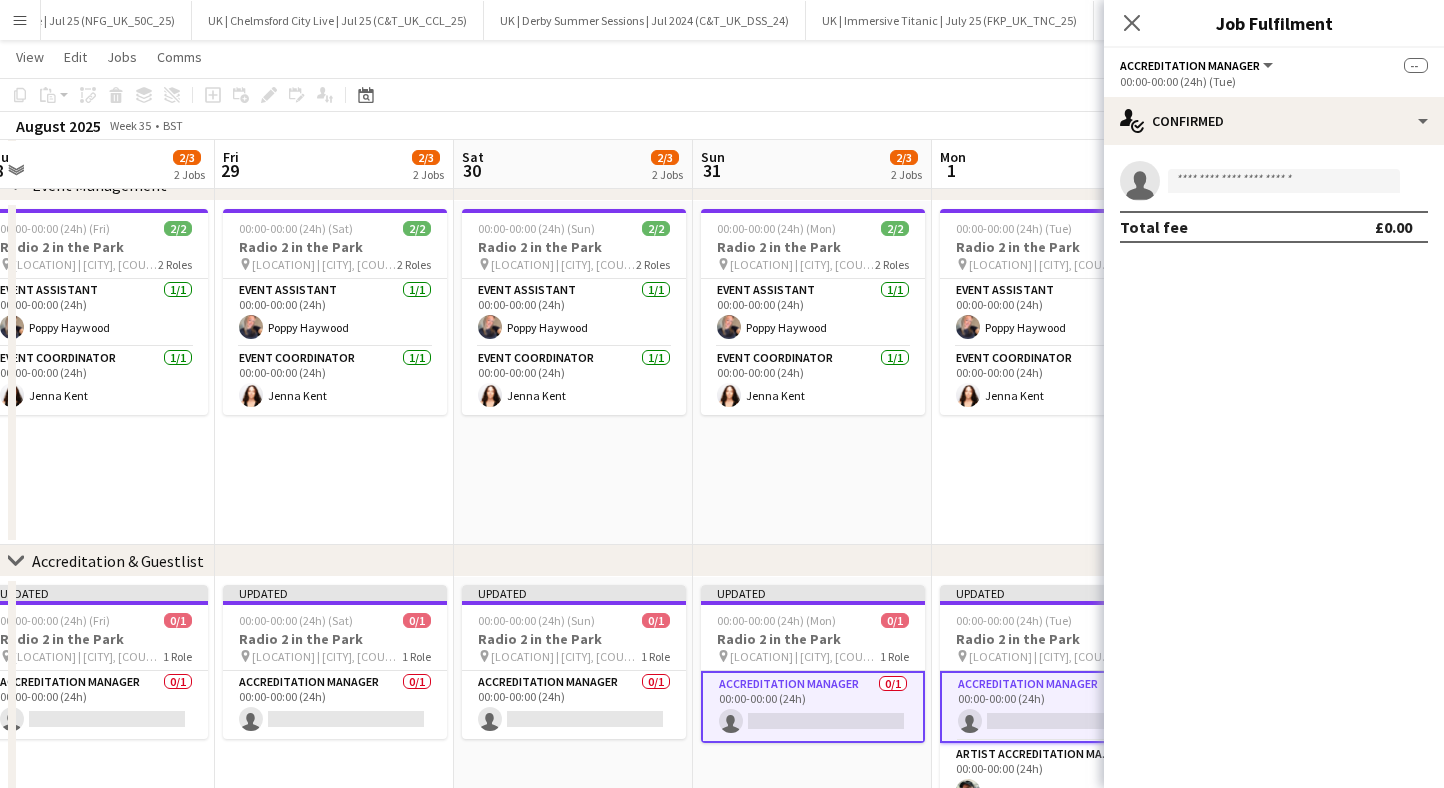 click on "Updated   00:00-00:00 (24h) (Sun)   0/1   Radio 2 in the Park
pin
Hylands Park | Chelmsford, UK   1 Role   Accreditation Manager   0/1   00:00-00:00 (24h)
single-neutral-actions" at bounding box center (573, 713) 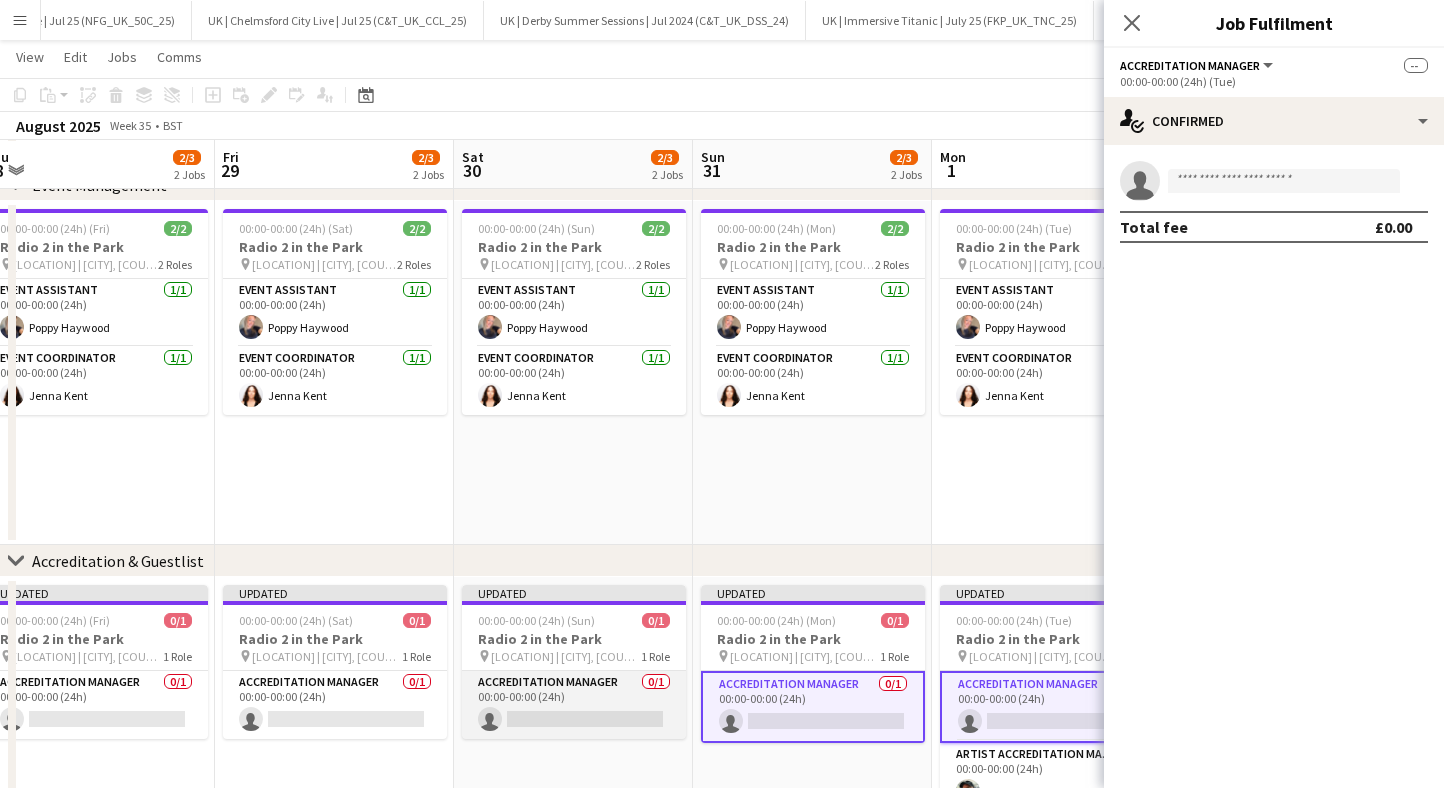 click on "Accreditation Manager   0/1   00:00-00:00 (24h)
single-neutral-actions" at bounding box center (574, 705) 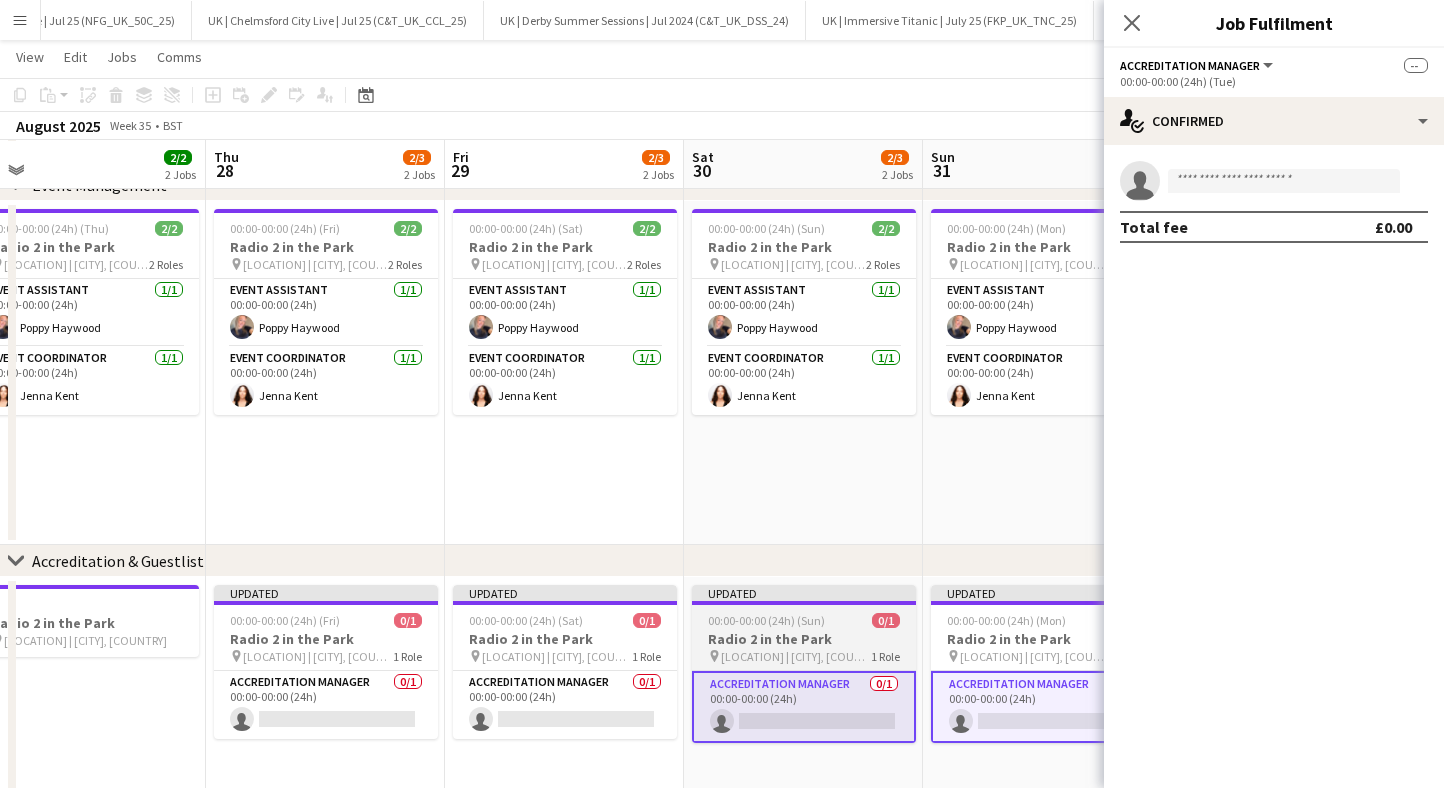 scroll, scrollTop: 0, scrollLeft: 639, axis: horizontal 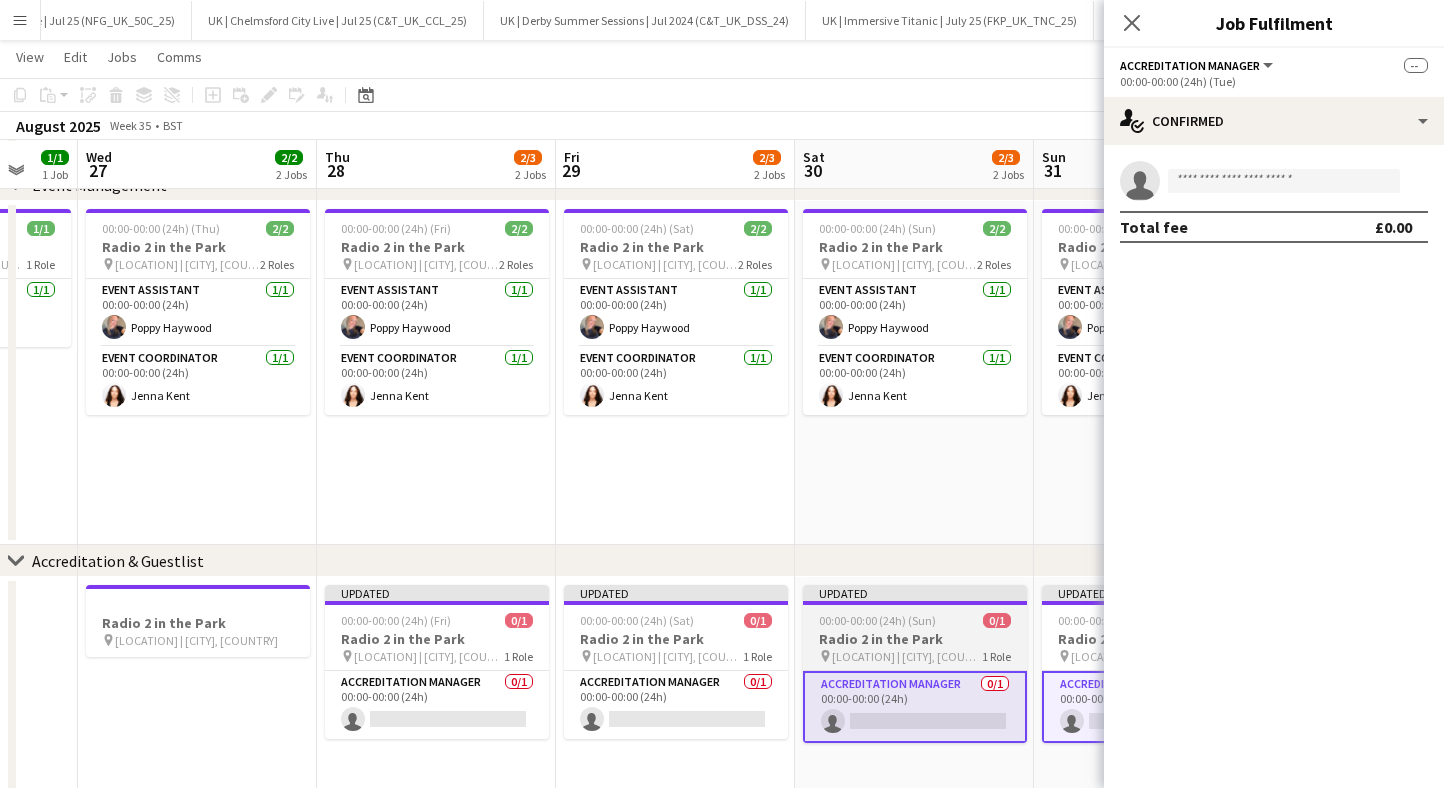 click on "Accreditation Manager   0/1   00:00-00:00 (24h)
single-neutral-actions" at bounding box center (437, 705) 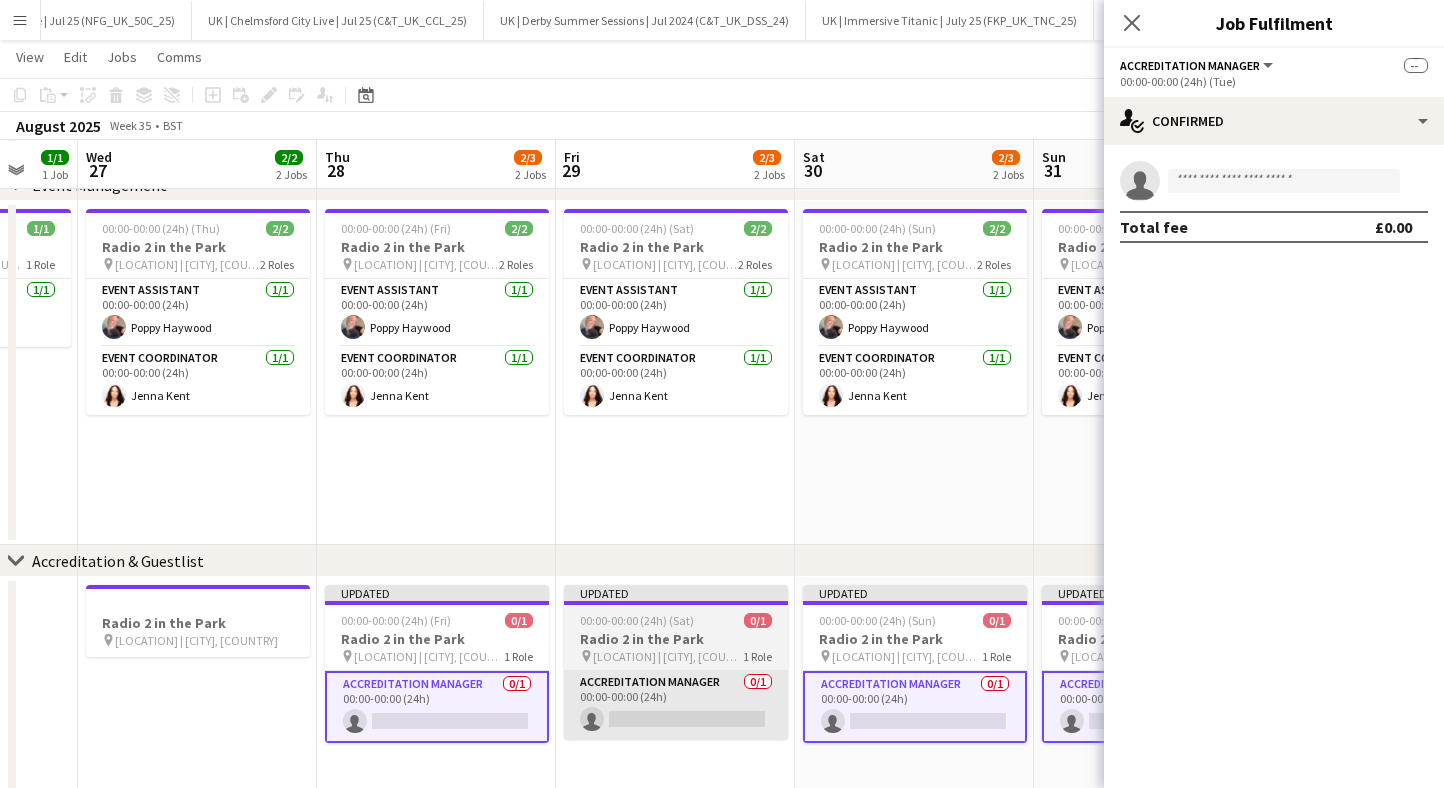 click on "Accreditation Manager   0/1   00:00-00:00 (24h)
single-neutral-actions" at bounding box center (676, 705) 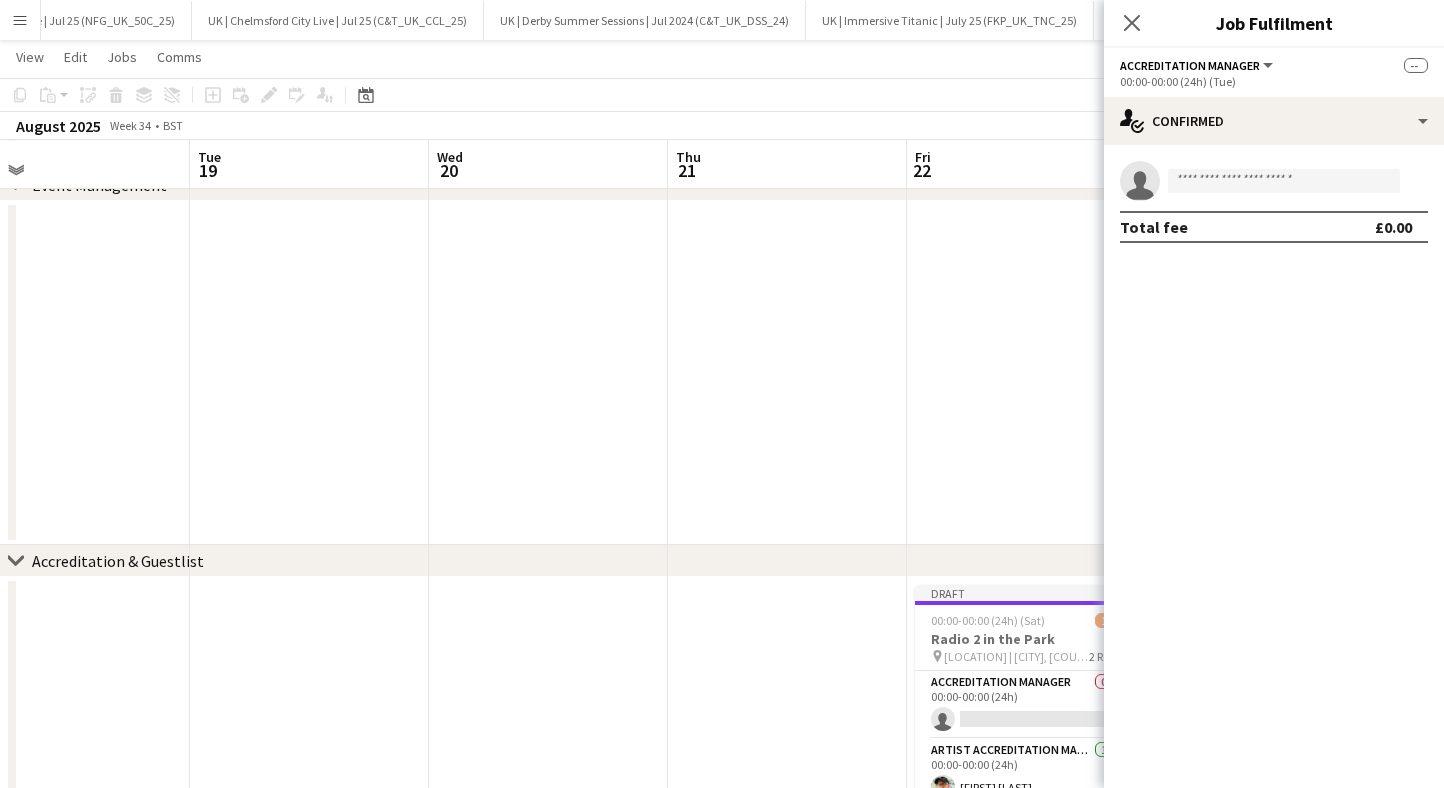 scroll, scrollTop: 0, scrollLeft: 593, axis: horizontal 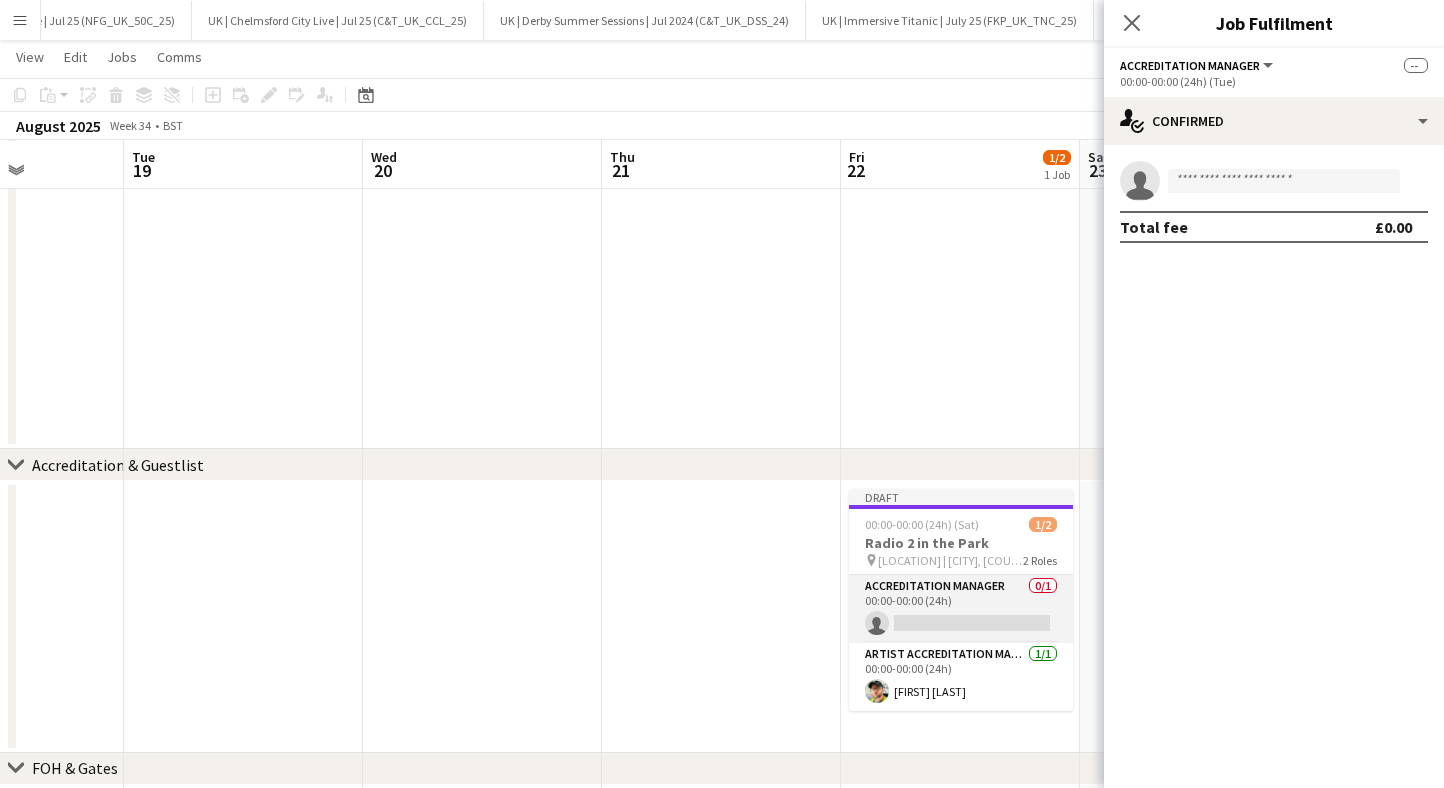 click on "Accreditation Manager   0/1   00:00-00:00 (24h)
single-neutral-actions" at bounding box center [961, 609] 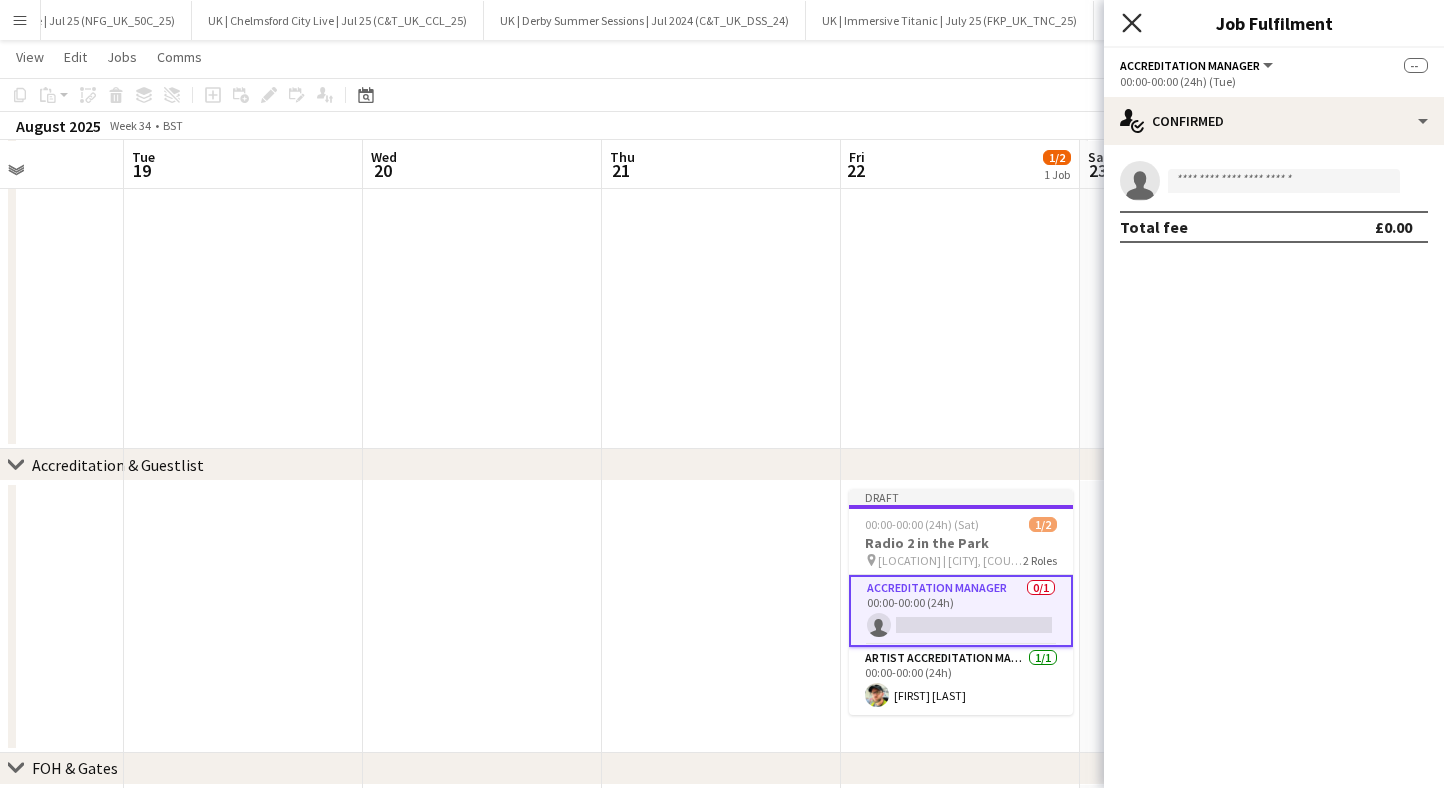 click on "Close pop-in" 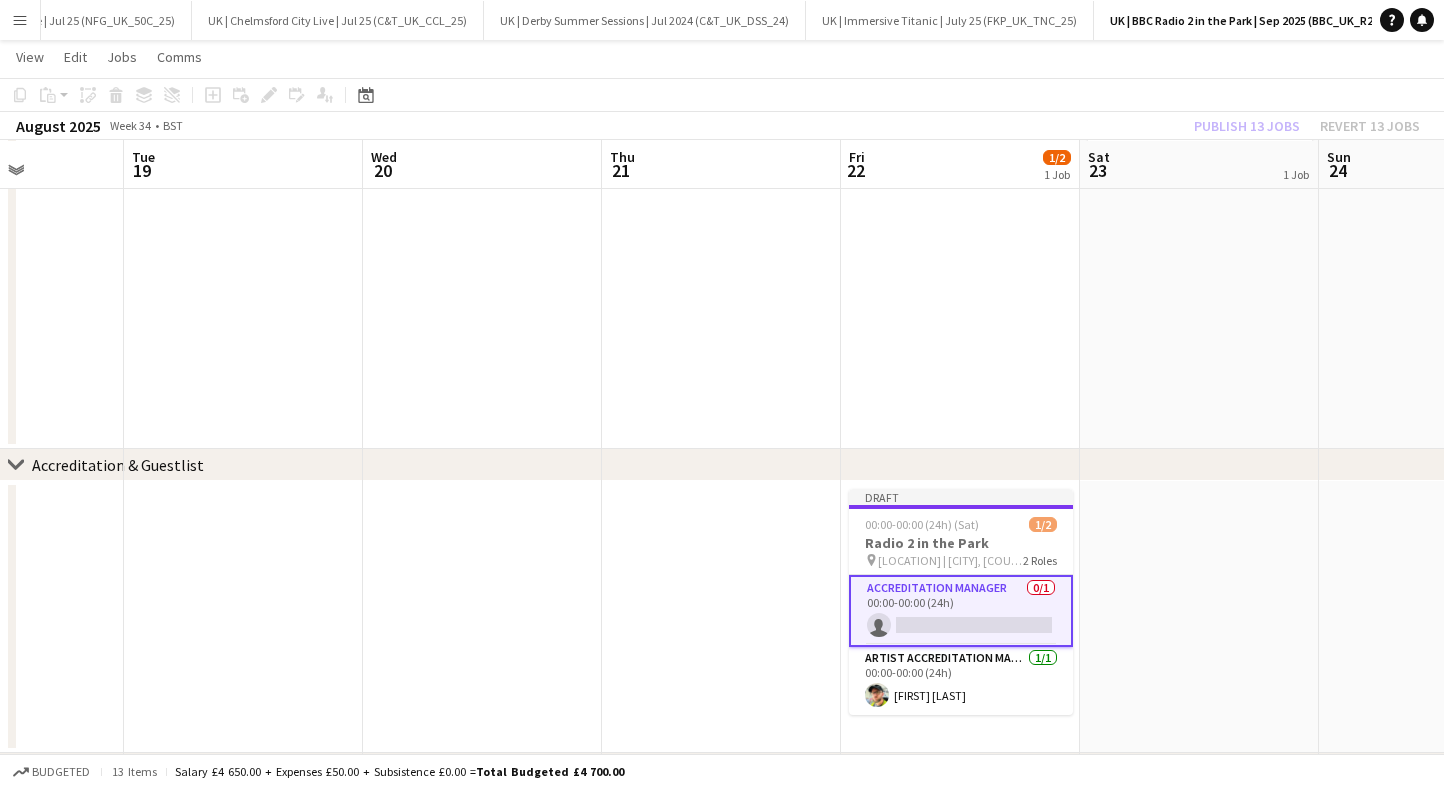 scroll, scrollTop: 0, scrollLeft: 987, axis: horizontal 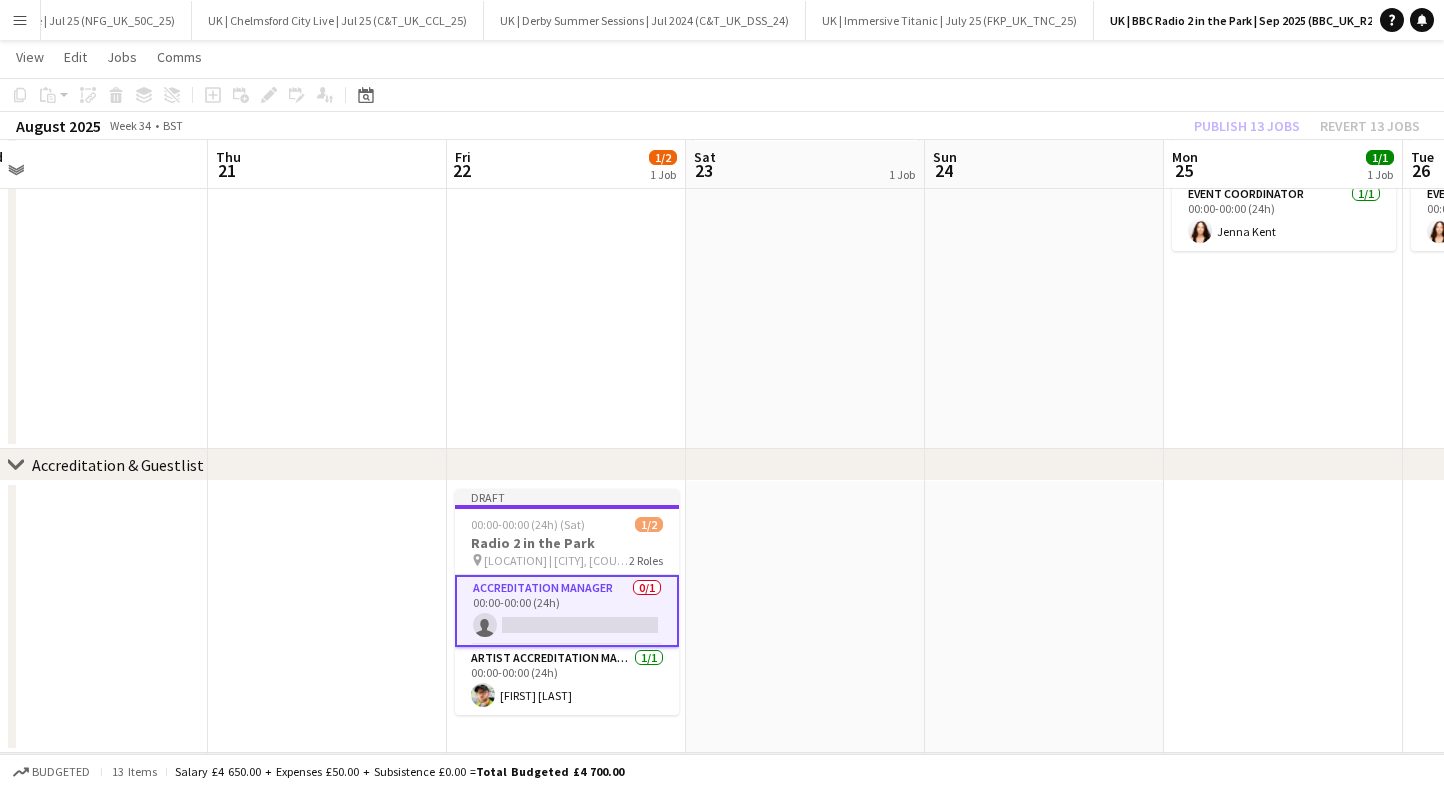 click on "Accreditation Manager   0/1   00:00-00:00 (24h)
single-neutral-actions" at bounding box center (567, 611) 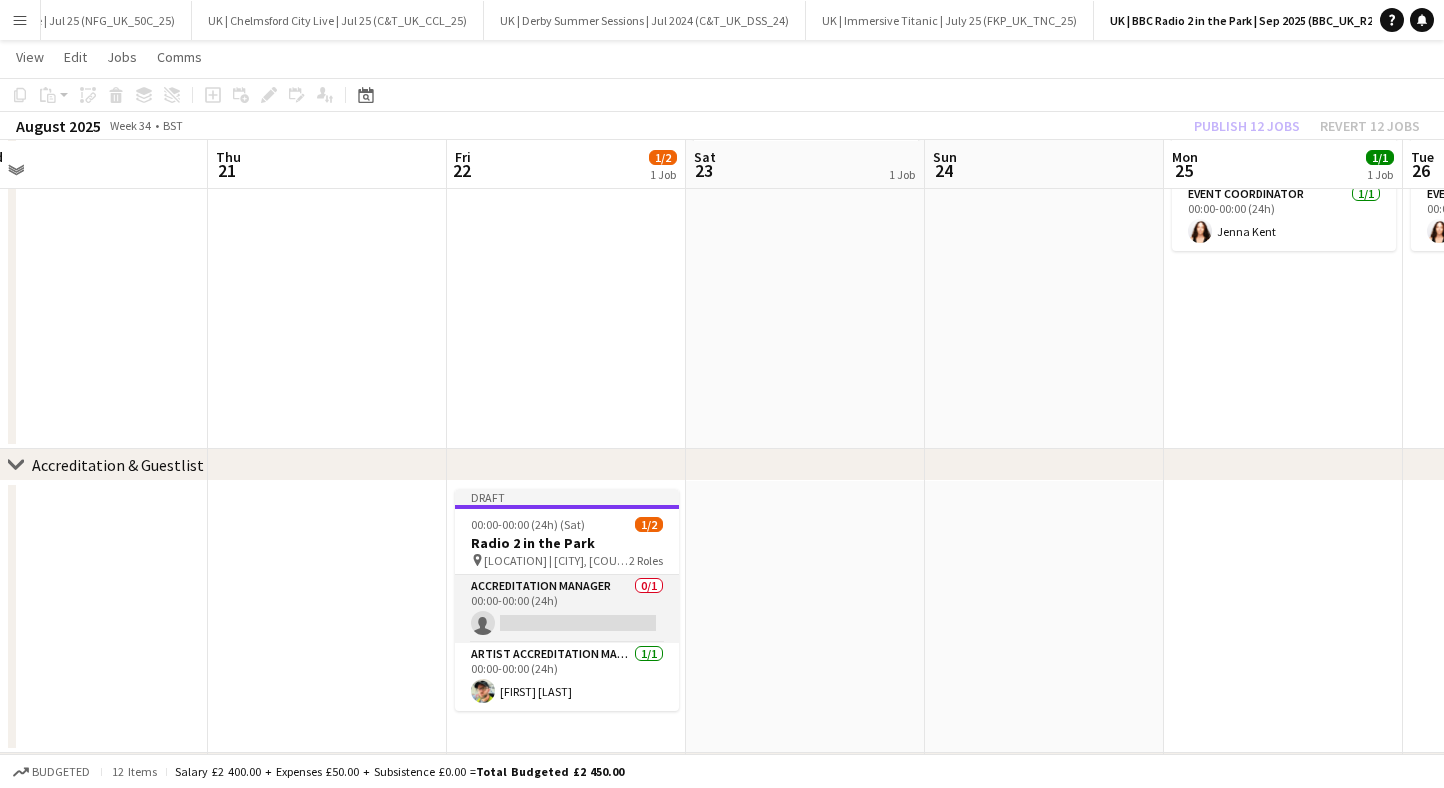 click on "Accreditation Manager   0/1   00:00-00:00 (24h)
single-neutral-actions" at bounding box center (567, 609) 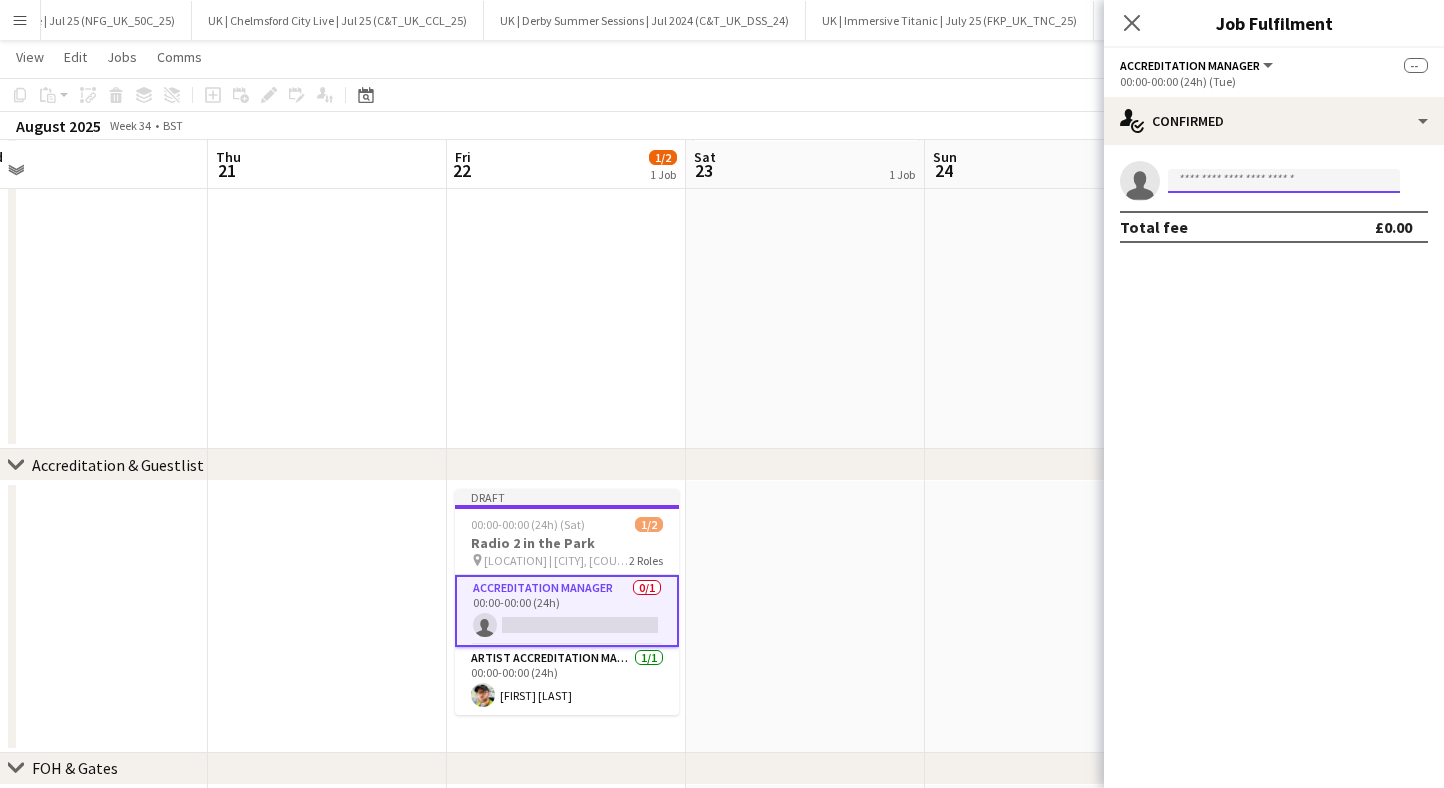 click at bounding box center [1284, 181] 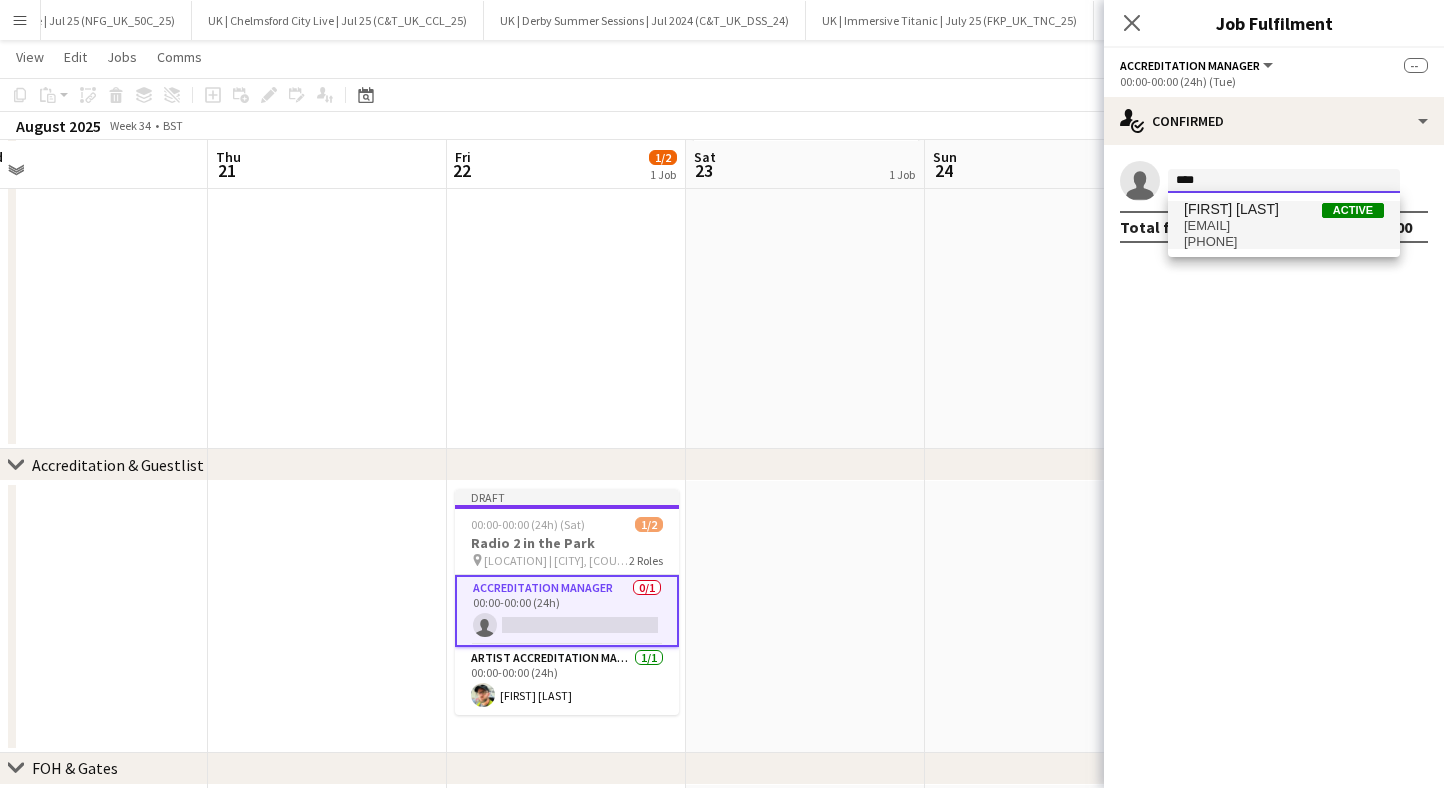 type on "****" 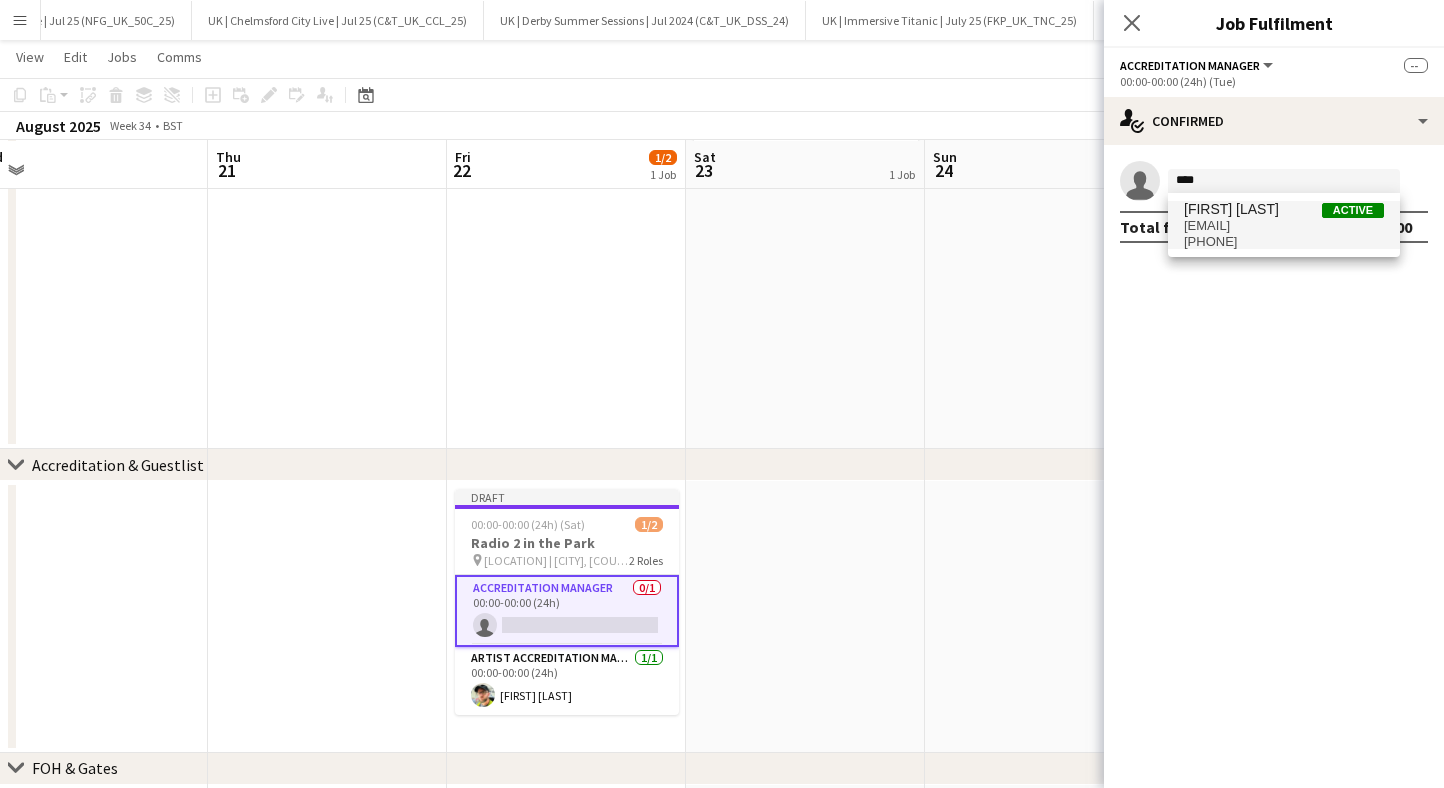 click on "[PHONE]" at bounding box center [1284, 242] 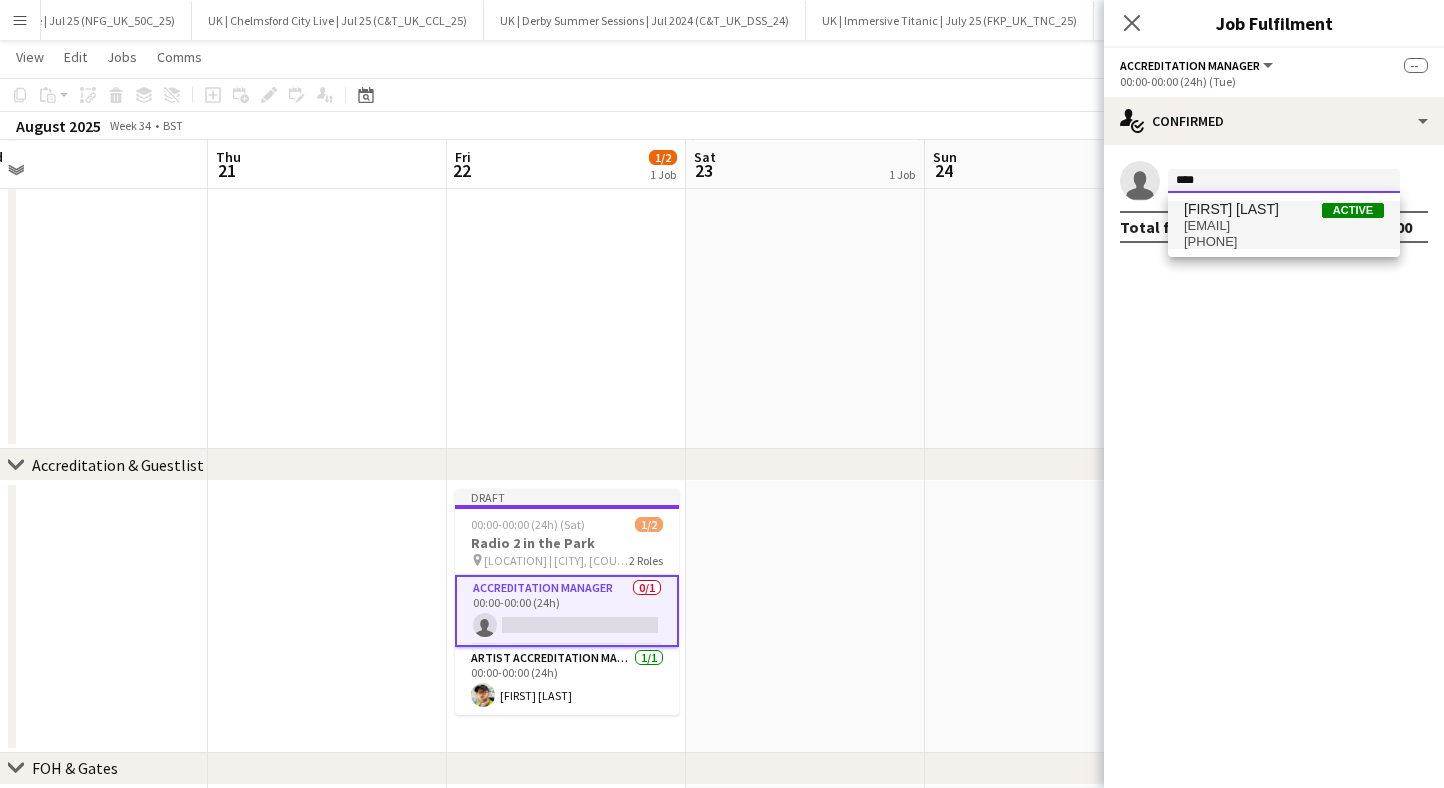 type 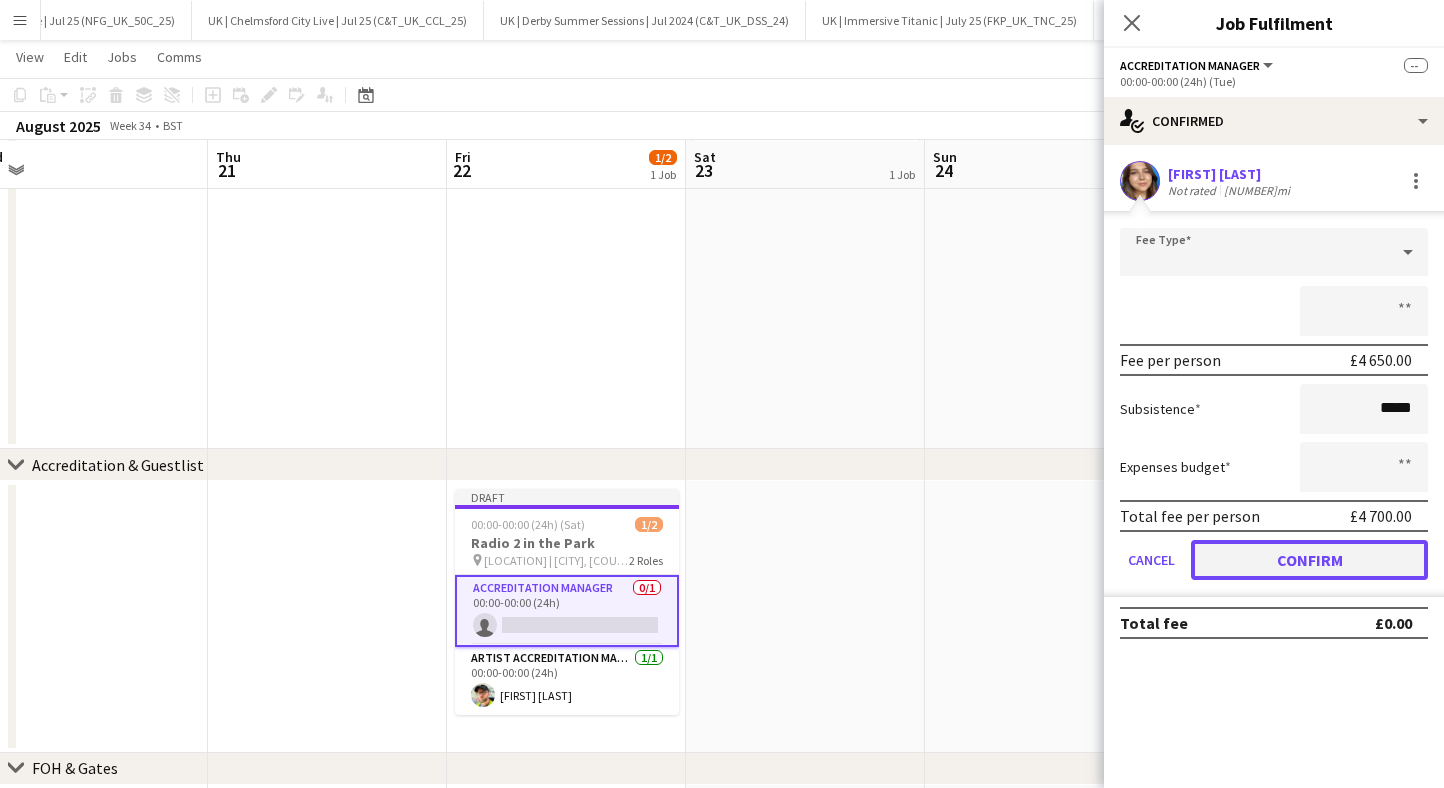 click on "Confirm" at bounding box center (1309, 560) 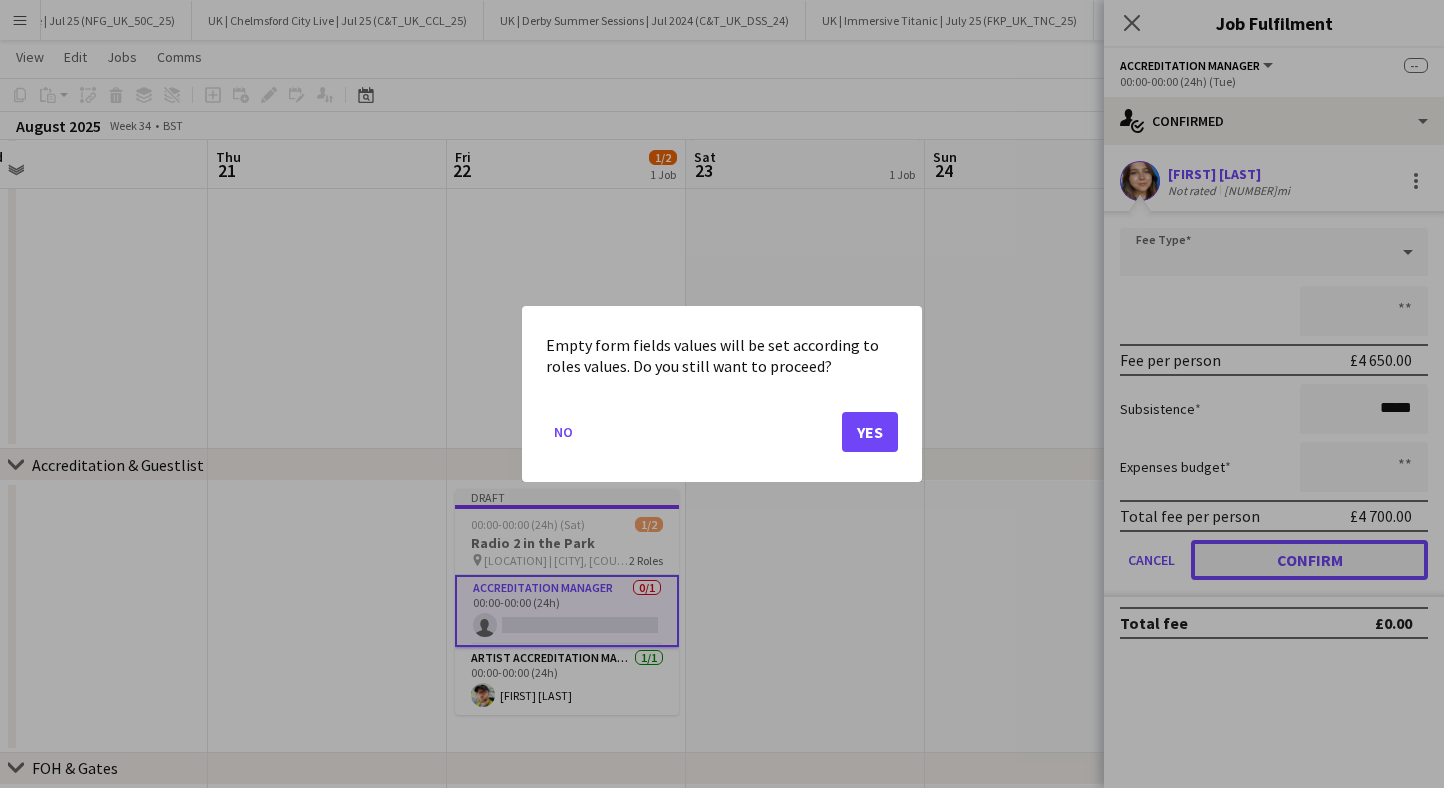 scroll, scrollTop: 0, scrollLeft: 0, axis: both 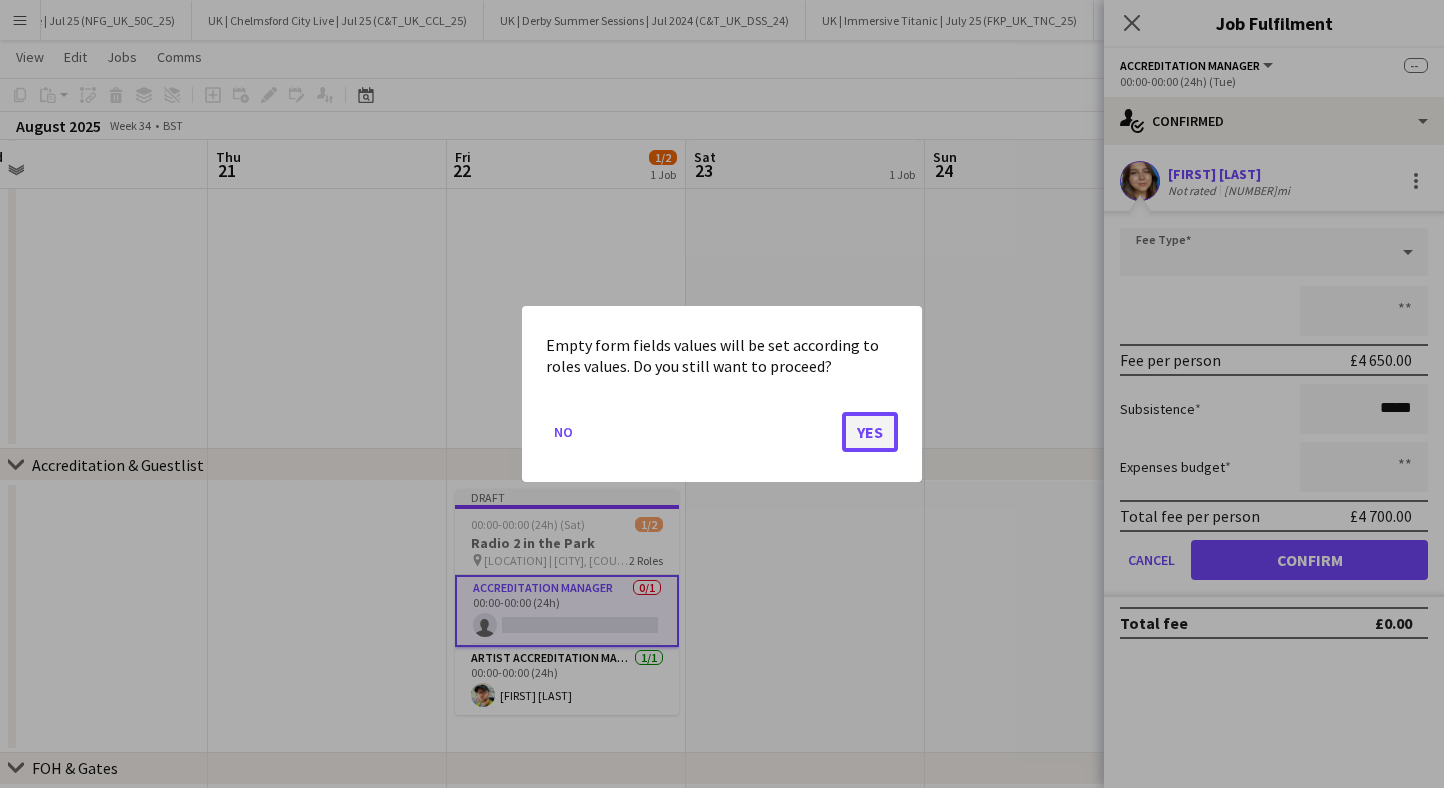 click on "Yes" 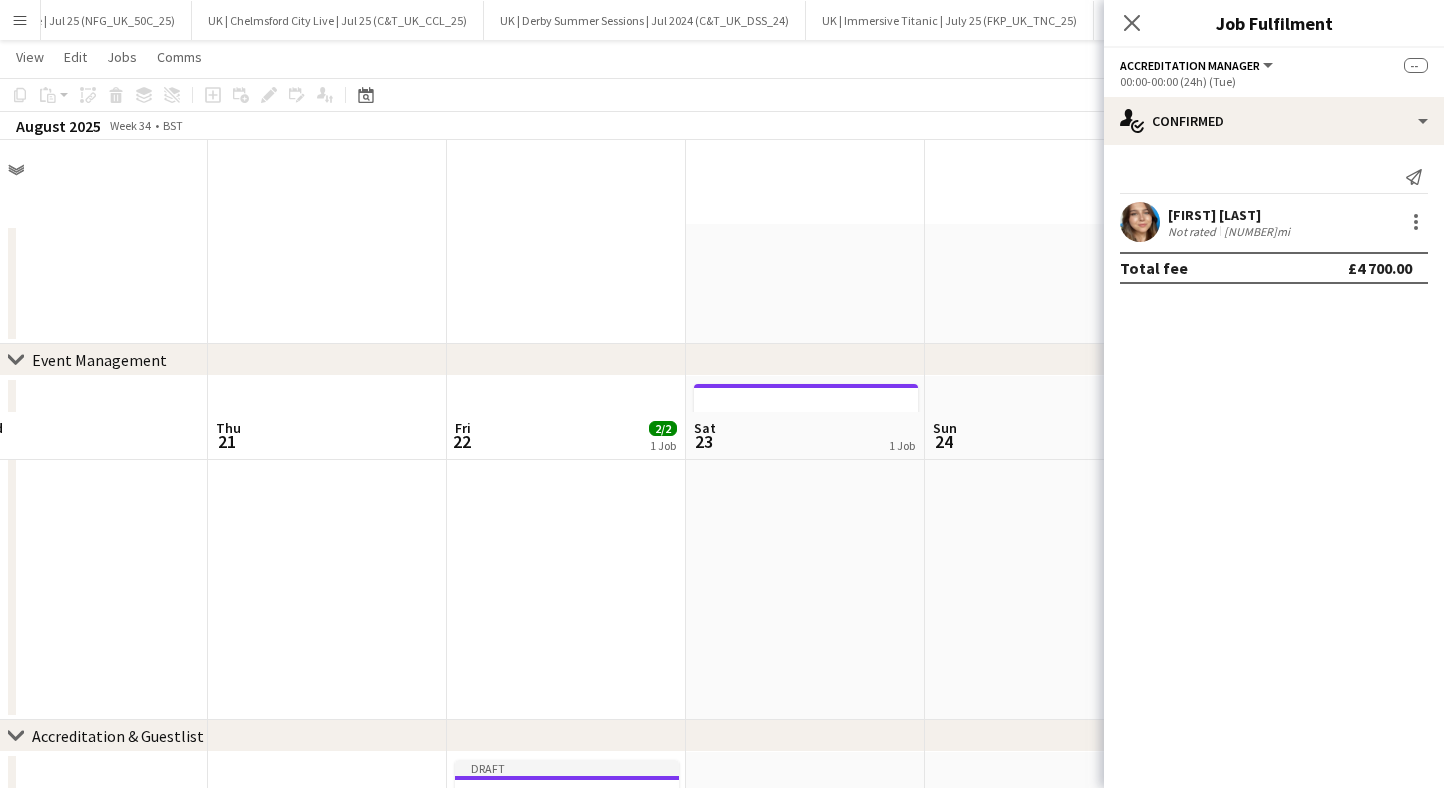 scroll, scrollTop: 271, scrollLeft: 0, axis: vertical 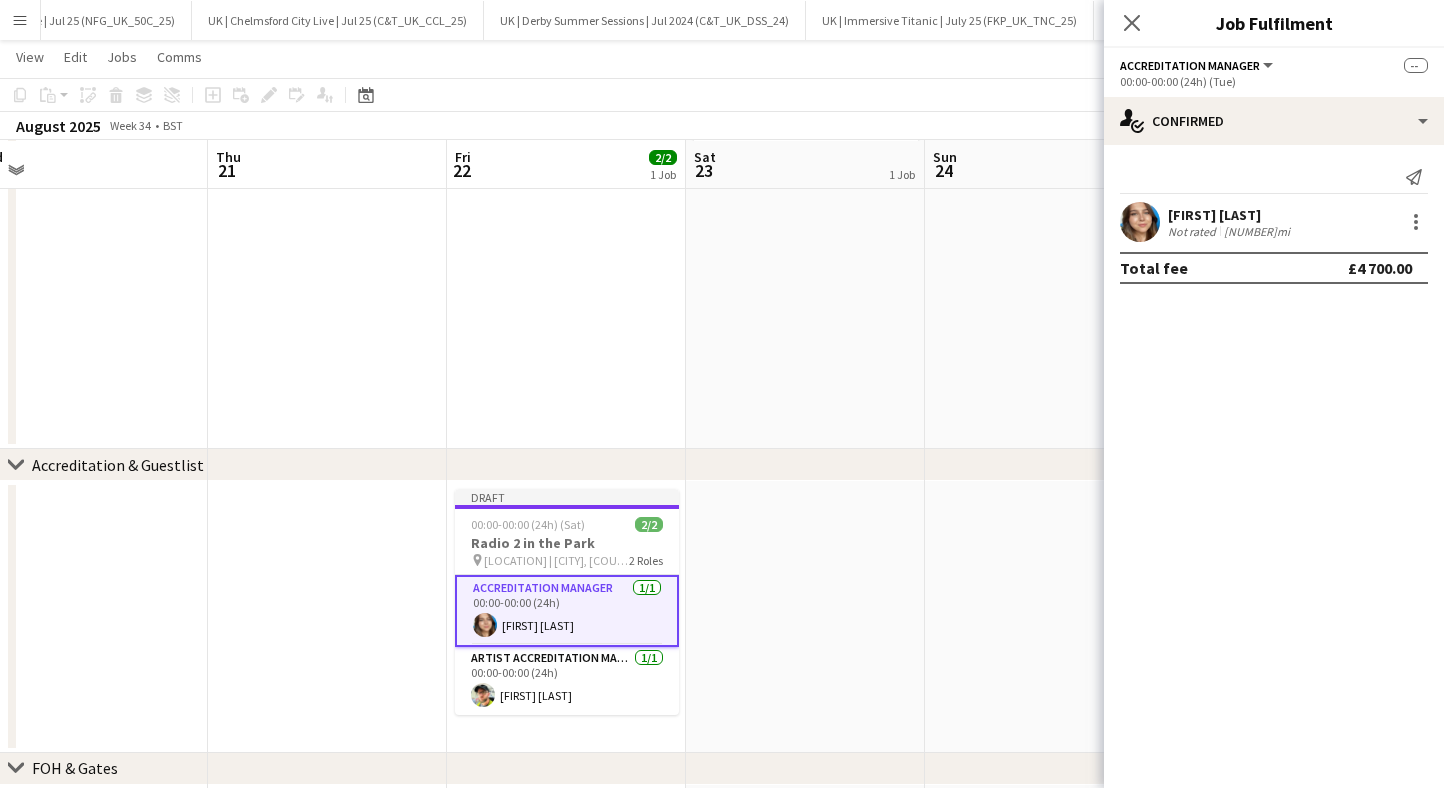 click on "Close pop-in" 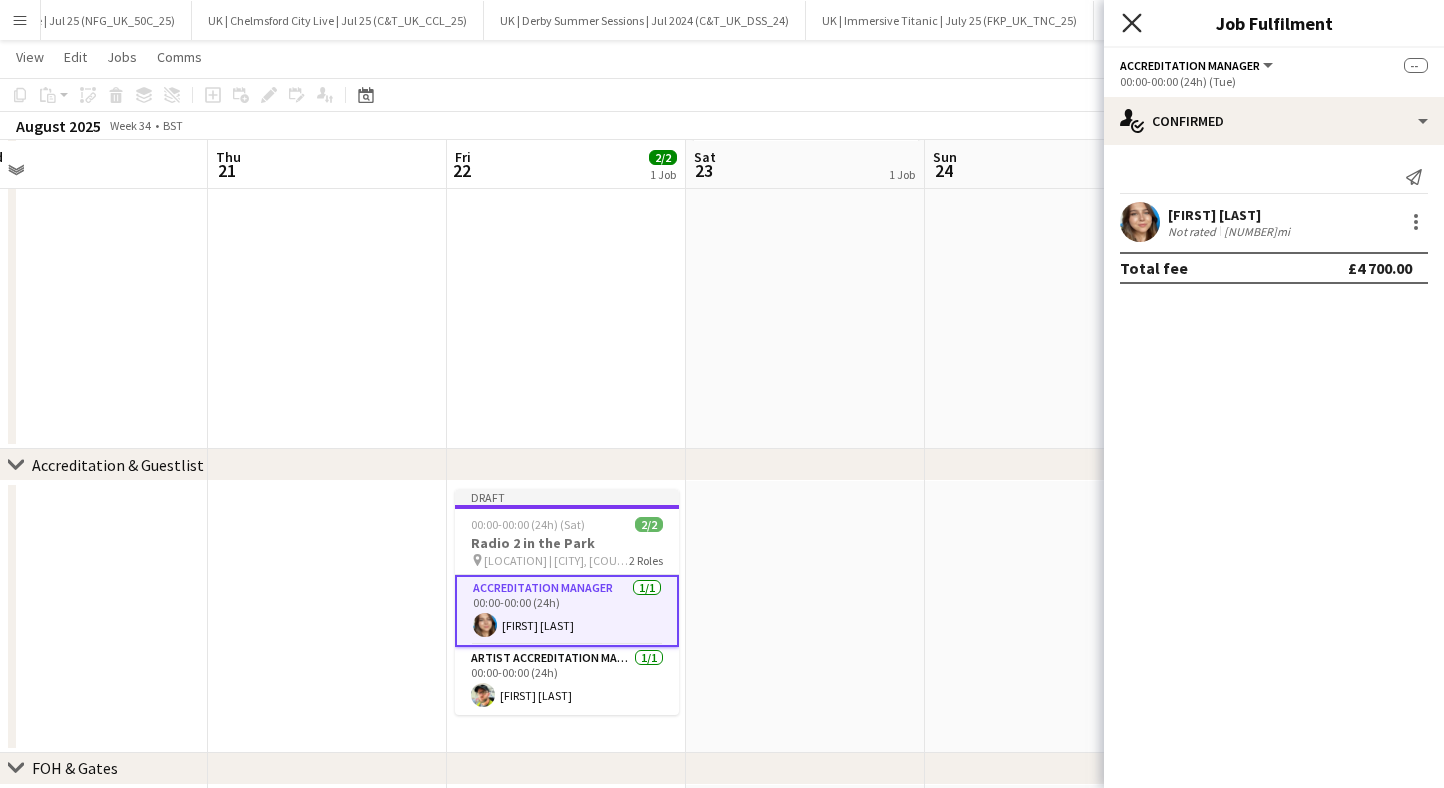 click on "Close pop-in" 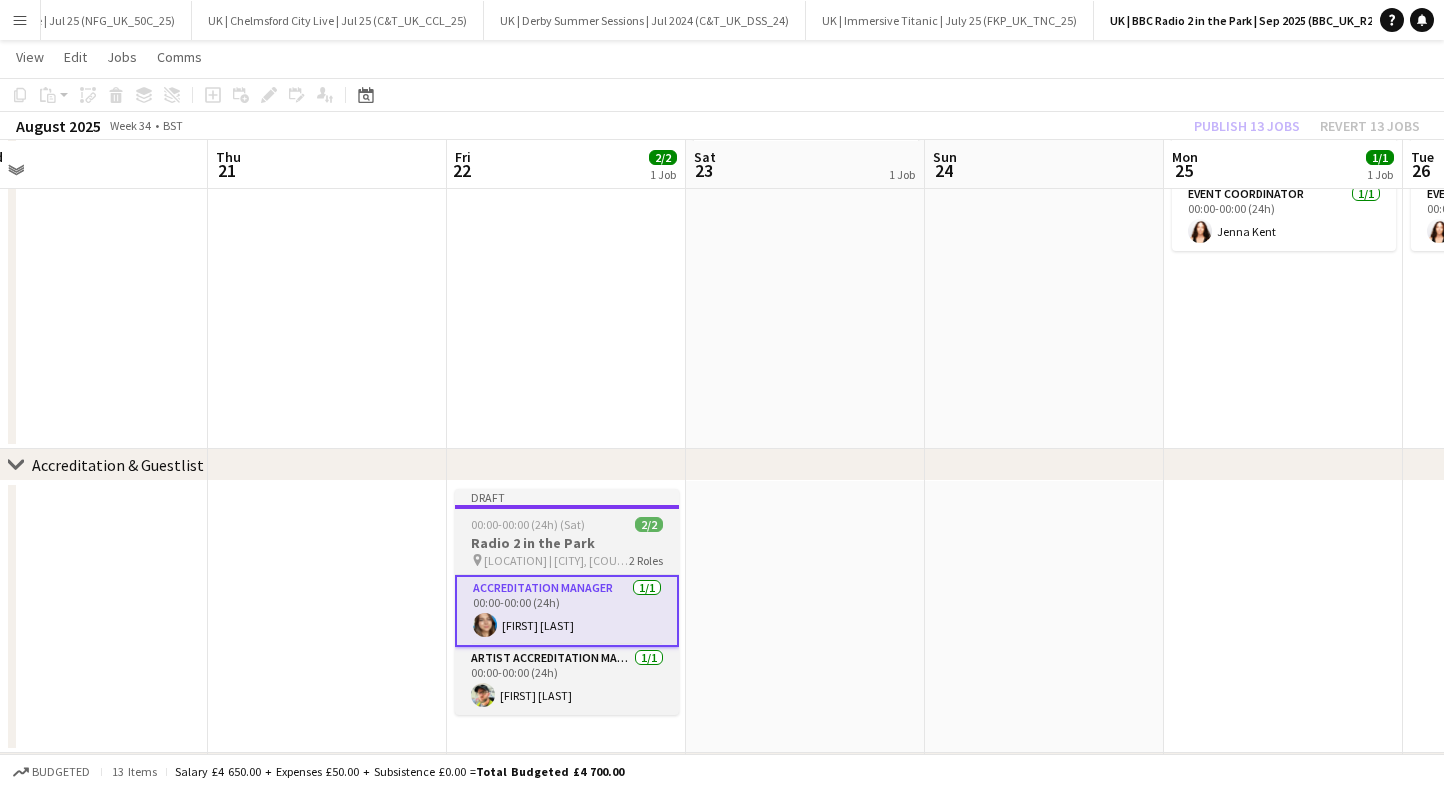 click on "Hylands Park | Chelmsford, UK" at bounding box center [556, 560] 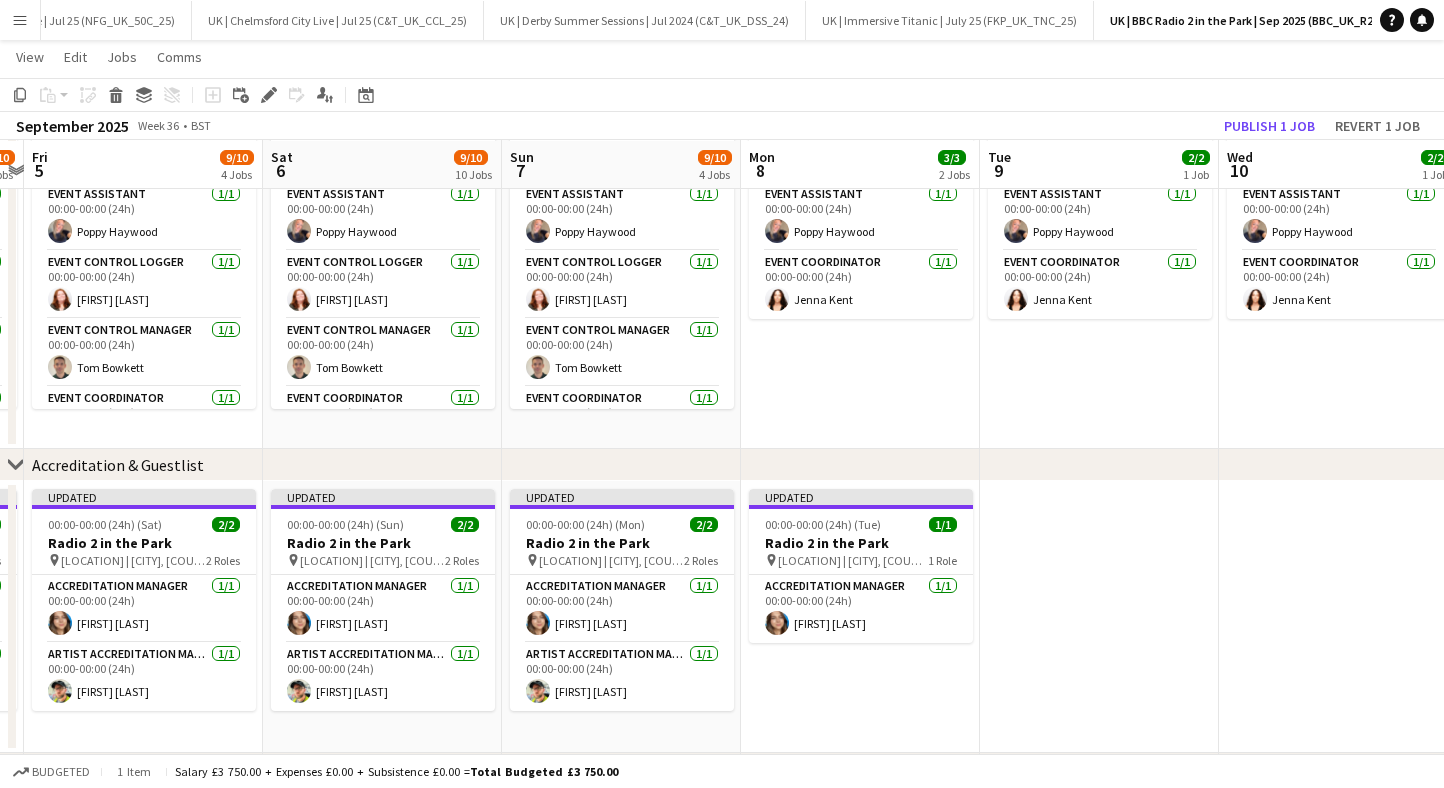 scroll, scrollTop: 0, scrollLeft: 859, axis: horizontal 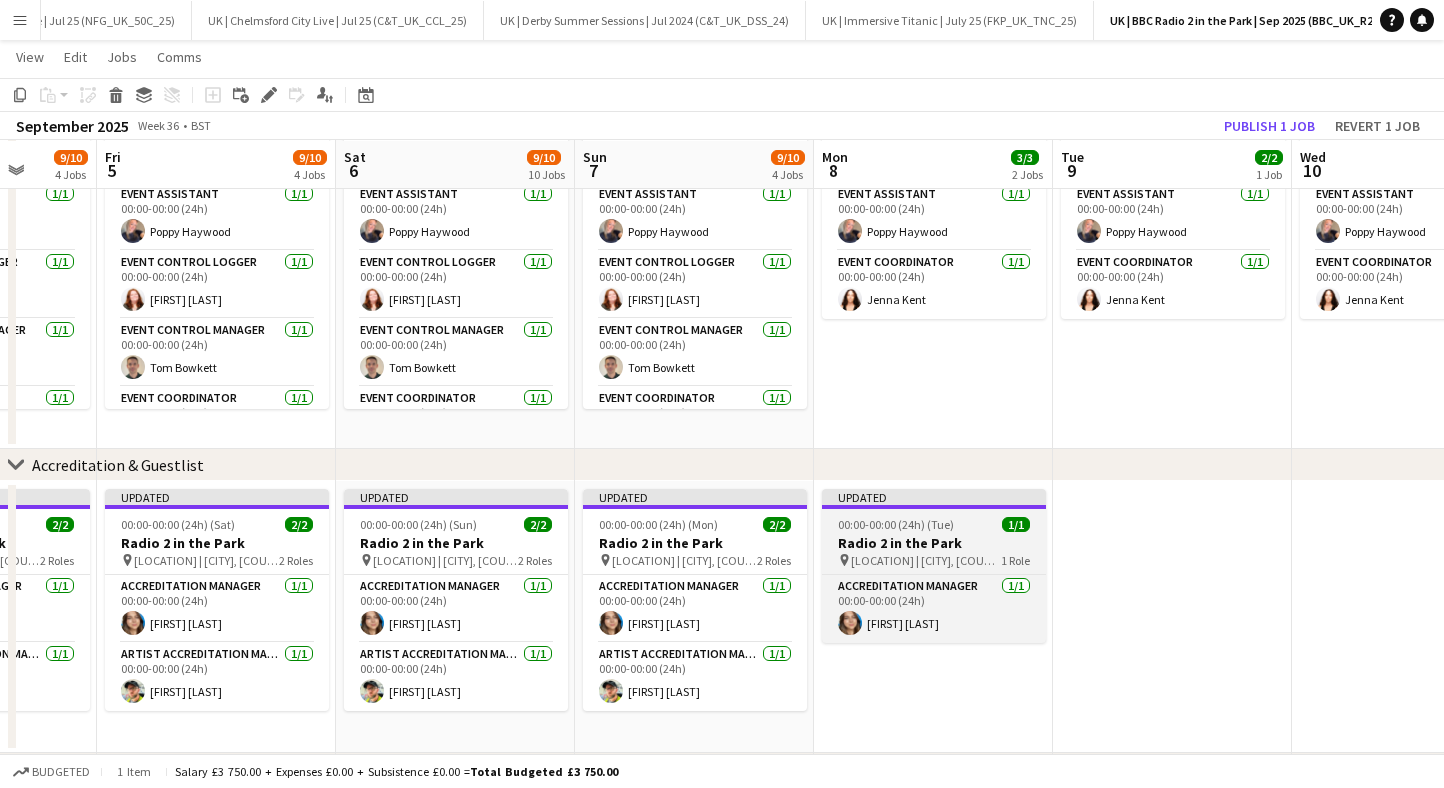 click on "00:00-00:00 (24h) (Tue)" at bounding box center (896, 524) 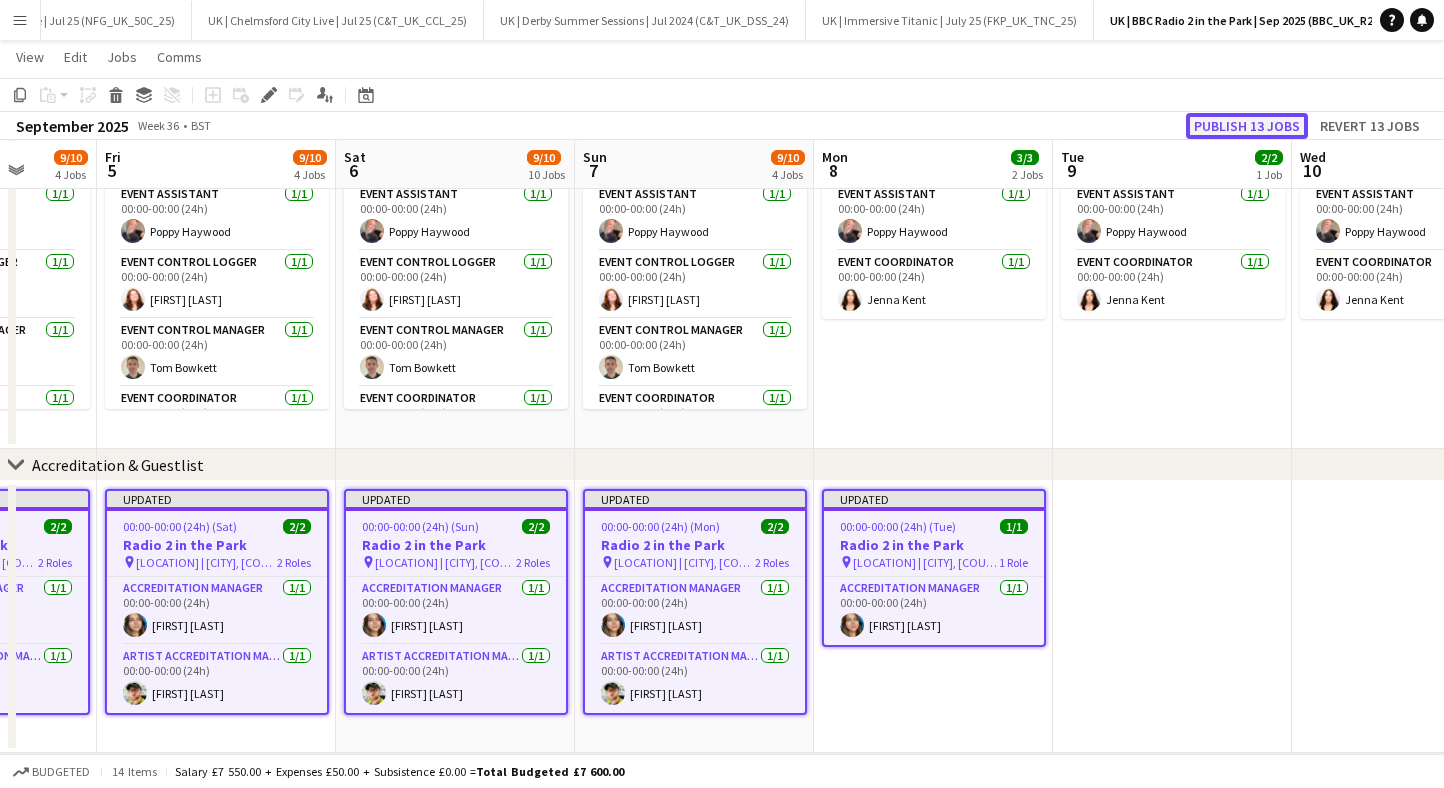 click on "Publish 13 jobs" 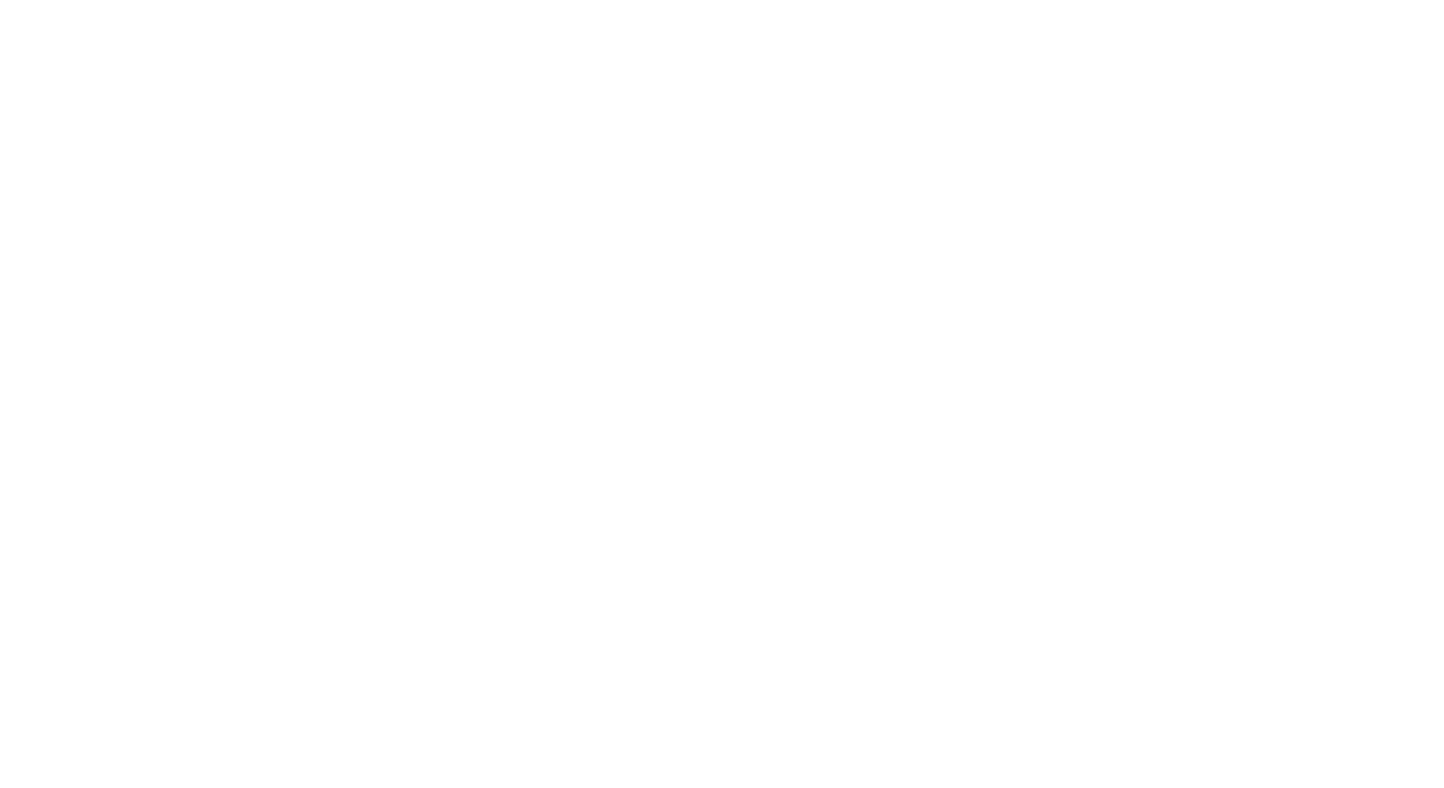 scroll, scrollTop: 0, scrollLeft: 0, axis: both 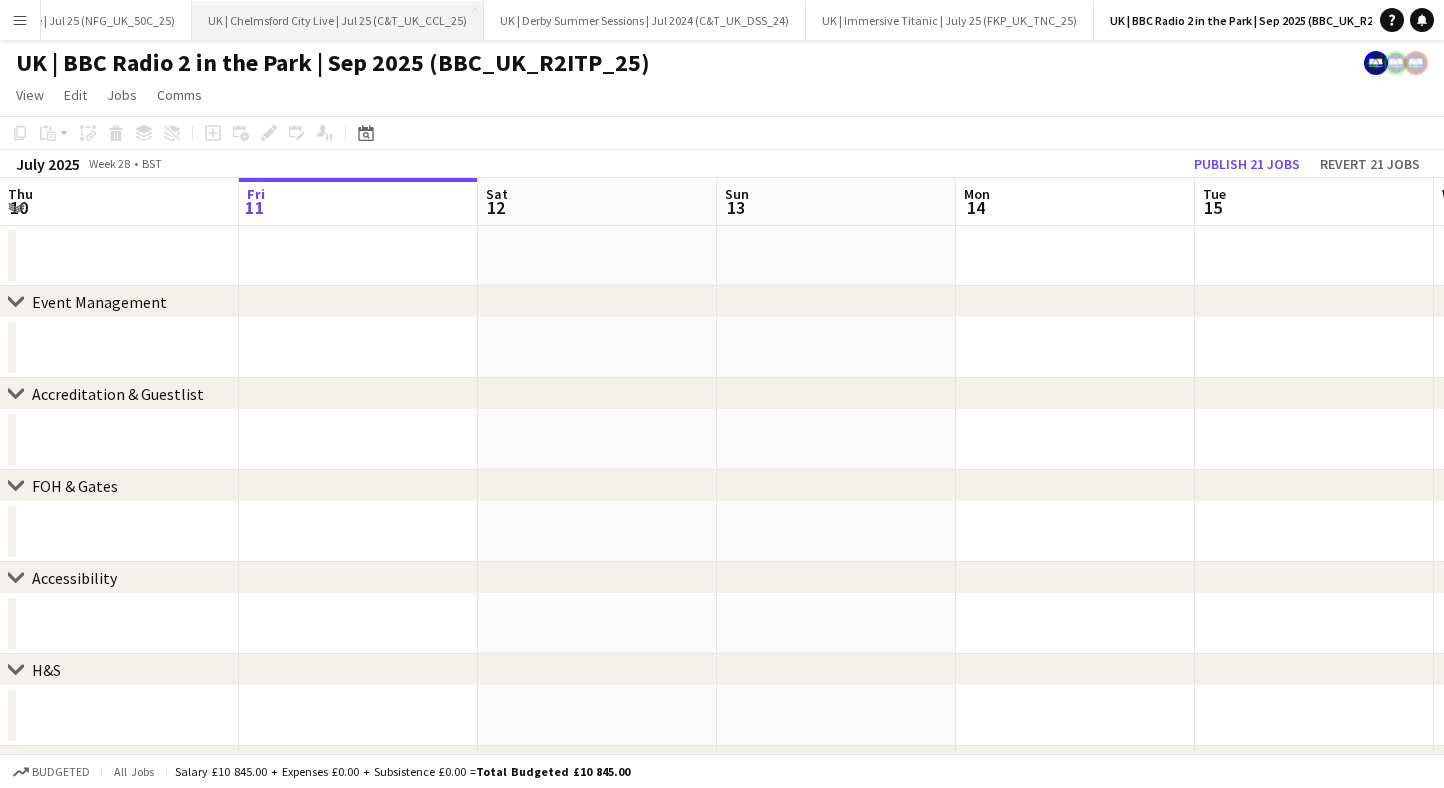 click on "UK | Chelmsford City Live | Jul 25 (C&T_UK_CCL_25)
Close" at bounding box center [338, 20] 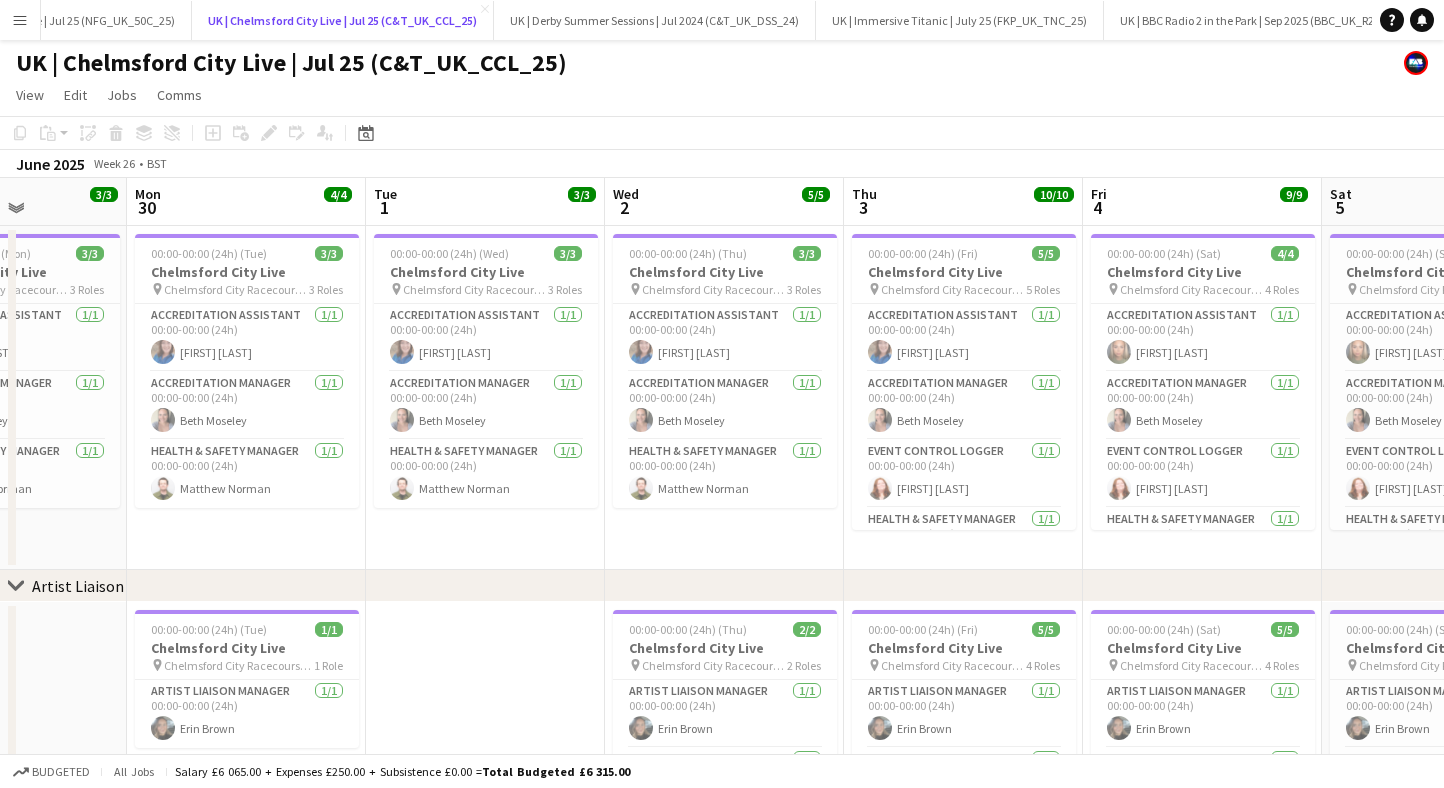 scroll, scrollTop: 0, scrollLeft: 665, axis: horizontal 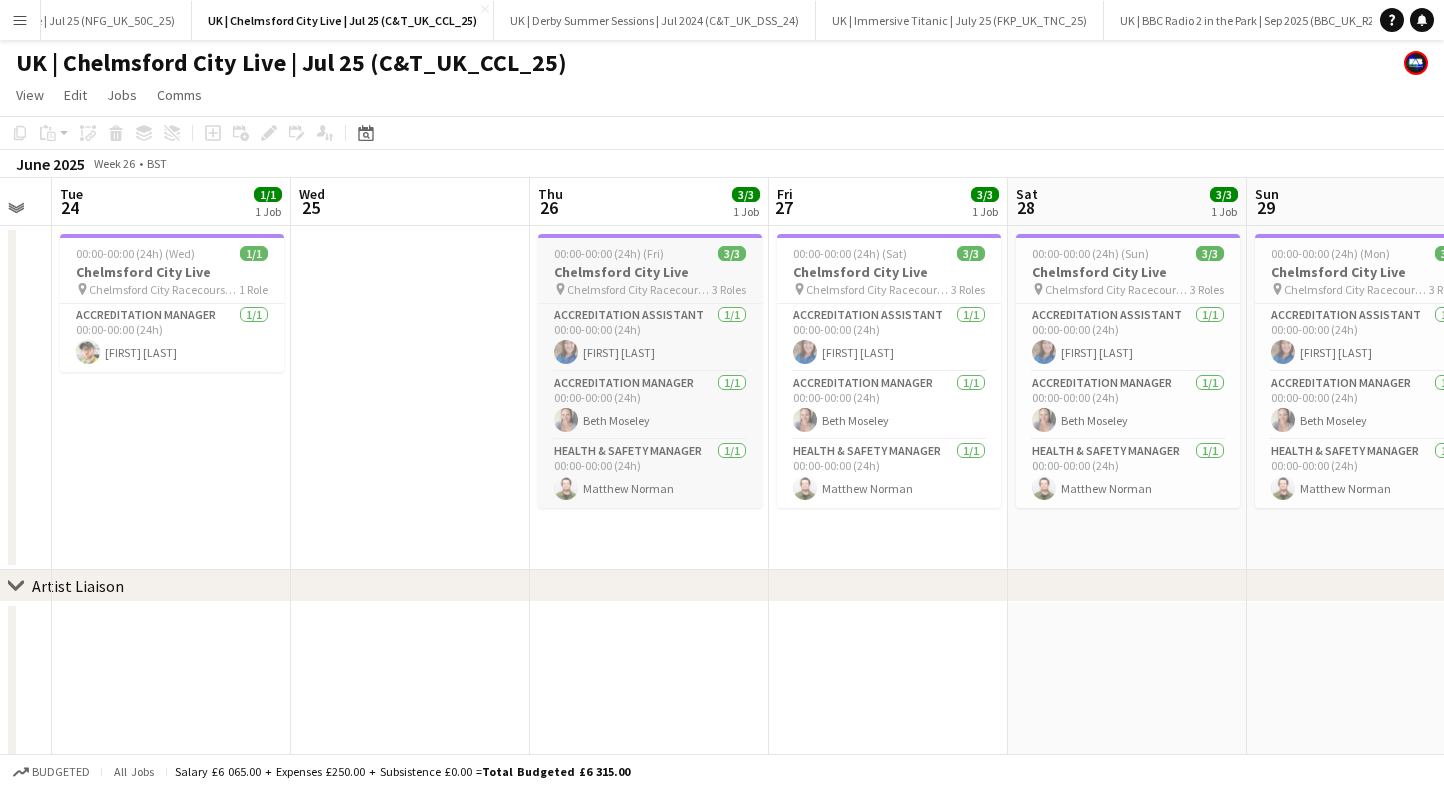 click on "Chelmsford City Live" at bounding box center (650, 272) 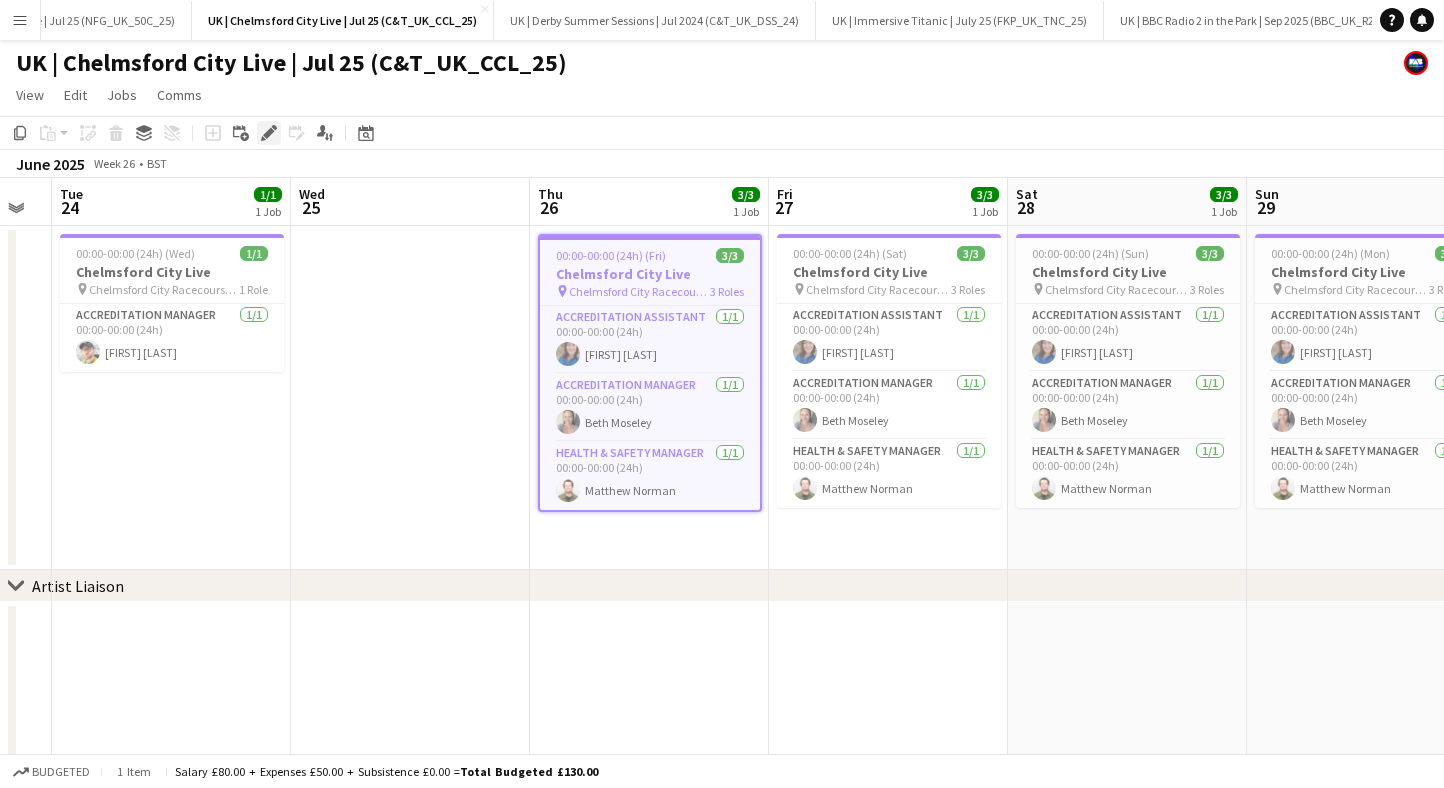 click on "Edit" at bounding box center (269, 133) 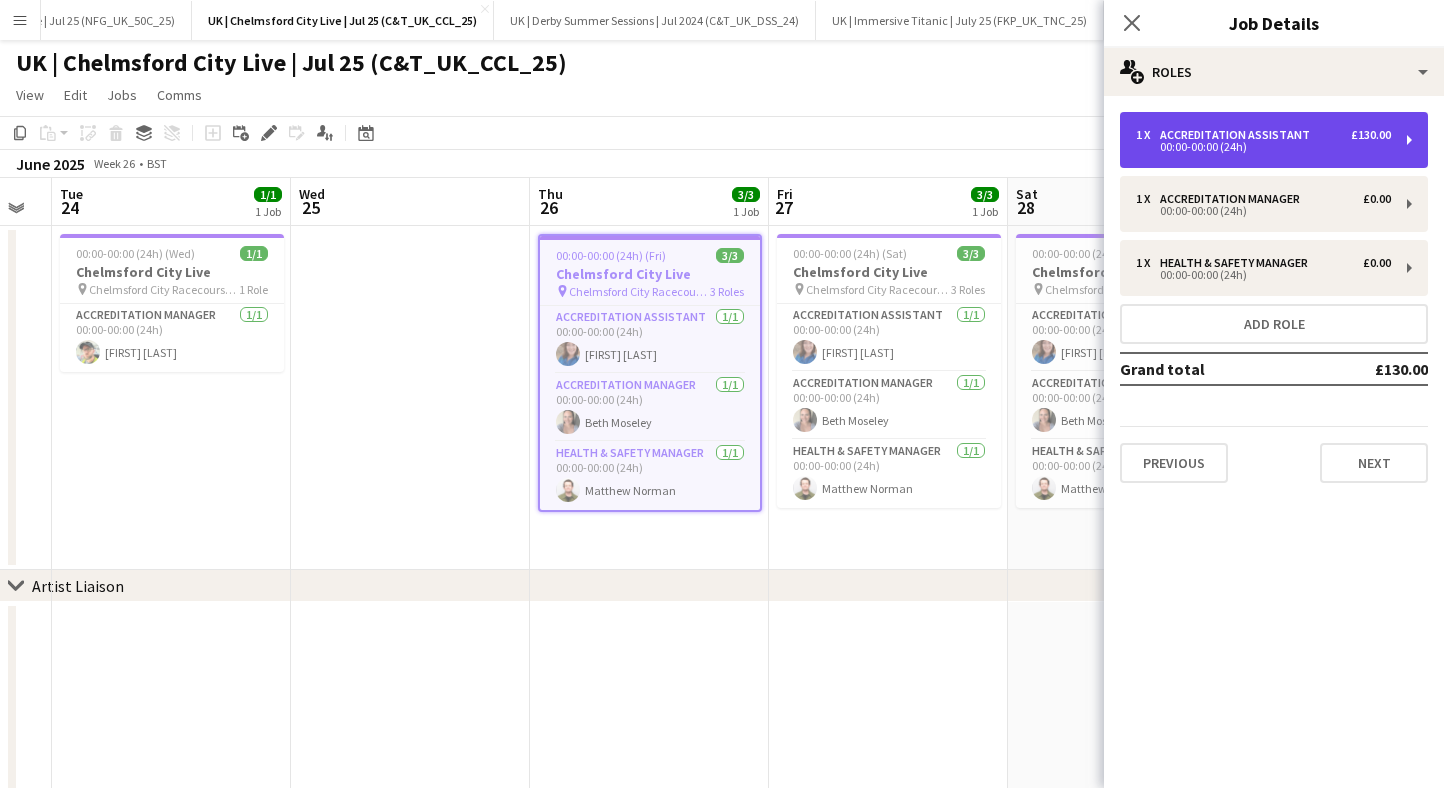 click on "1 x   Accreditation Assistant   £130.00   00:00-00:00 (24h)" at bounding box center [1274, 140] 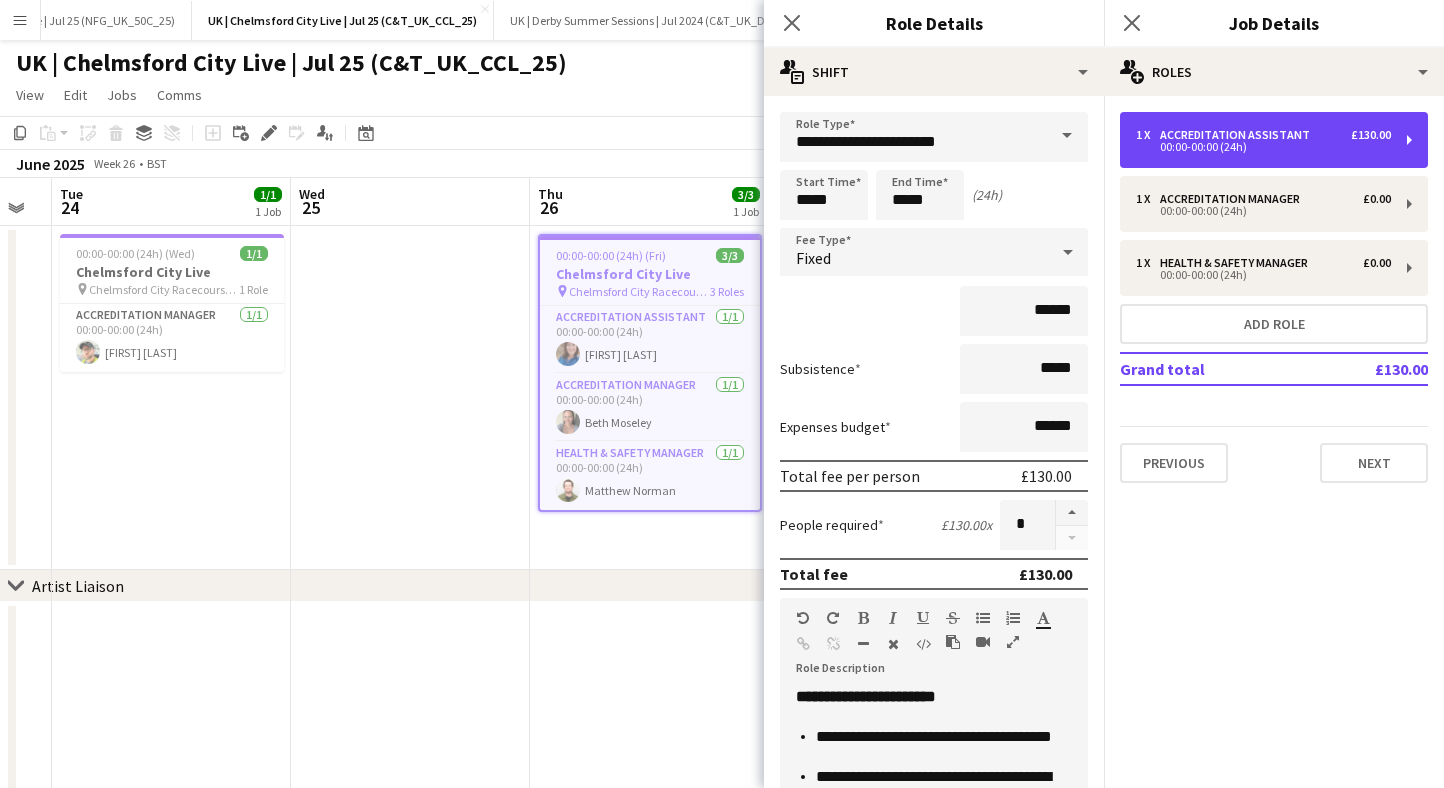 scroll, scrollTop: 366, scrollLeft: 0, axis: vertical 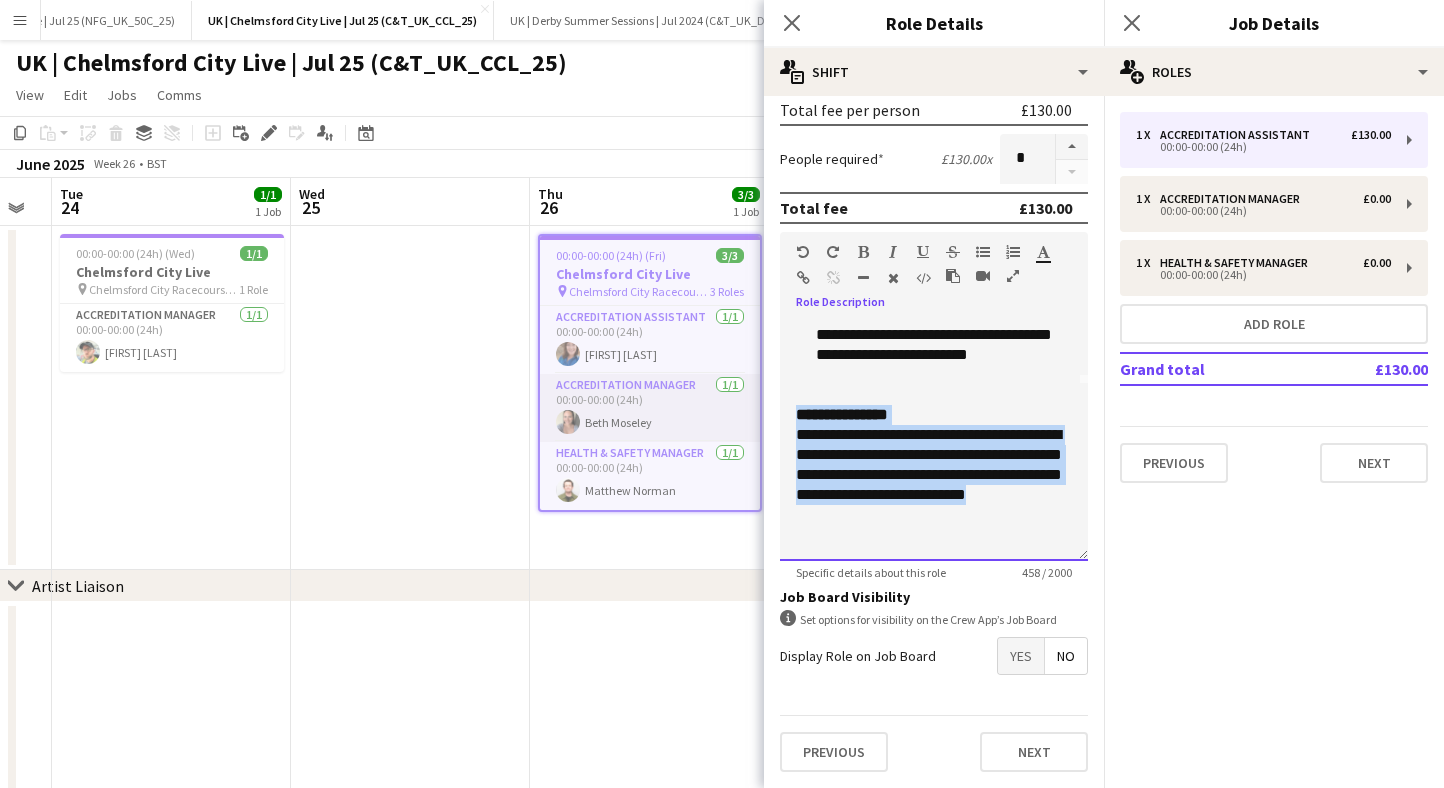 drag, startPoint x: 896, startPoint y: 523, endPoint x: 737, endPoint y: 423, distance: 187.83237 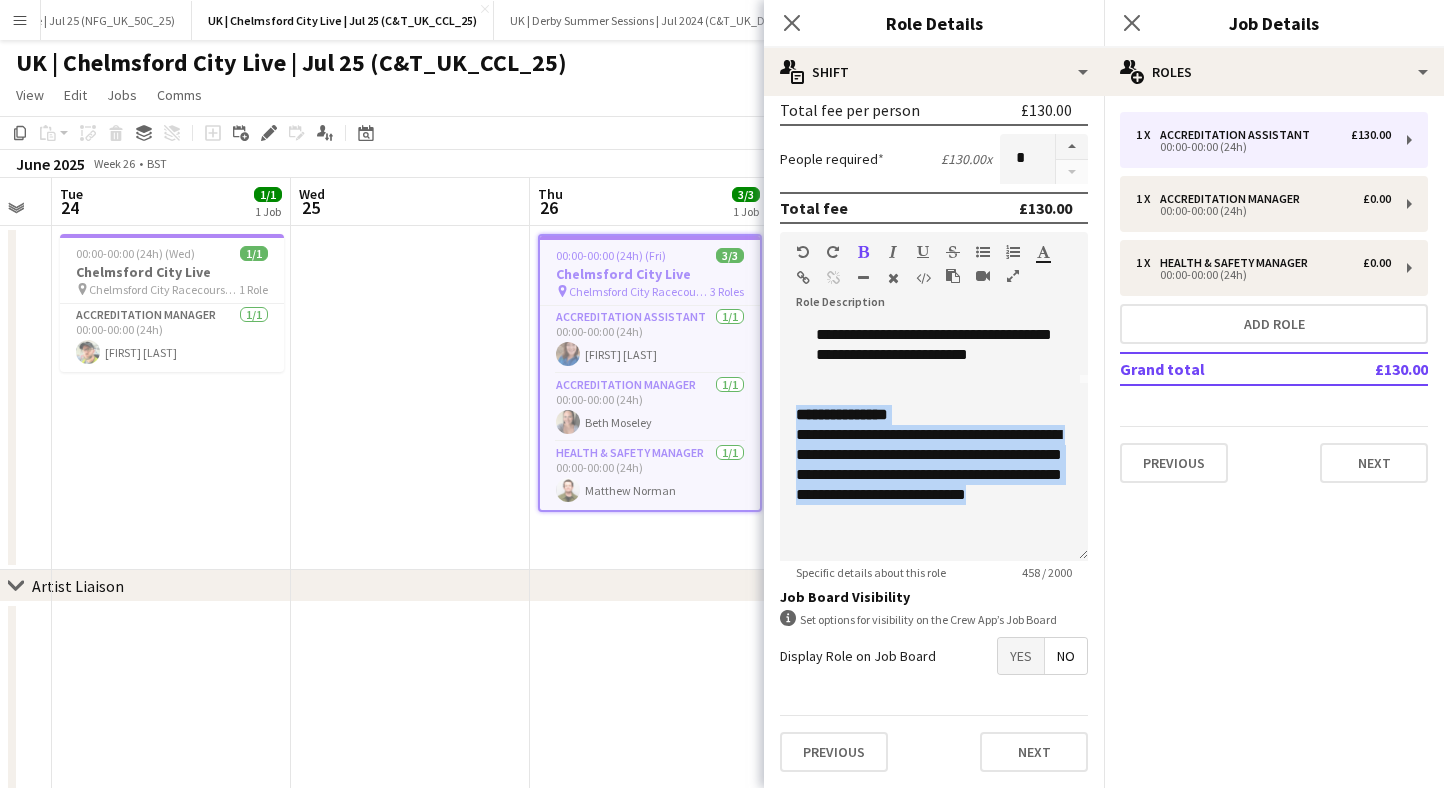click on "Menu" at bounding box center [20, 20] 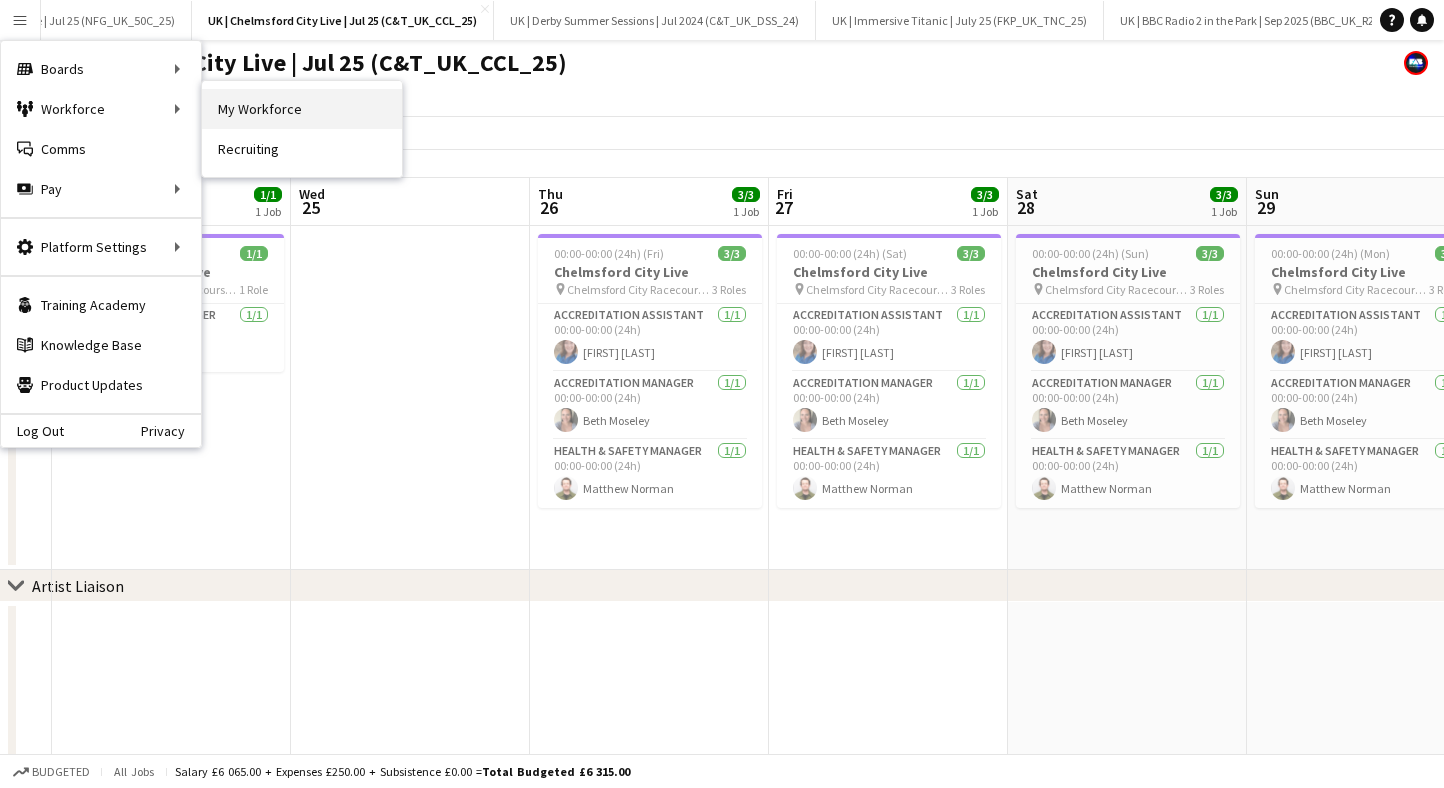 click on "My Workforce" at bounding box center [302, 109] 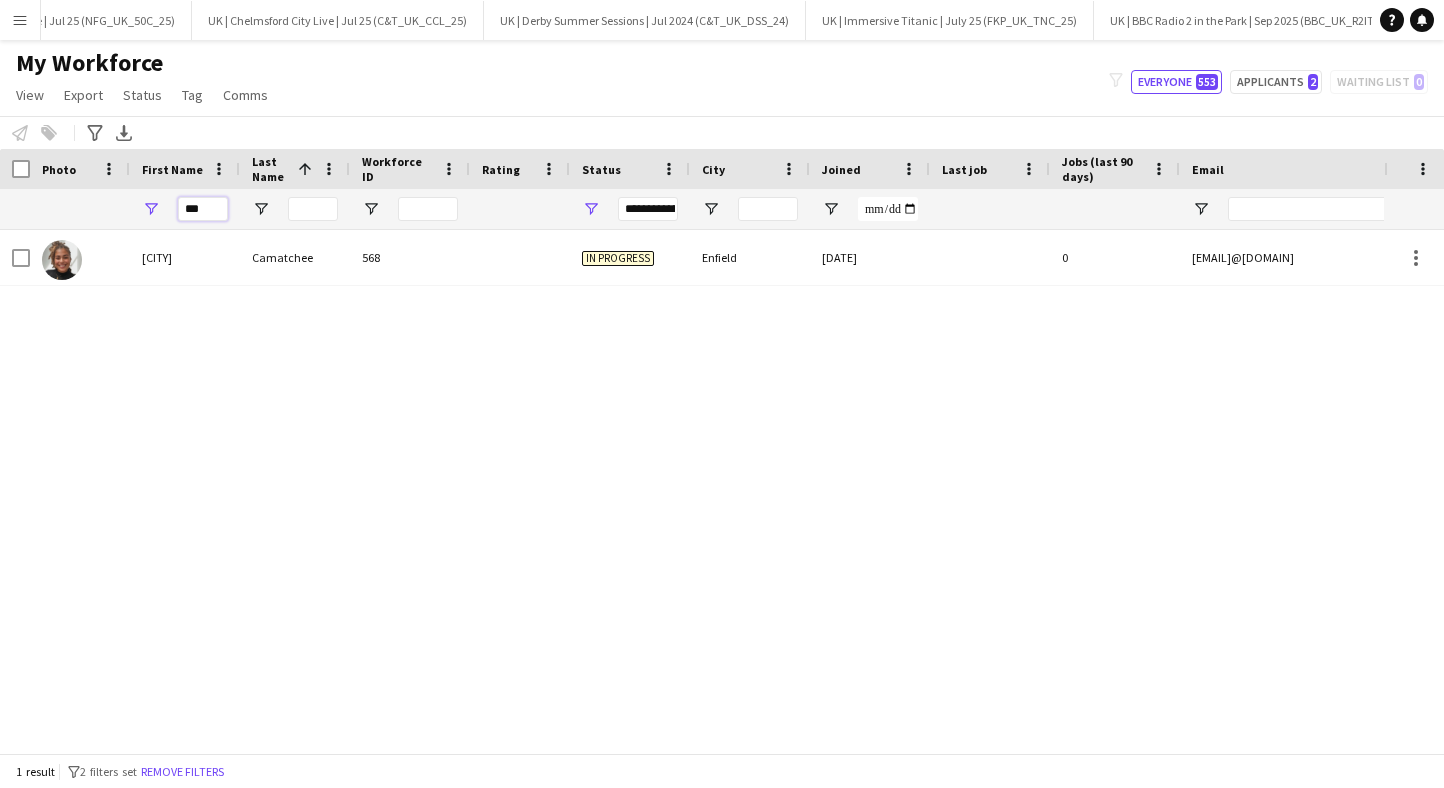 click on "***" at bounding box center [203, 209] 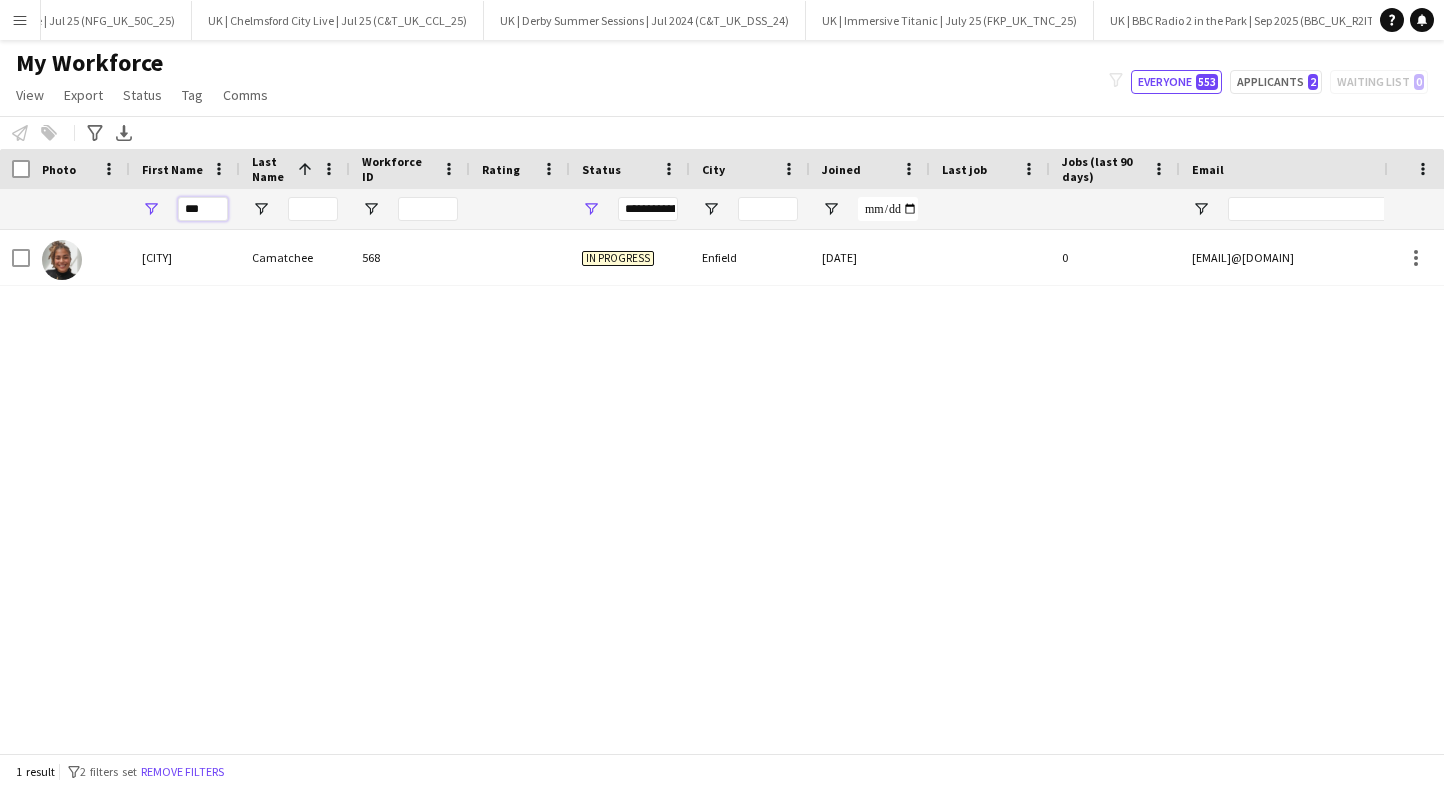click on "***" at bounding box center [203, 209] 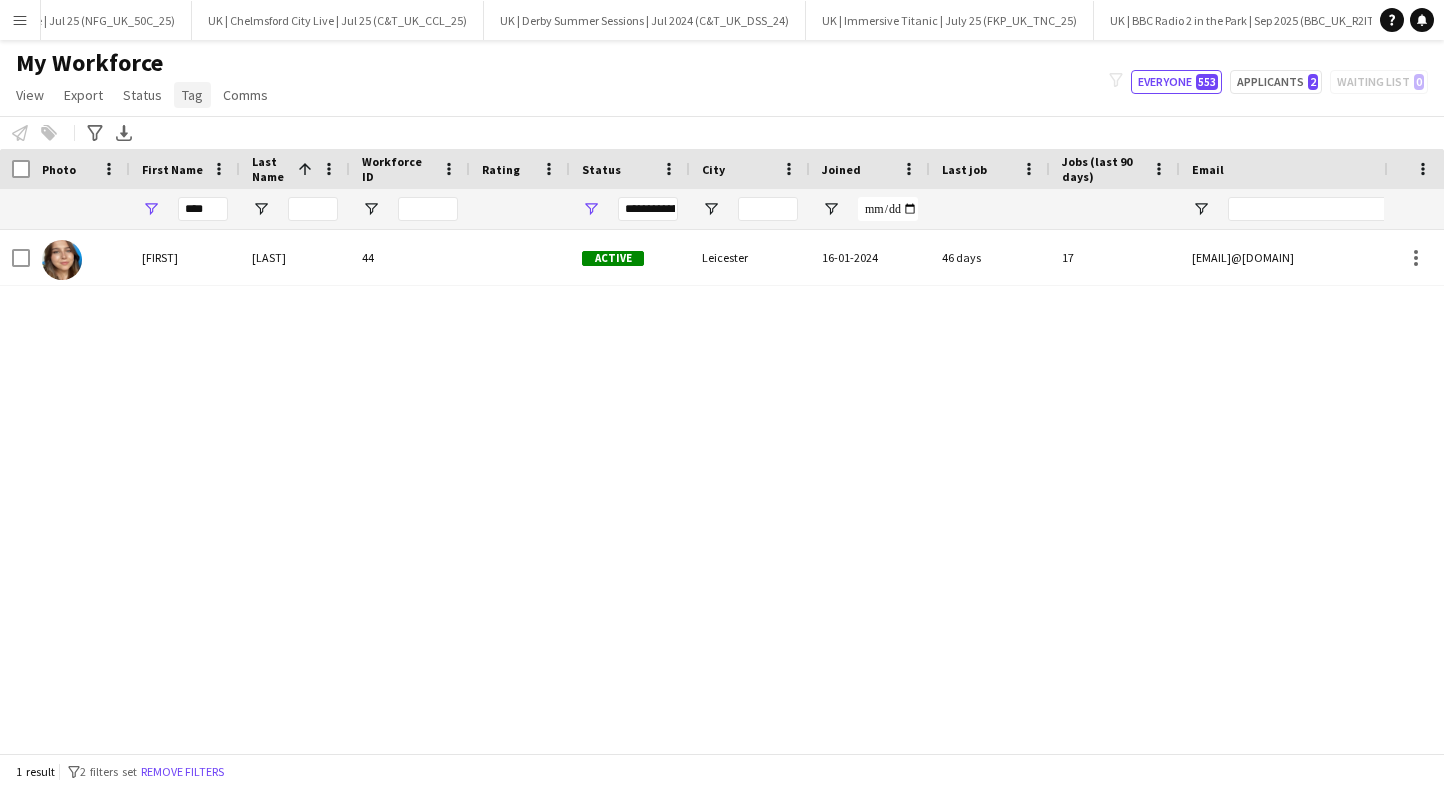 click on "Tag" 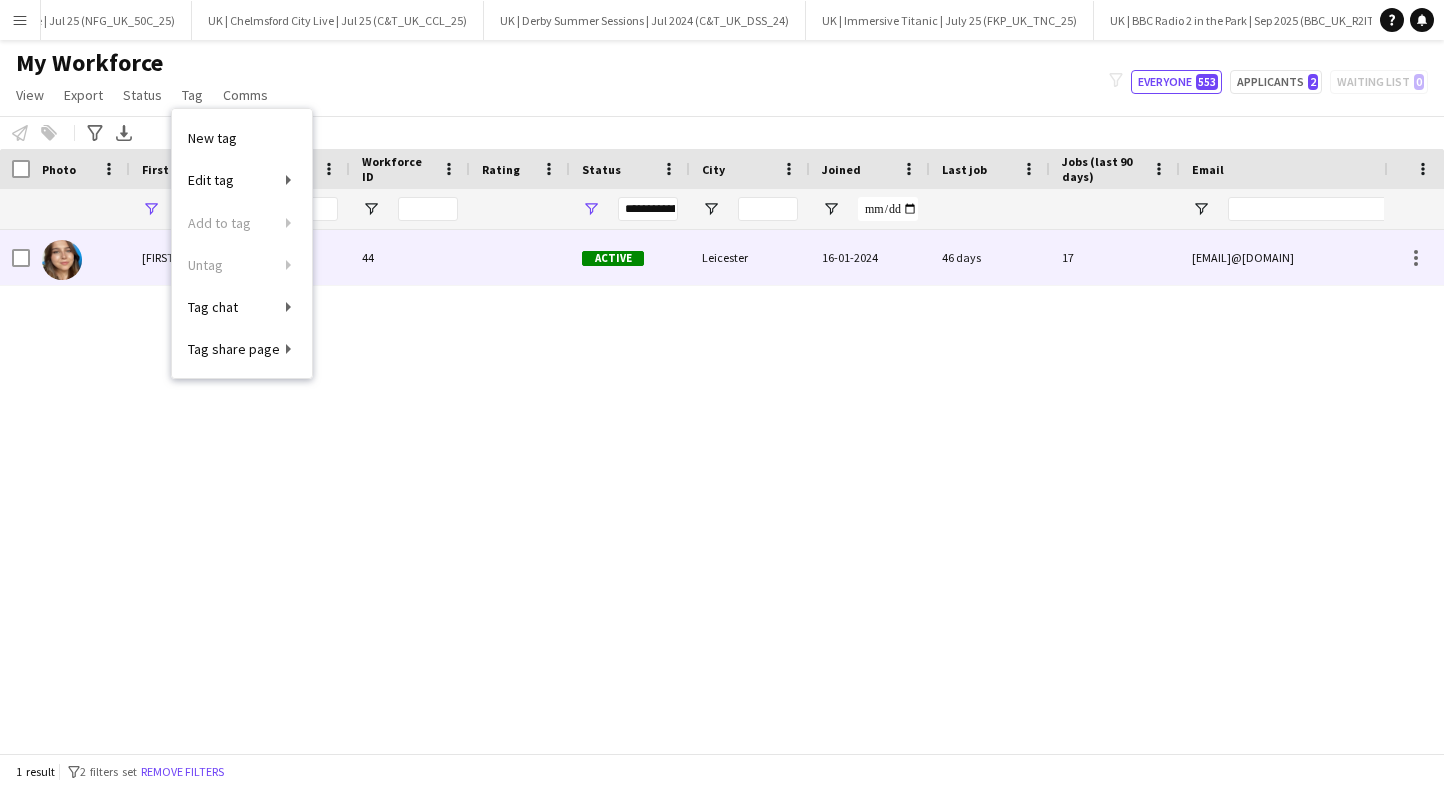 click at bounding box center (520, 257) 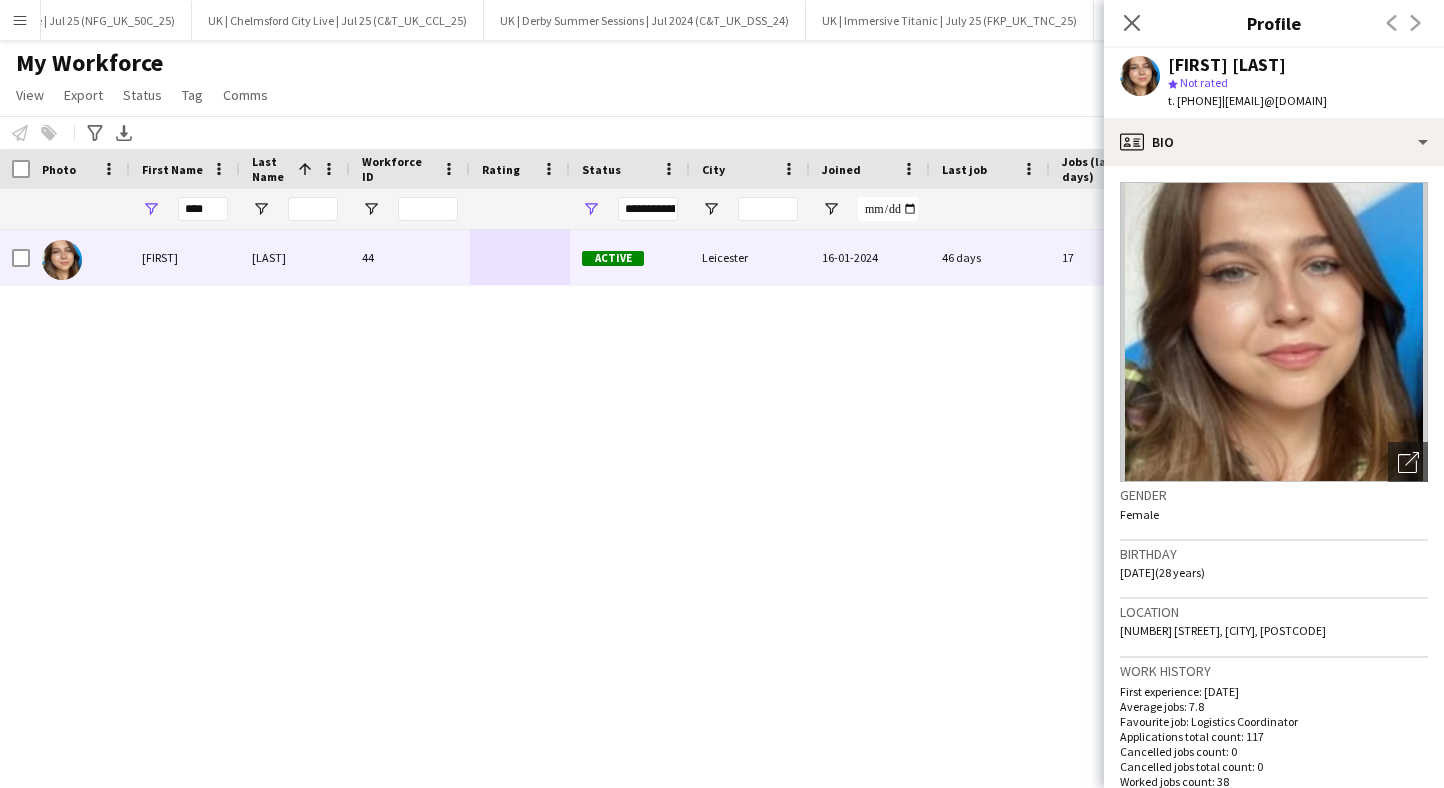 drag, startPoint x: 1414, startPoint y: 103, endPoint x: 1266, endPoint y: 105, distance: 148.01352 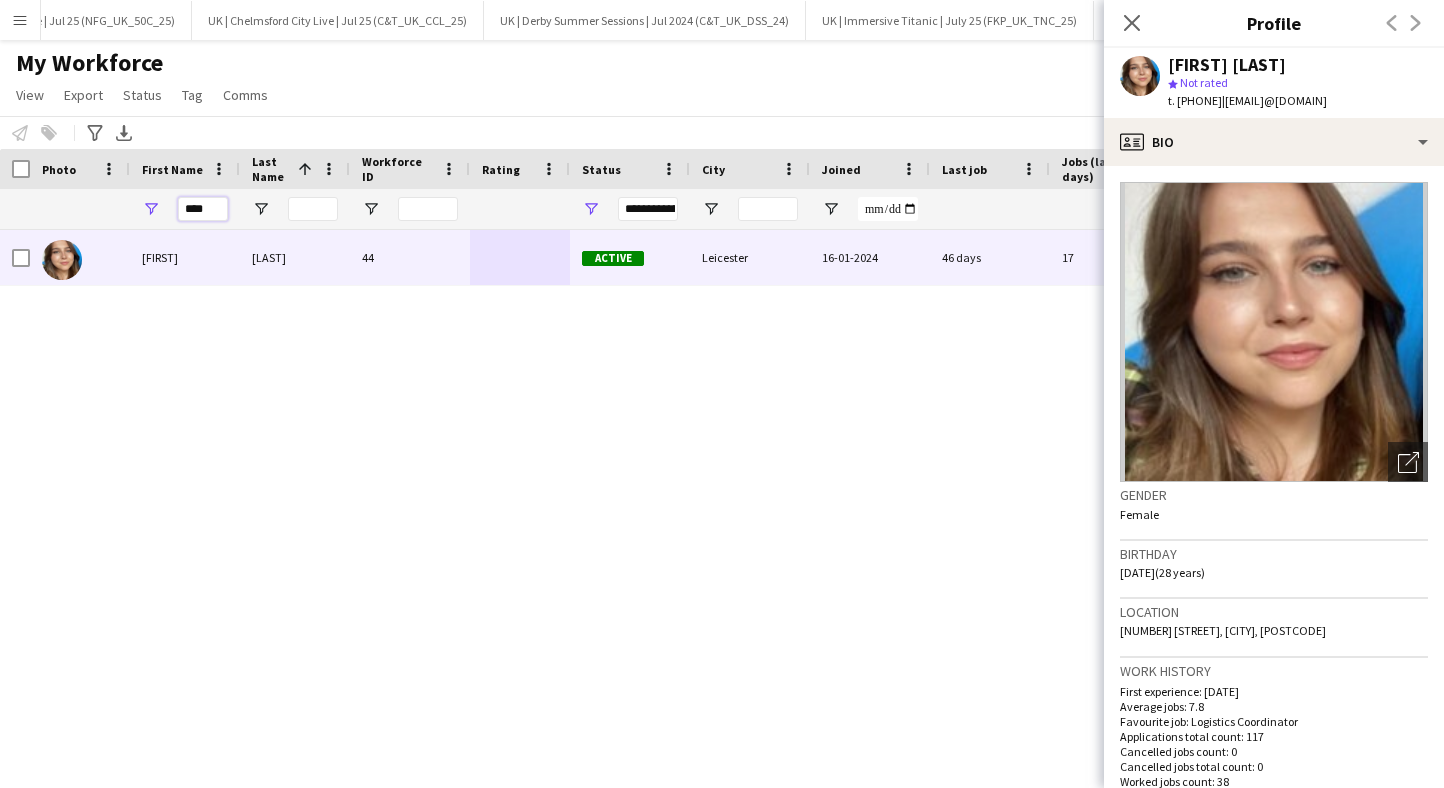 click on "****" at bounding box center [203, 209] 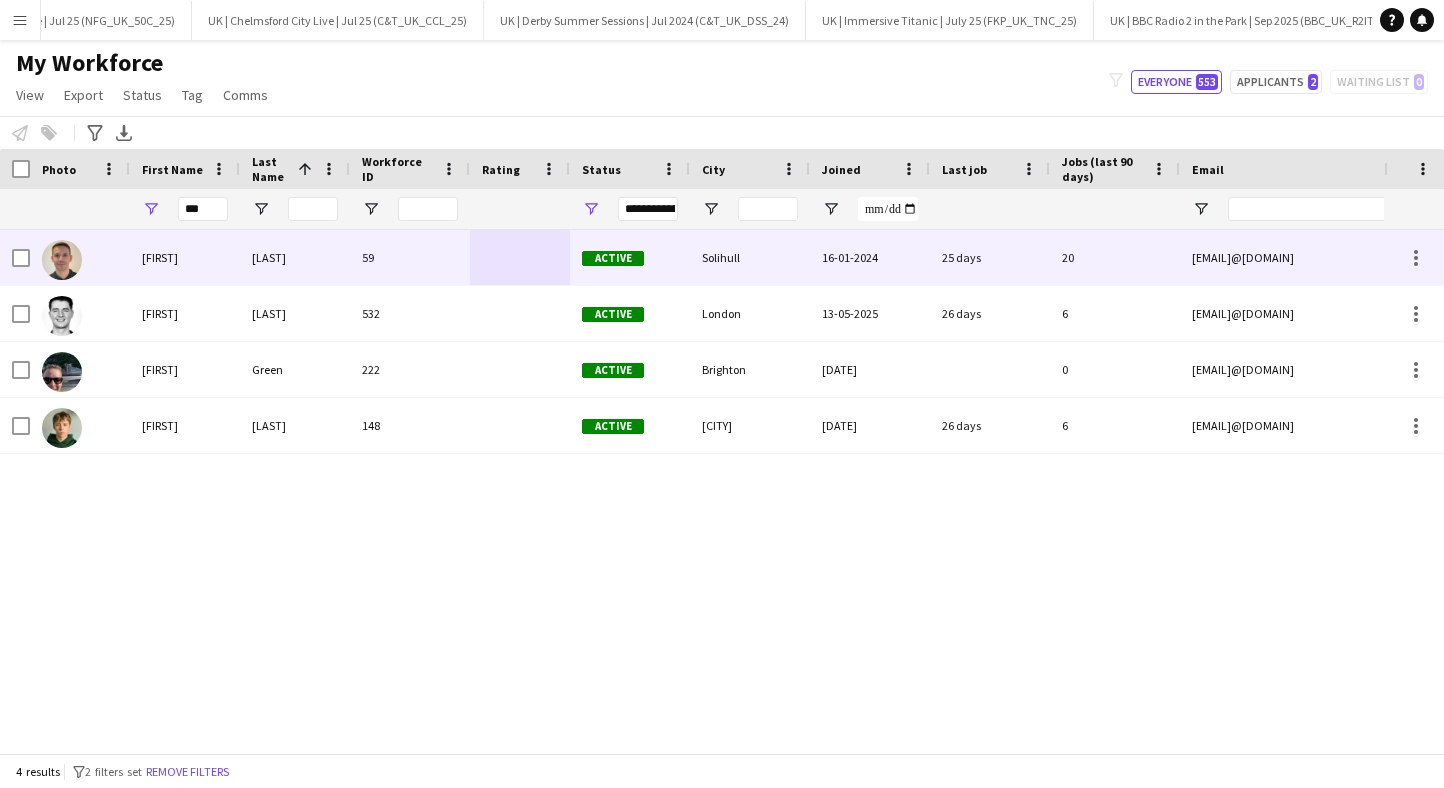 click on "[LAST]" at bounding box center [295, 257] 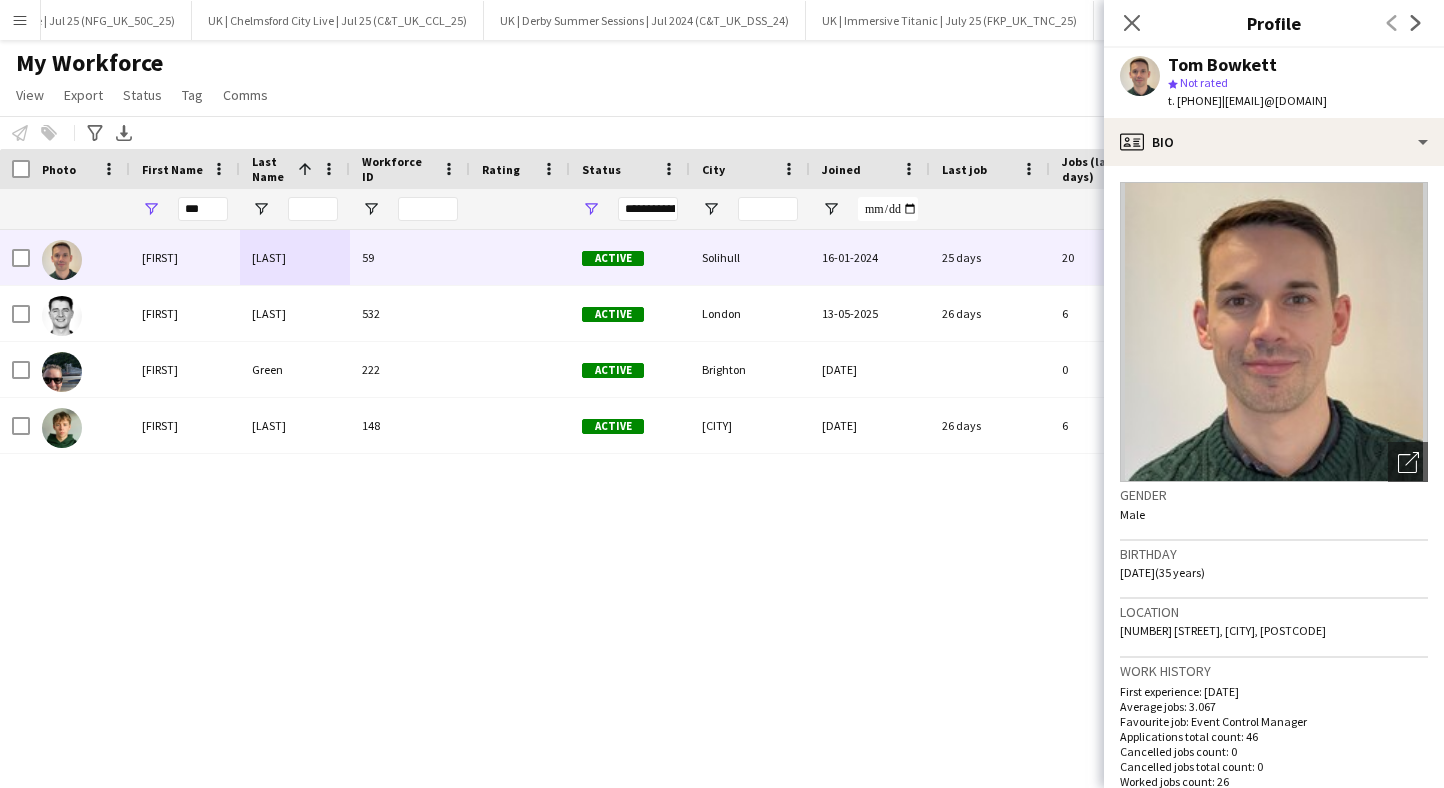 drag, startPoint x: 1289, startPoint y: 123, endPoint x: 1260, endPoint y: 105, distance: 34.132095 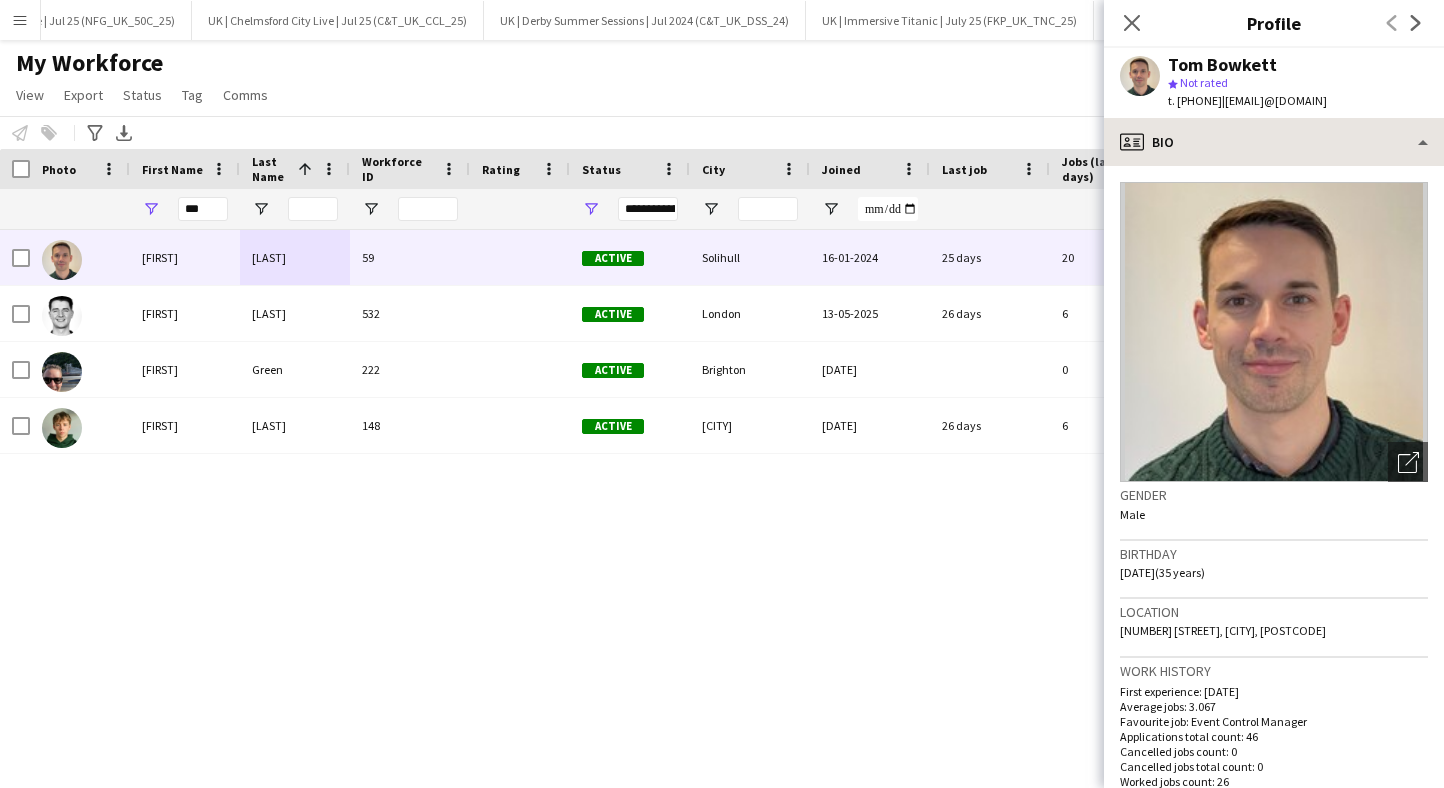 copy on "[PHONE]" 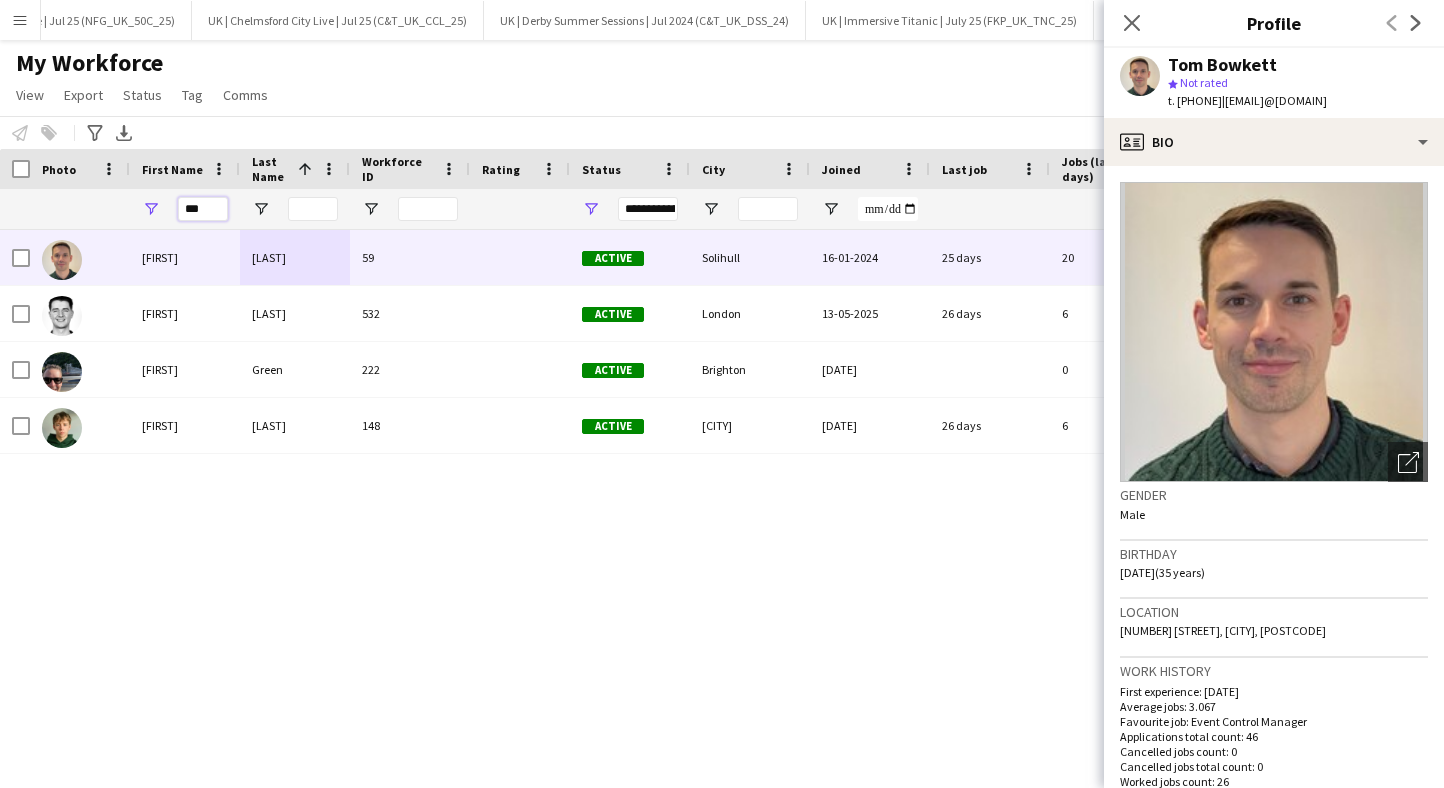 click on "***" at bounding box center (203, 209) 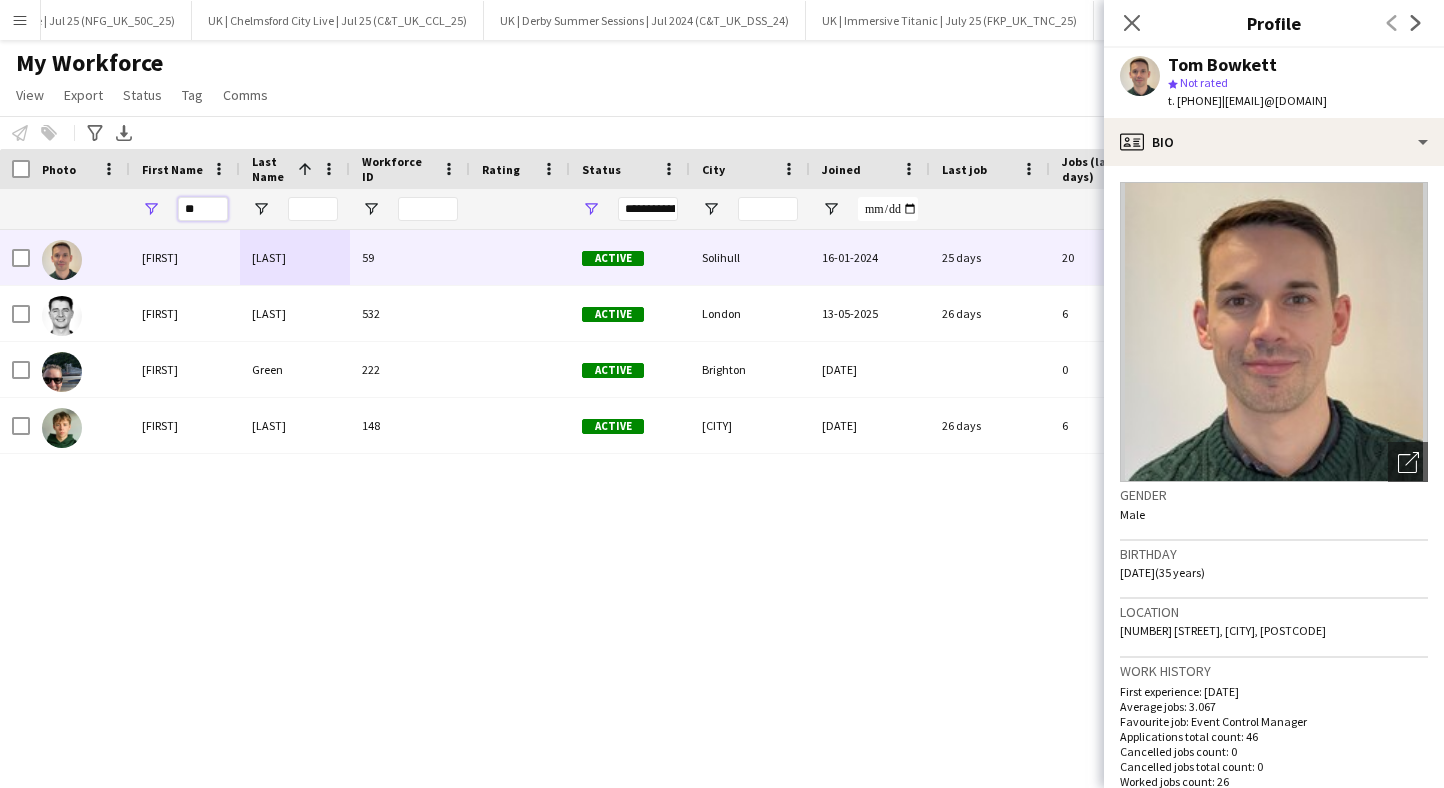 type on "*" 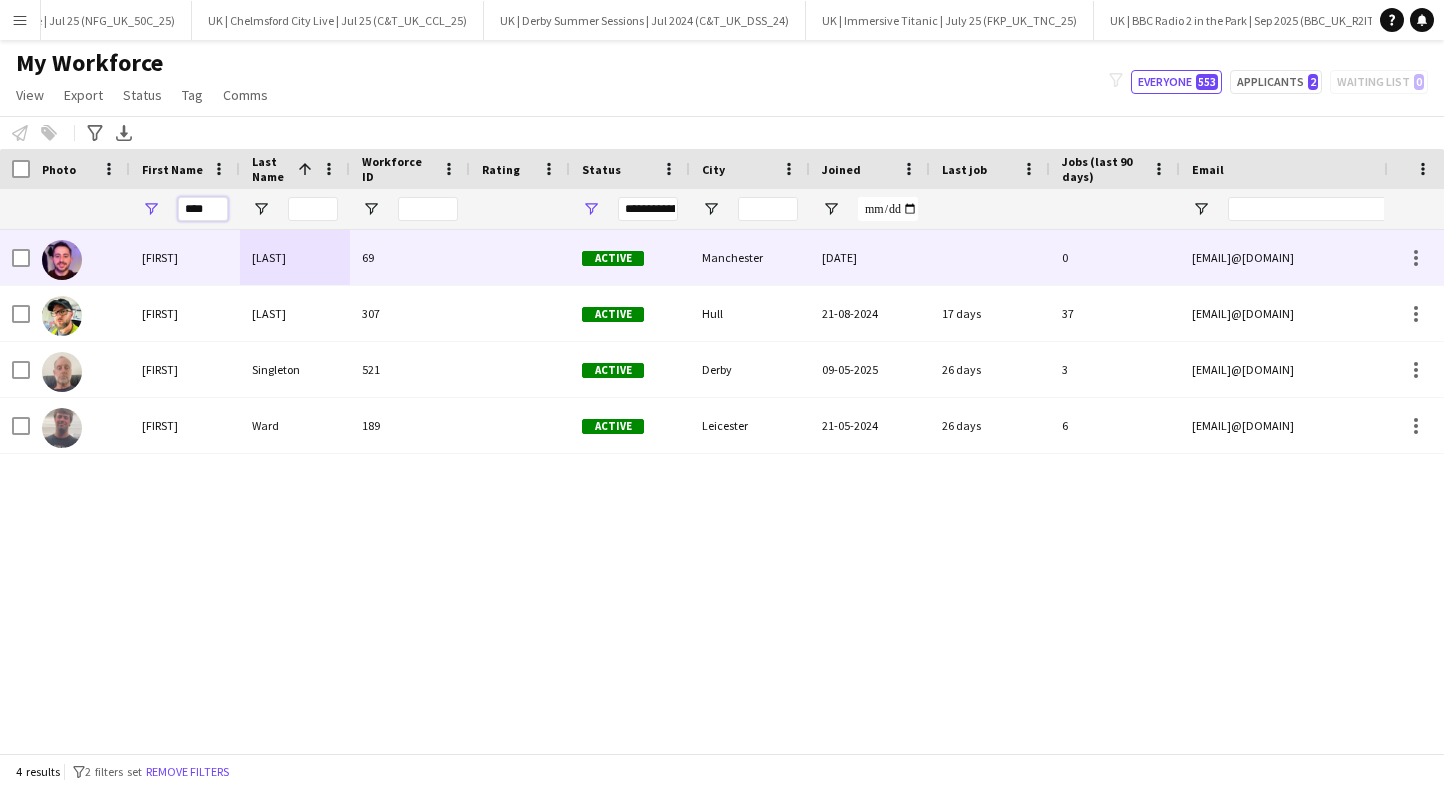 type on "****" 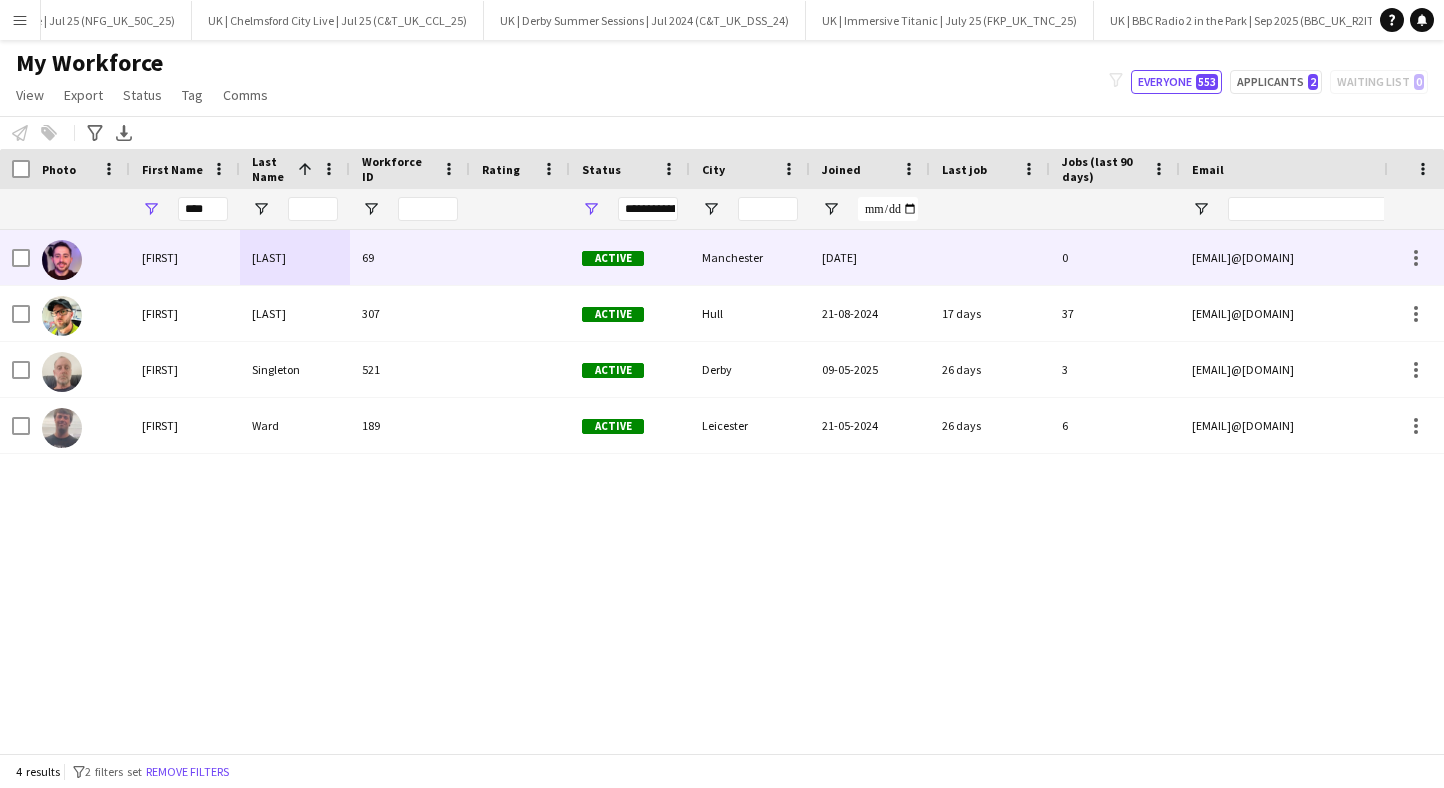 click on "[LAST]" at bounding box center [295, 313] 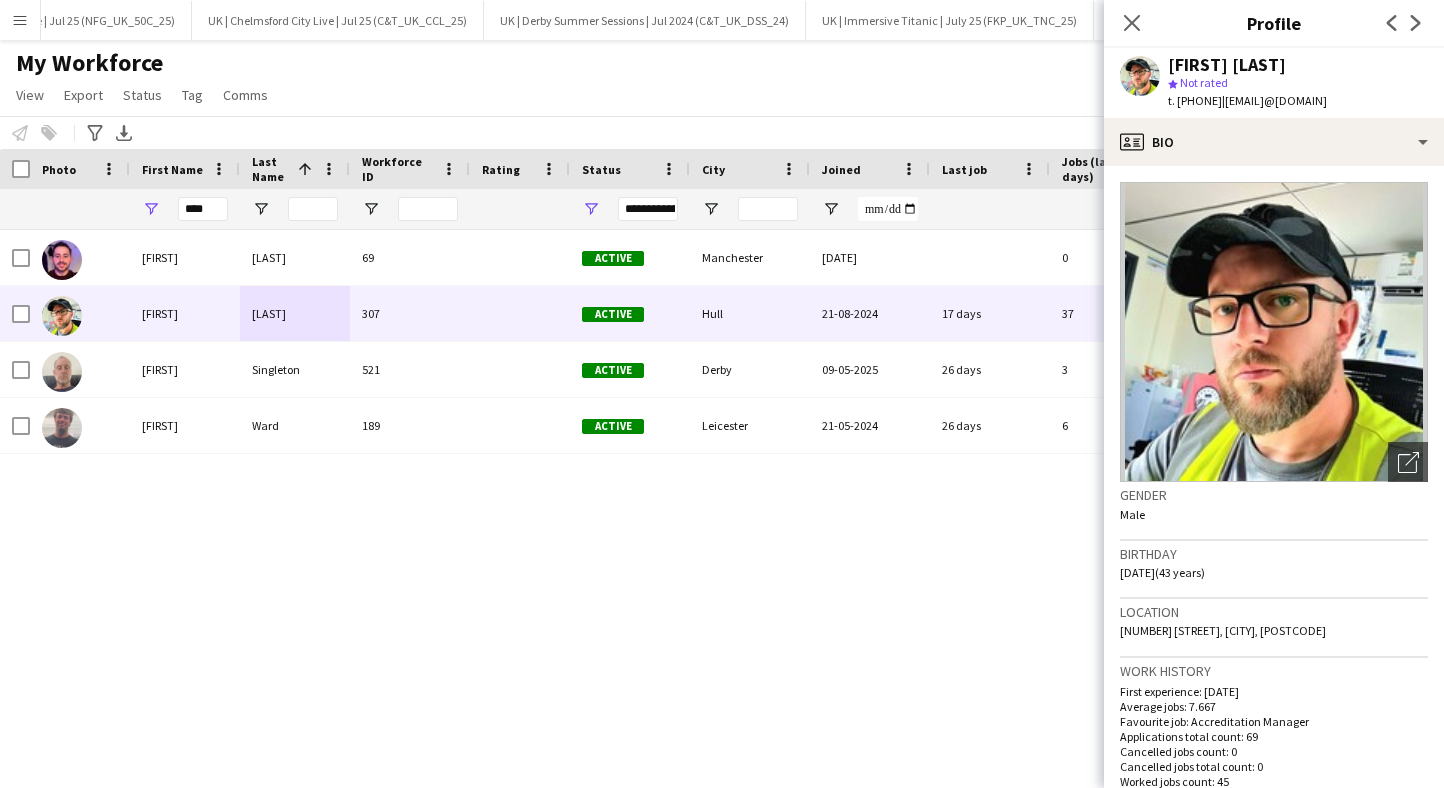 drag, startPoint x: 1369, startPoint y: 108, endPoint x: 1263, endPoint y: 109, distance: 106.004715 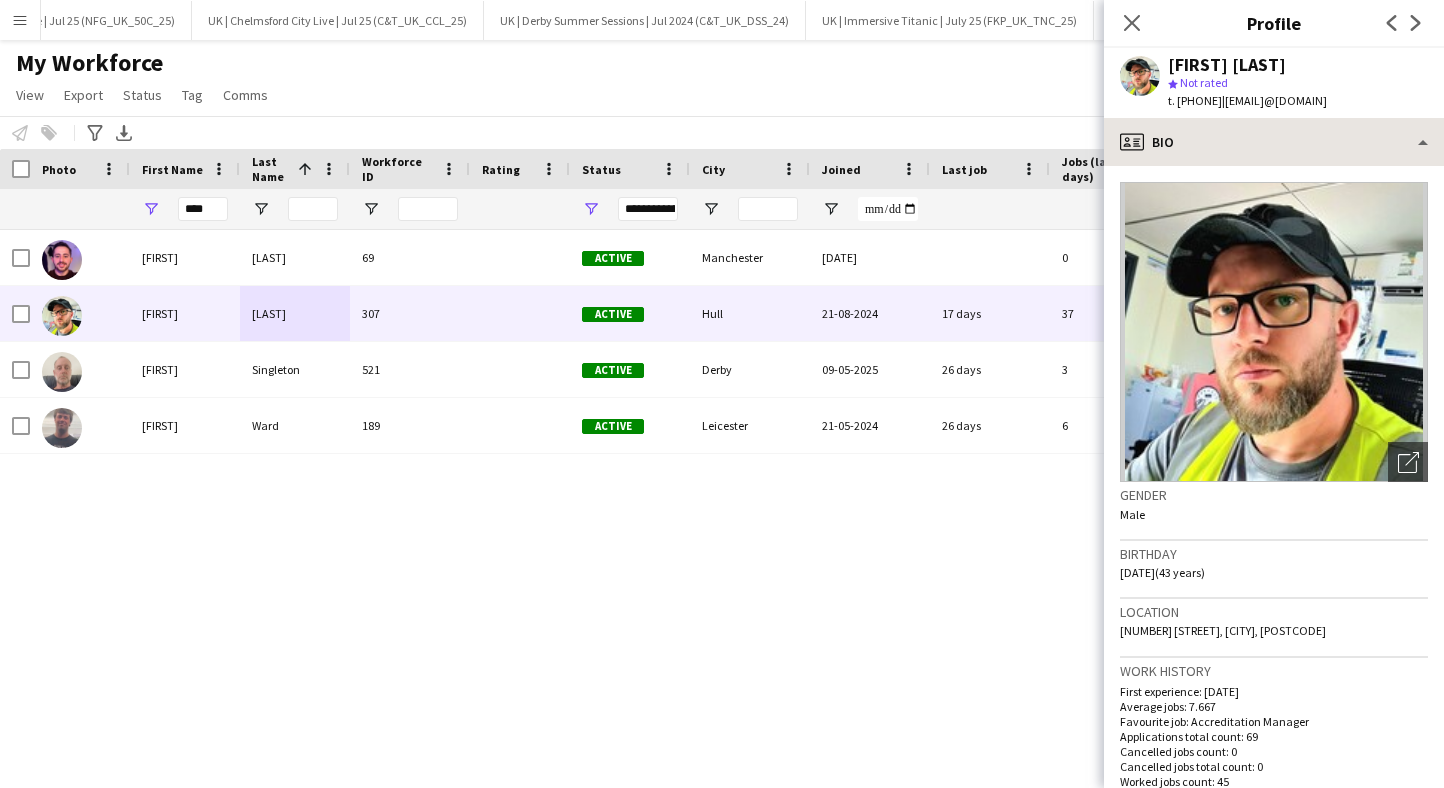 copy on "[PHONE]" 